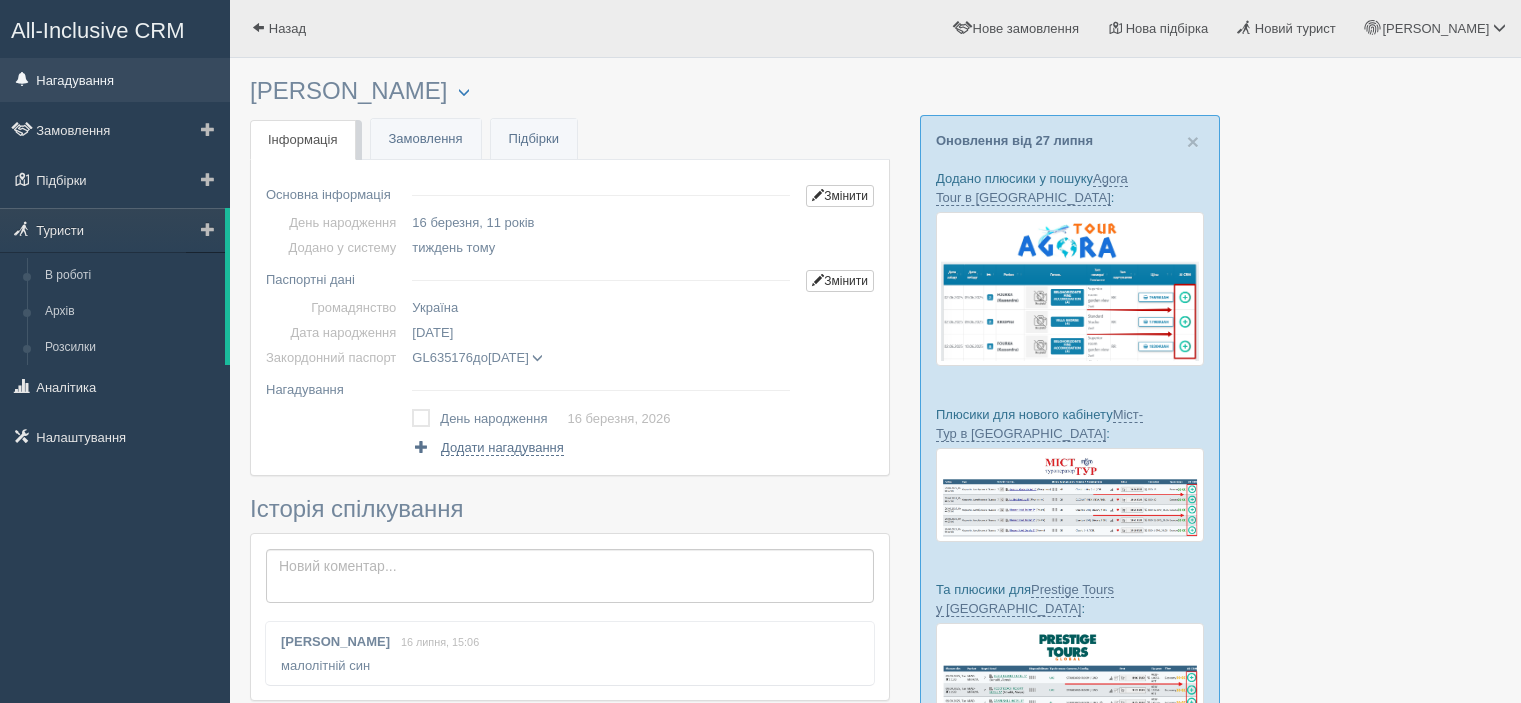 scroll, scrollTop: 0, scrollLeft: 0, axis: both 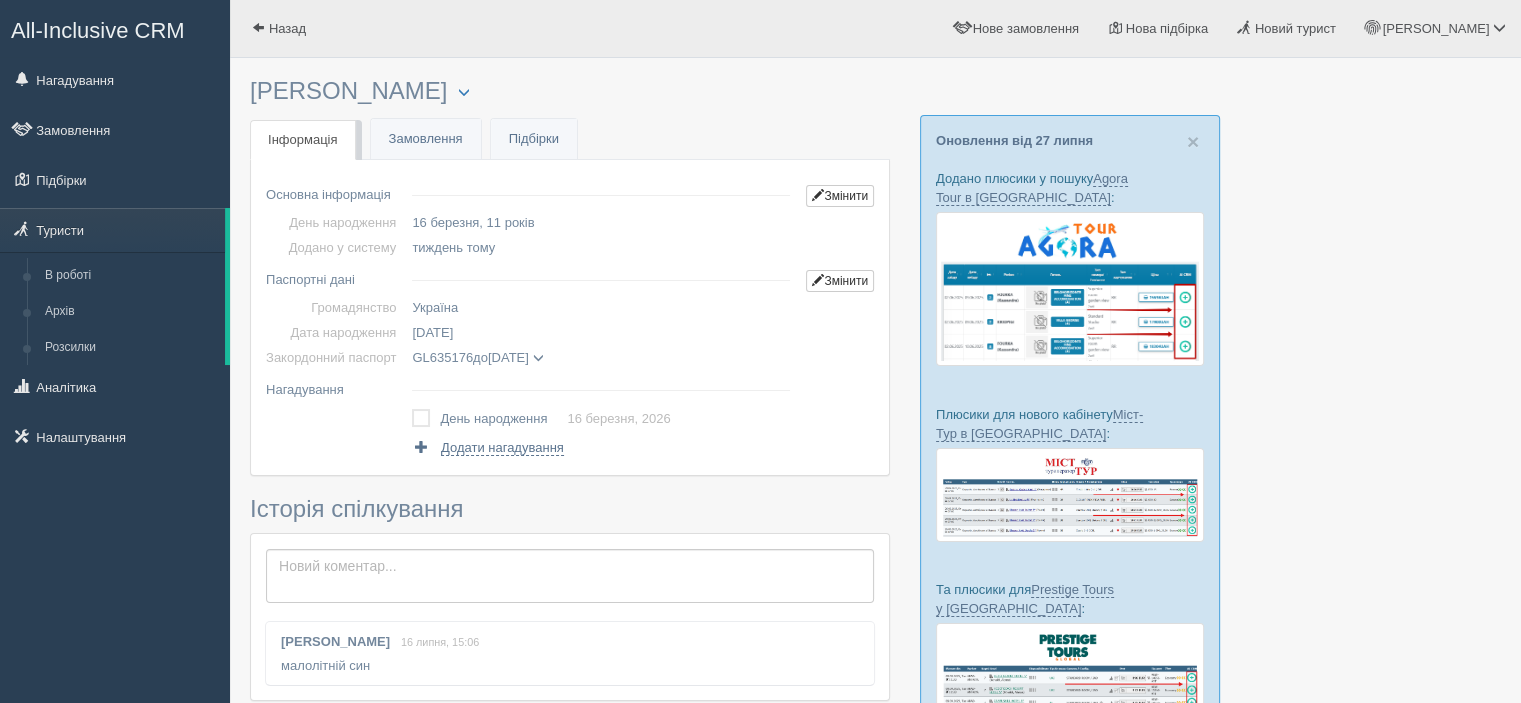 click on "All-Inclusive CRM" at bounding box center (98, 30) 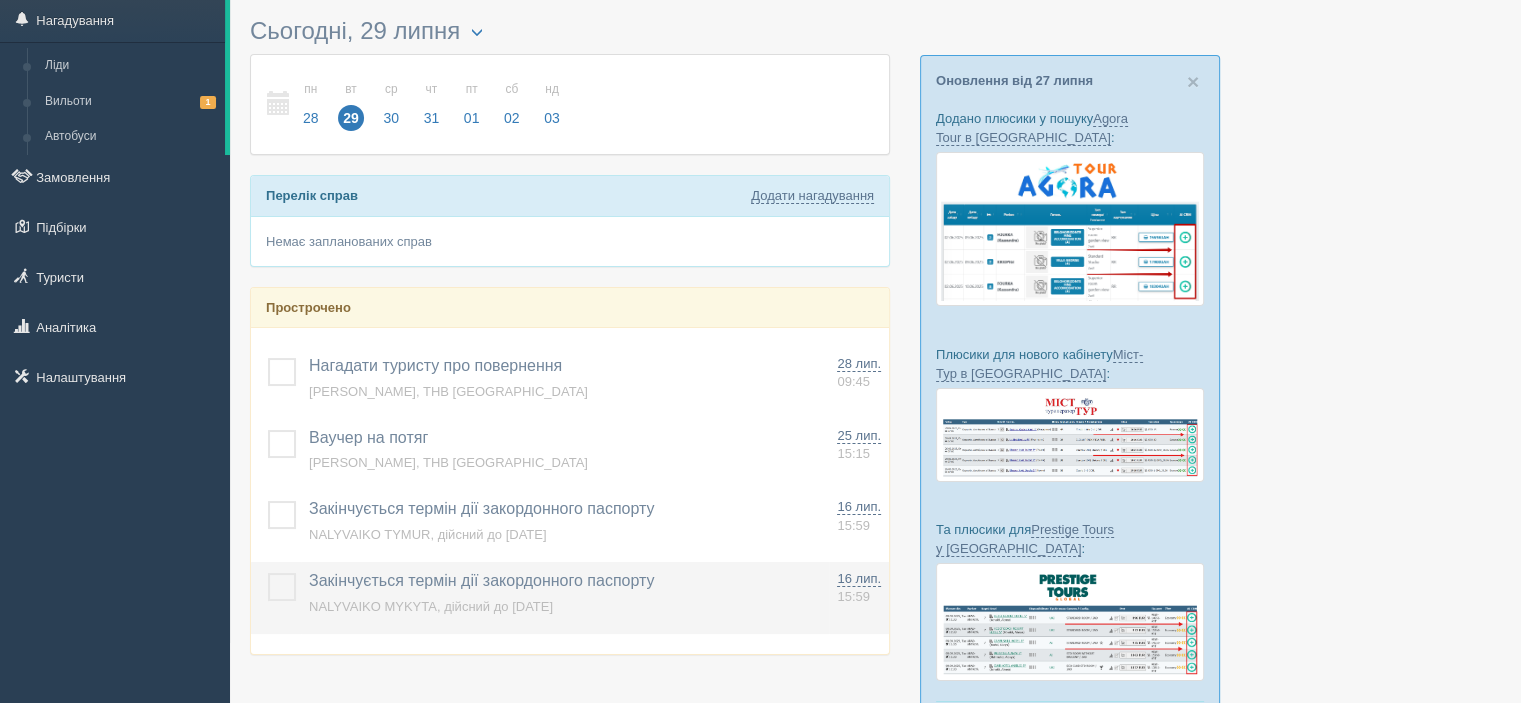 scroll, scrollTop: 0, scrollLeft: 0, axis: both 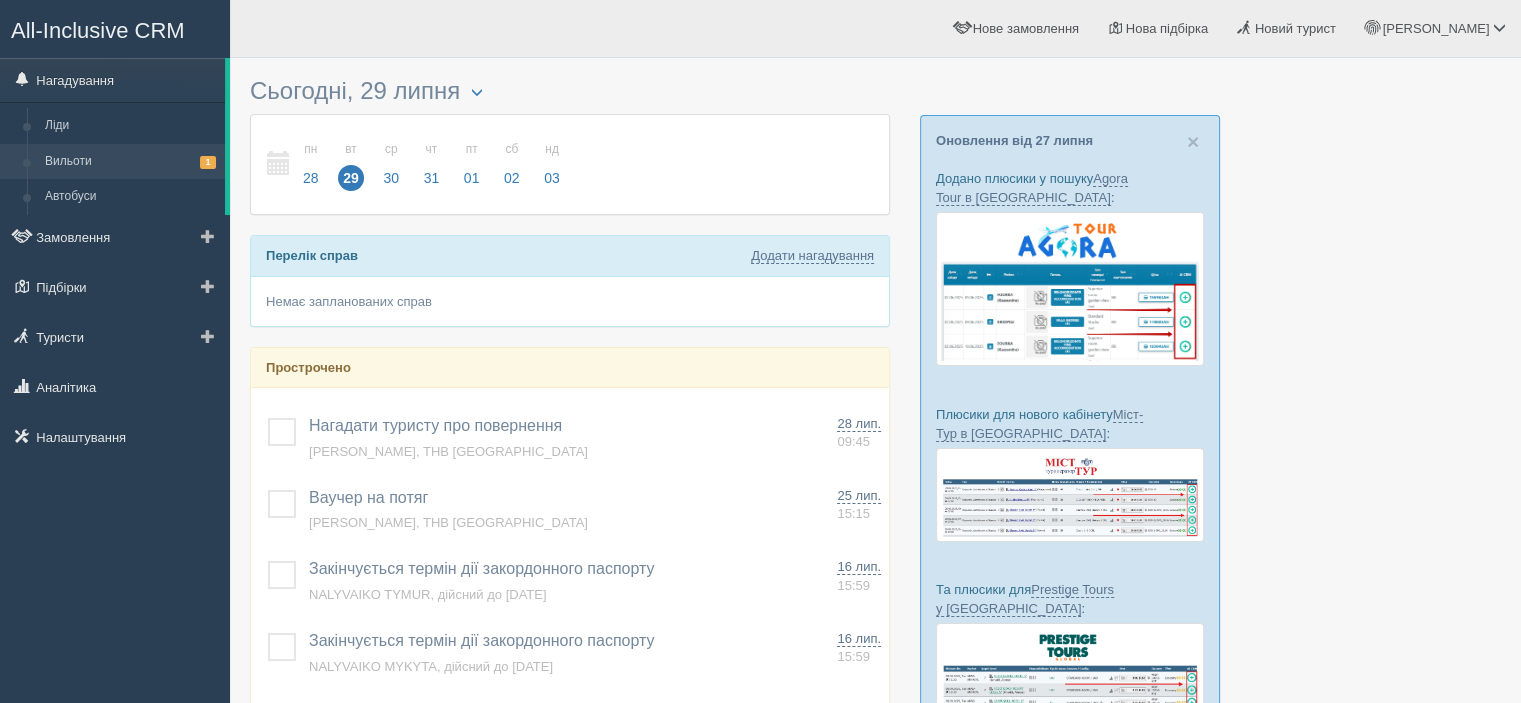 click on "Вильоти 1" at bounding box center (130, 162) 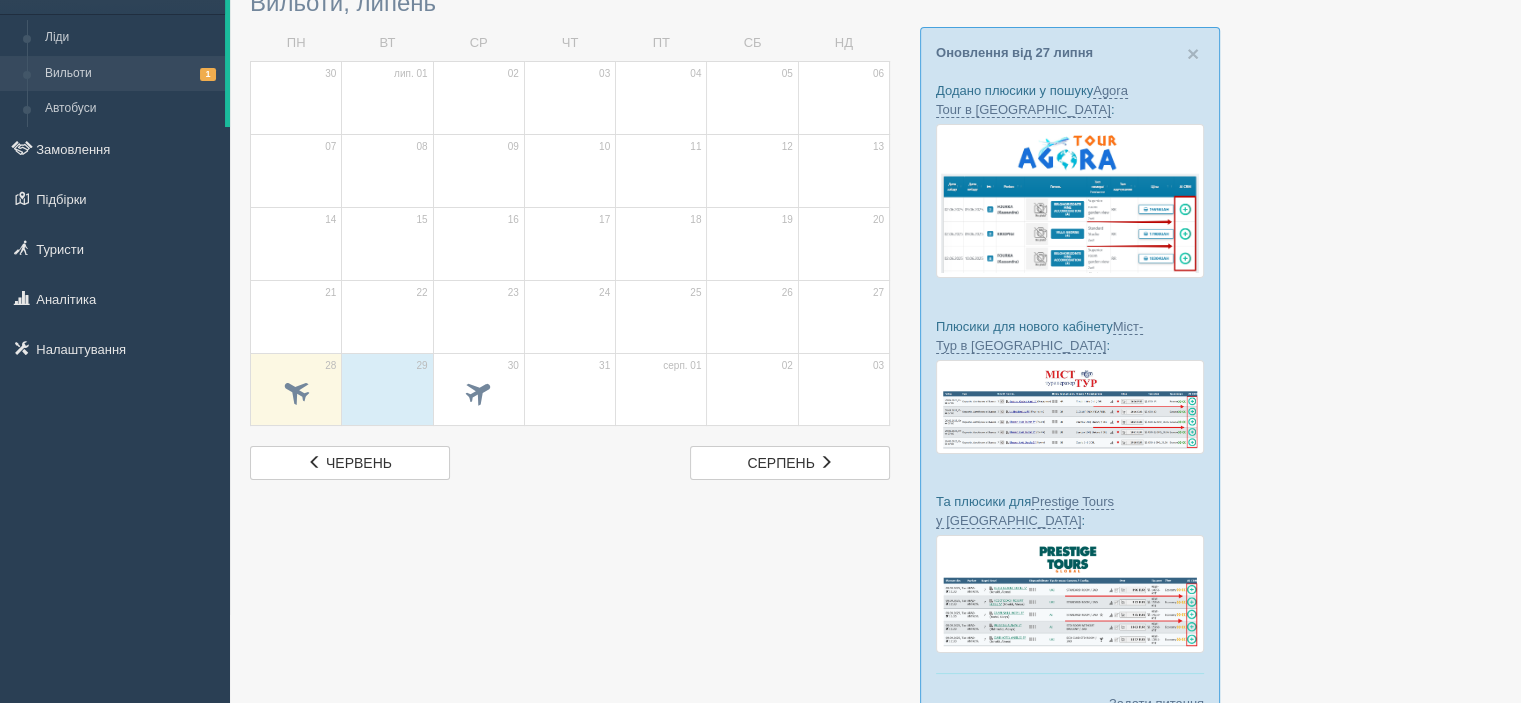 scroll, scrollTop: 0, scrollLeft: 0, axis: both 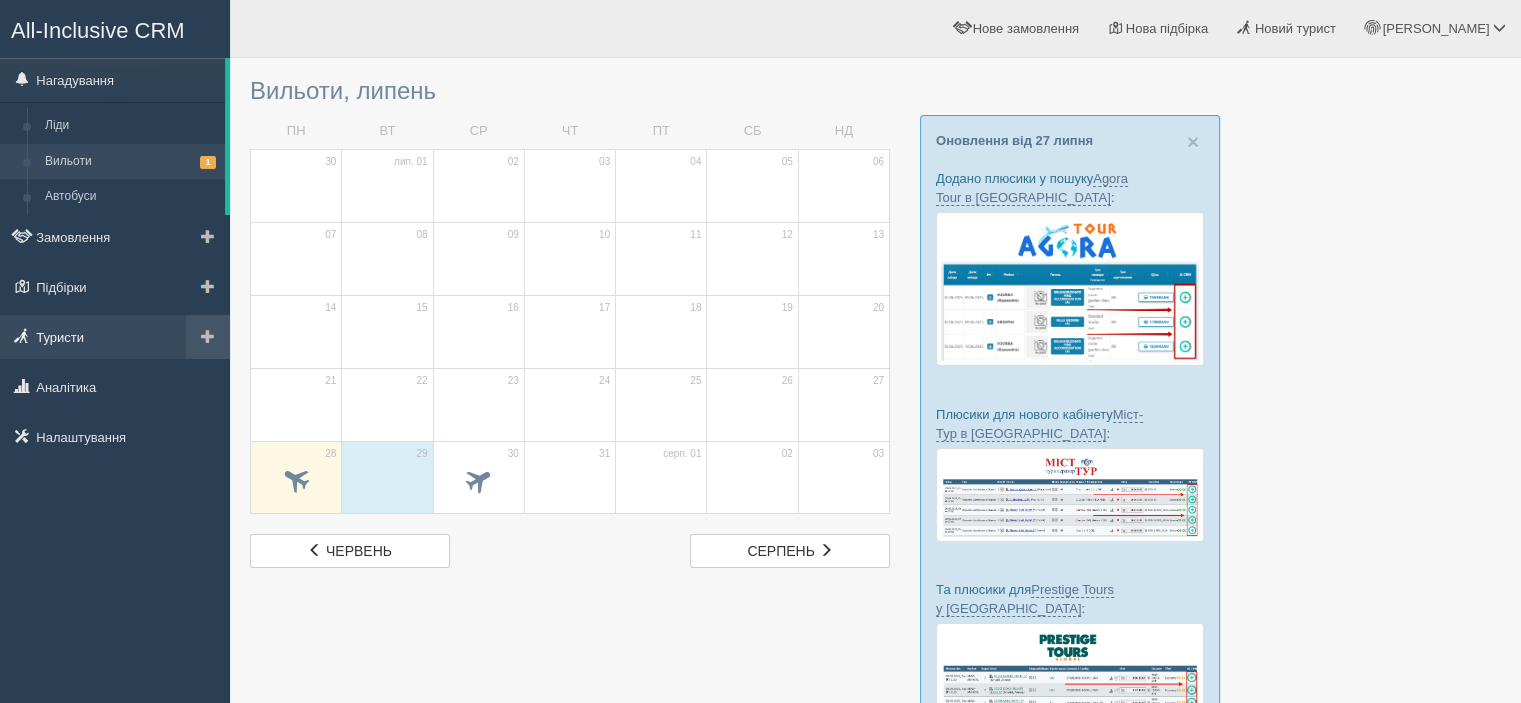 click on "Туристи" at bounding box center (115, 337) 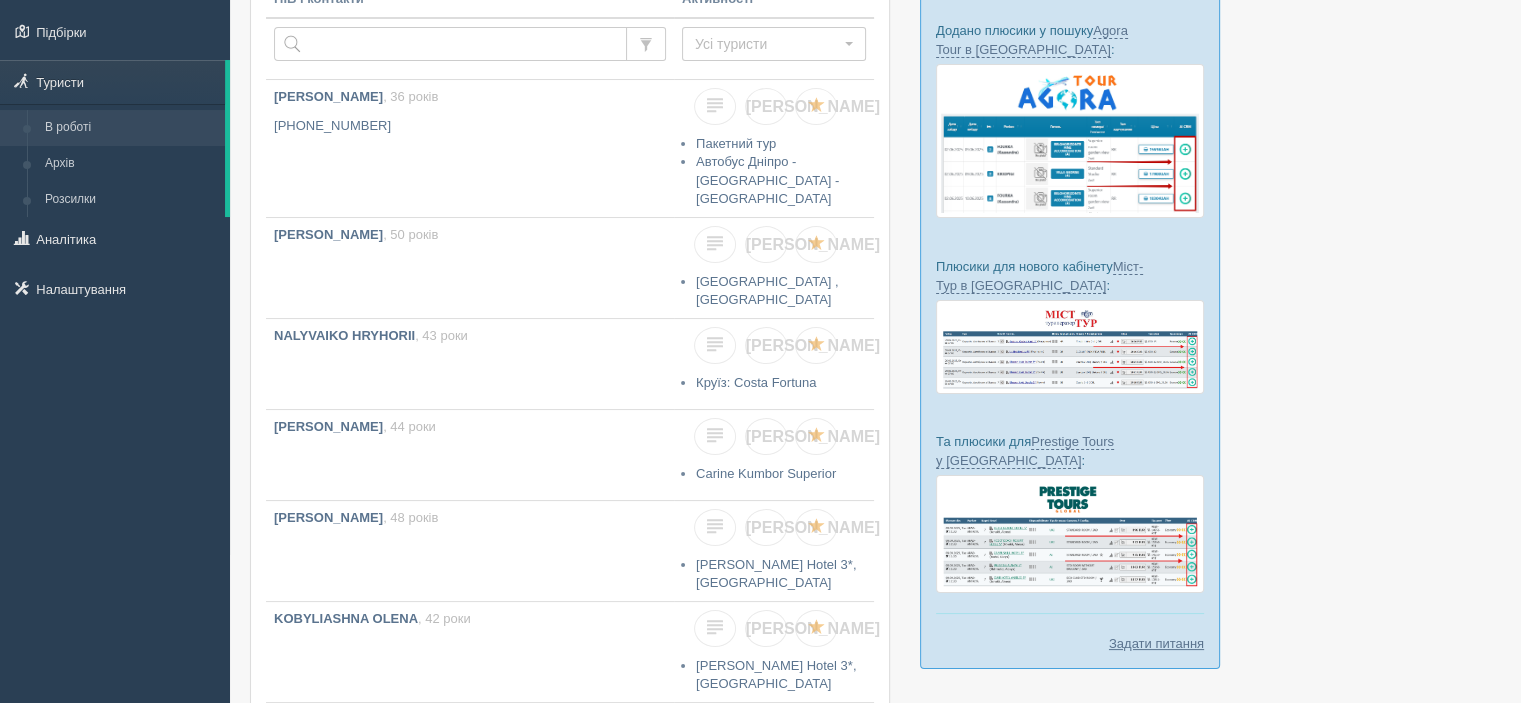 scroll, scrollTop: 0, scrollLeft: 0, axis: both 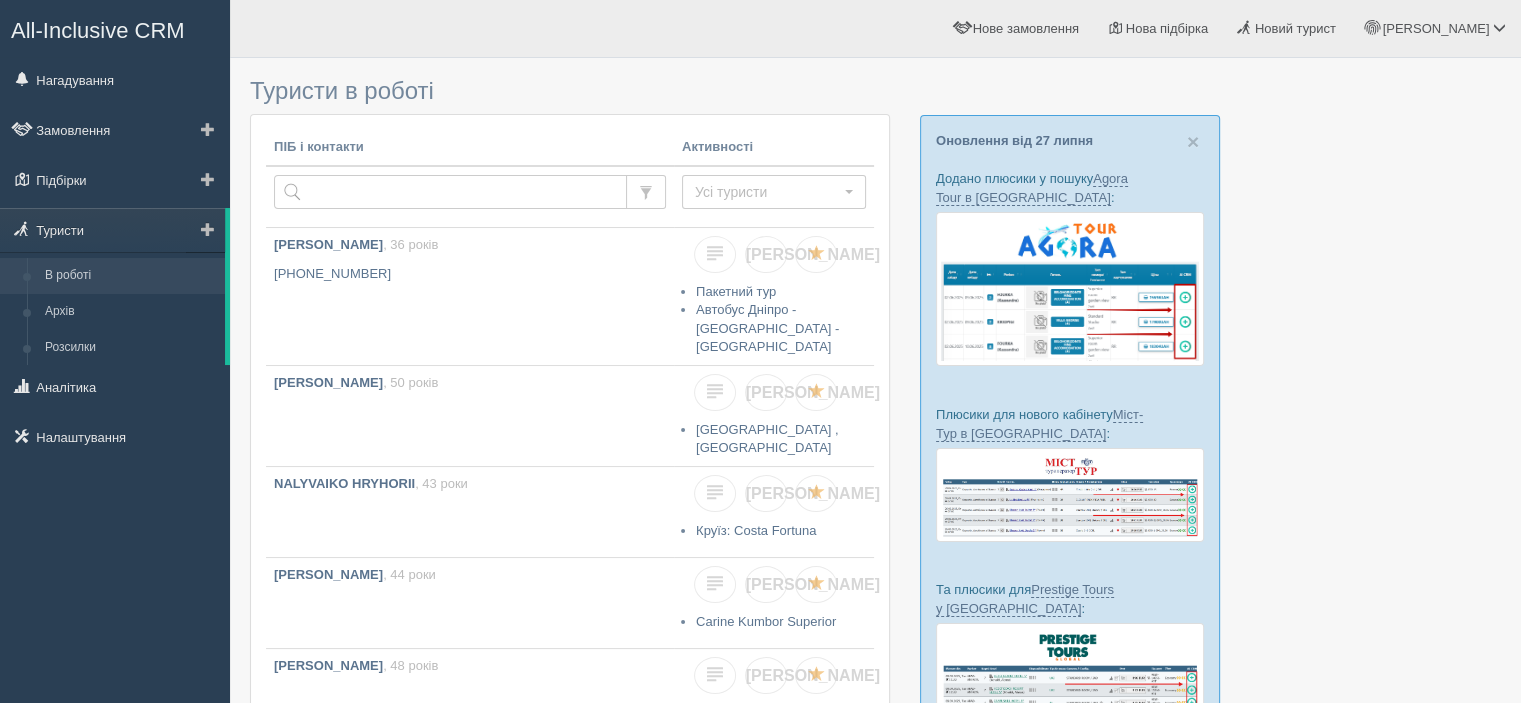 click on "В роботі" at bounding box center [130, 276] 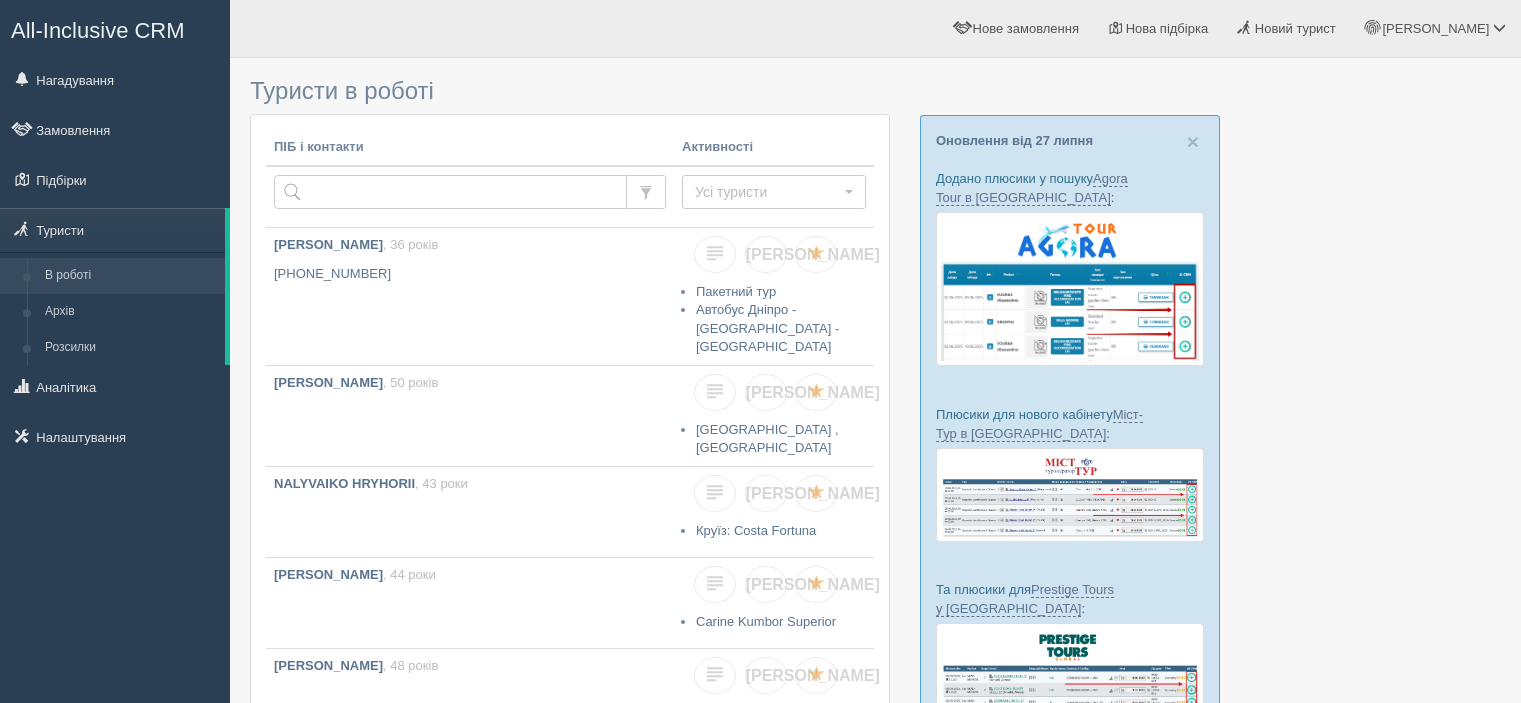 scroll, scrollTop: 0, scrollLeft: 0, axis: both 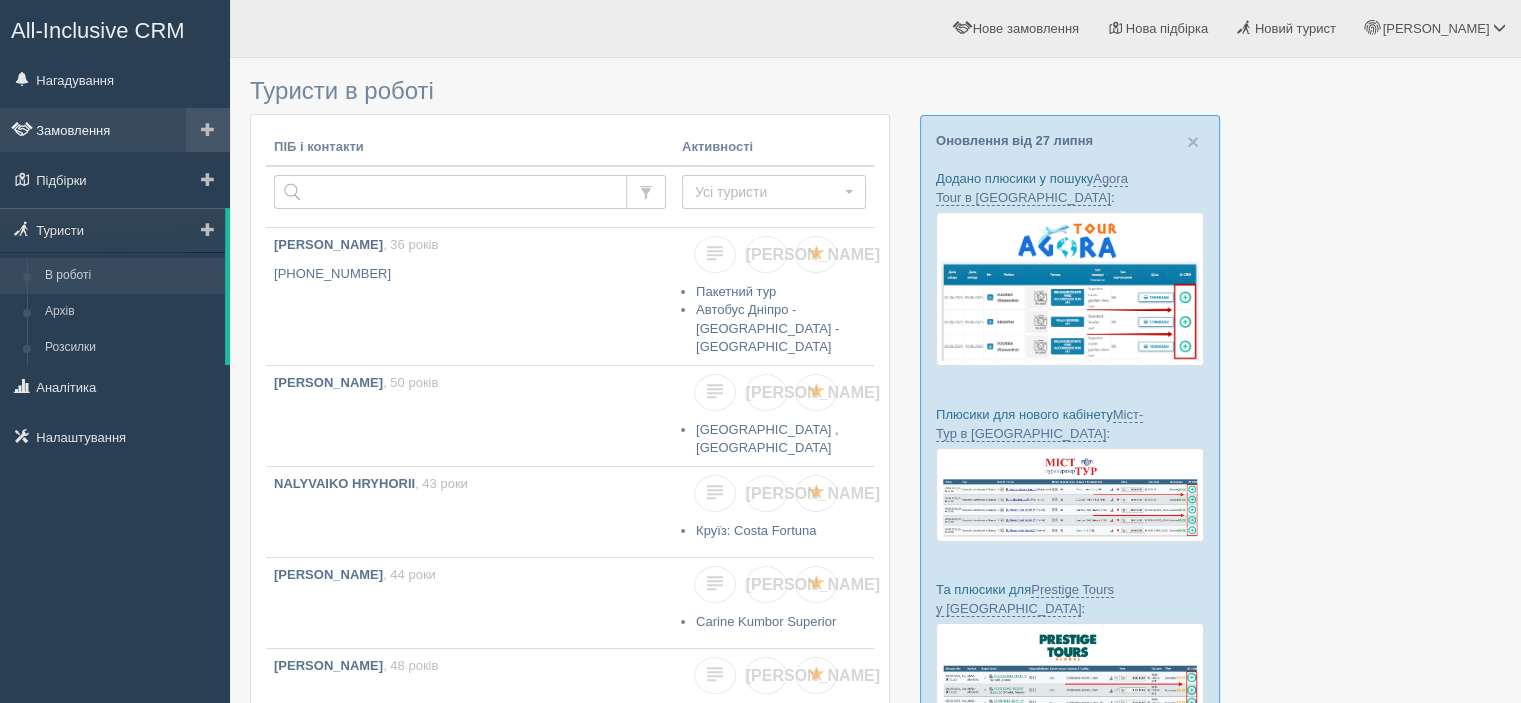 click on "Замовлення" at bounding box center [115, 130] 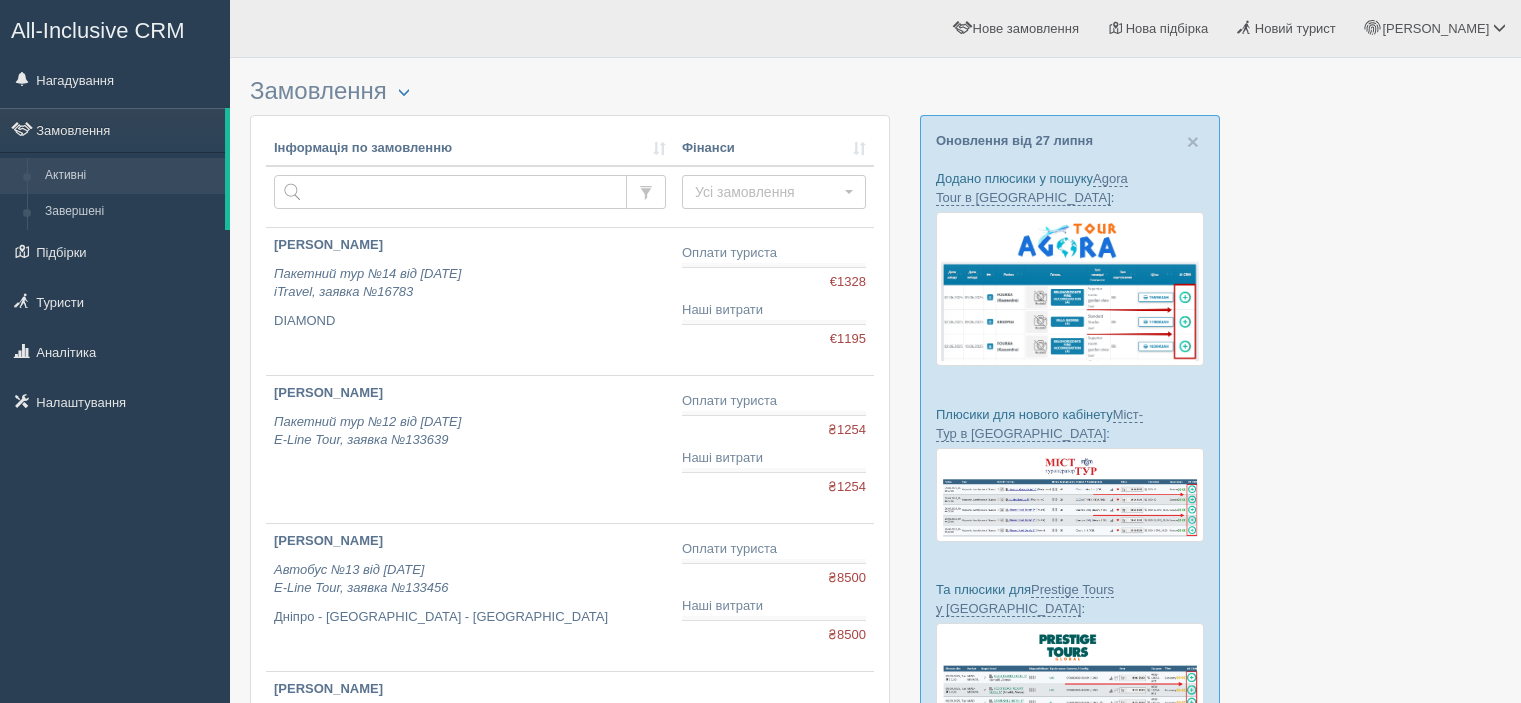 scroll, scrollTop: 0, scrollLeft: 0, axis: both 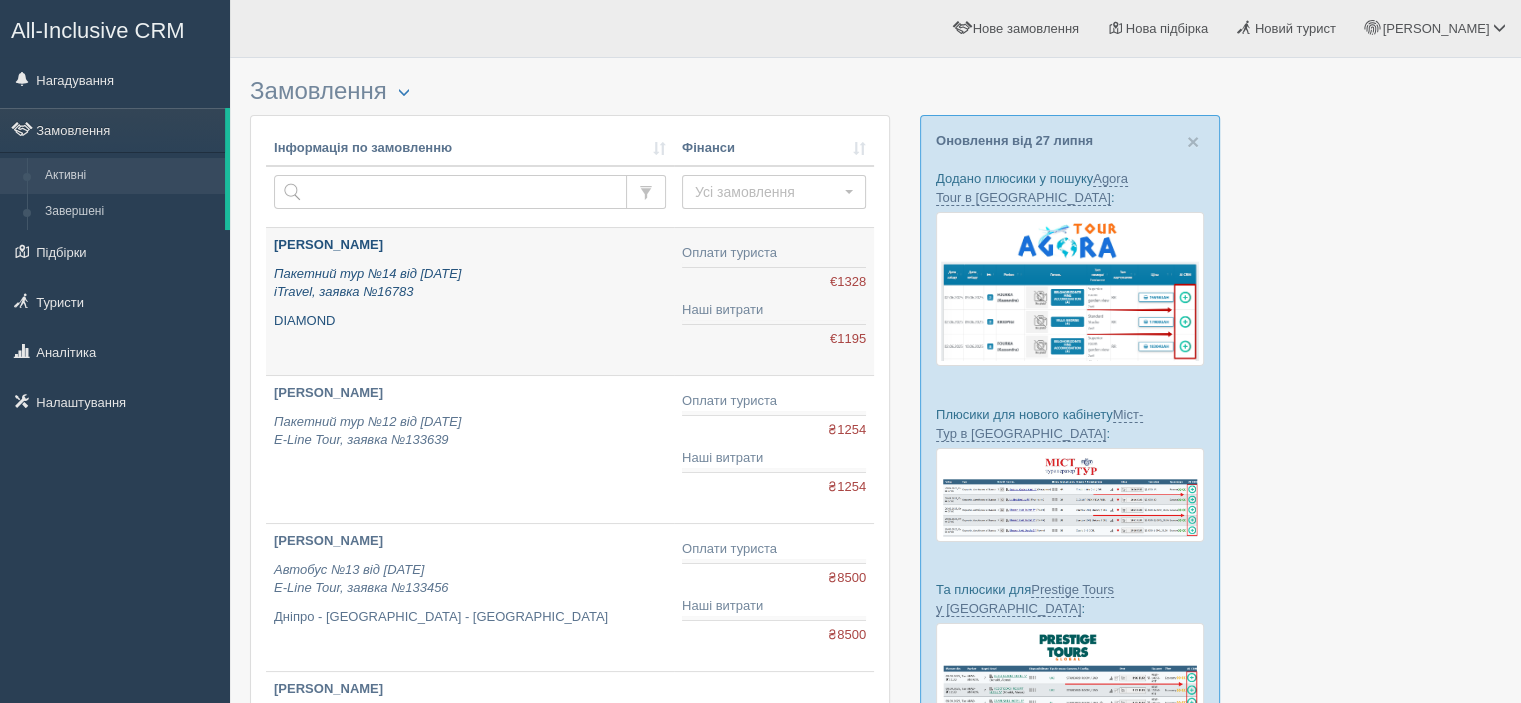 click on "DIAMOND" at bounding box center [470, 321] 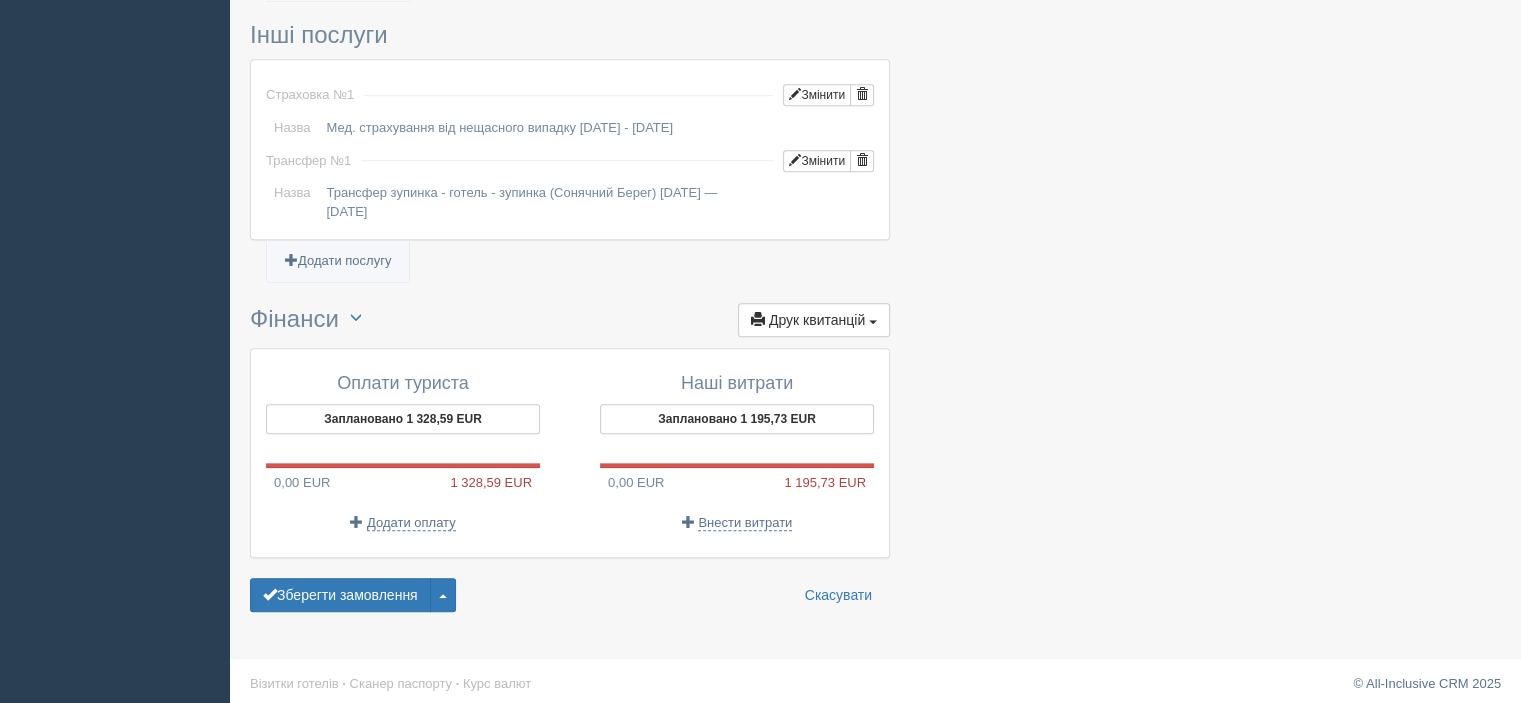 scroll, scrollTop: 1536, scrollLeft: 0, axis: vertical 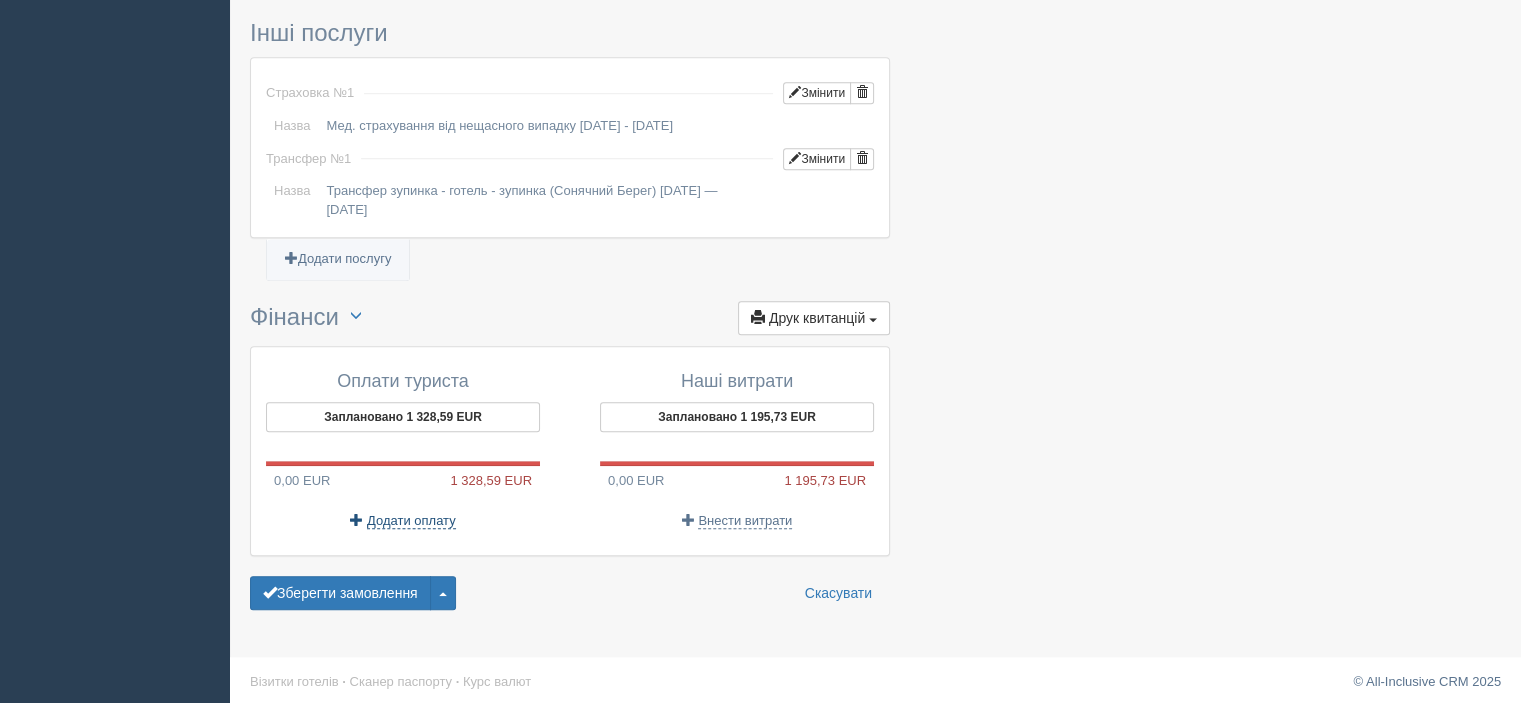 click on "Додати оплату" at bounding box center (411, 521) 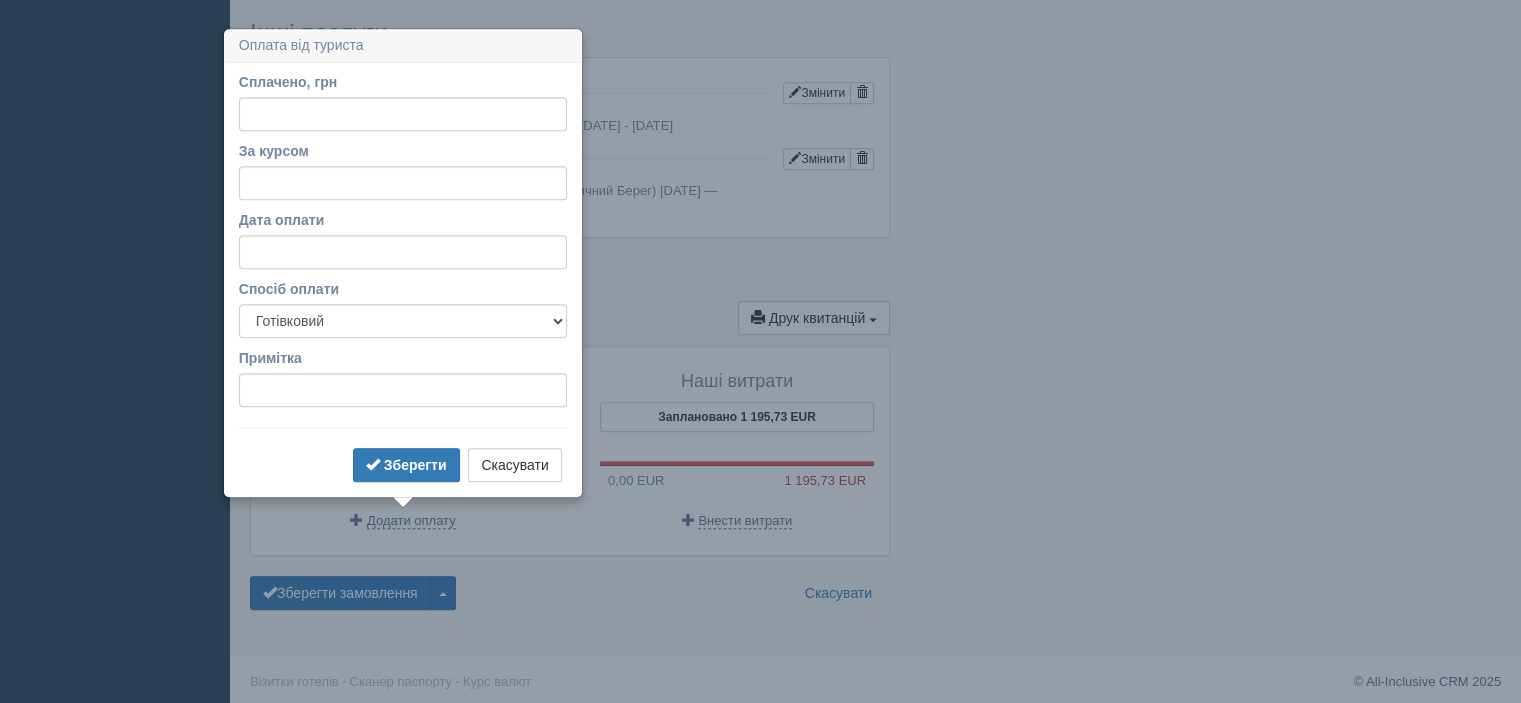 click at bounding box center (875, -424) 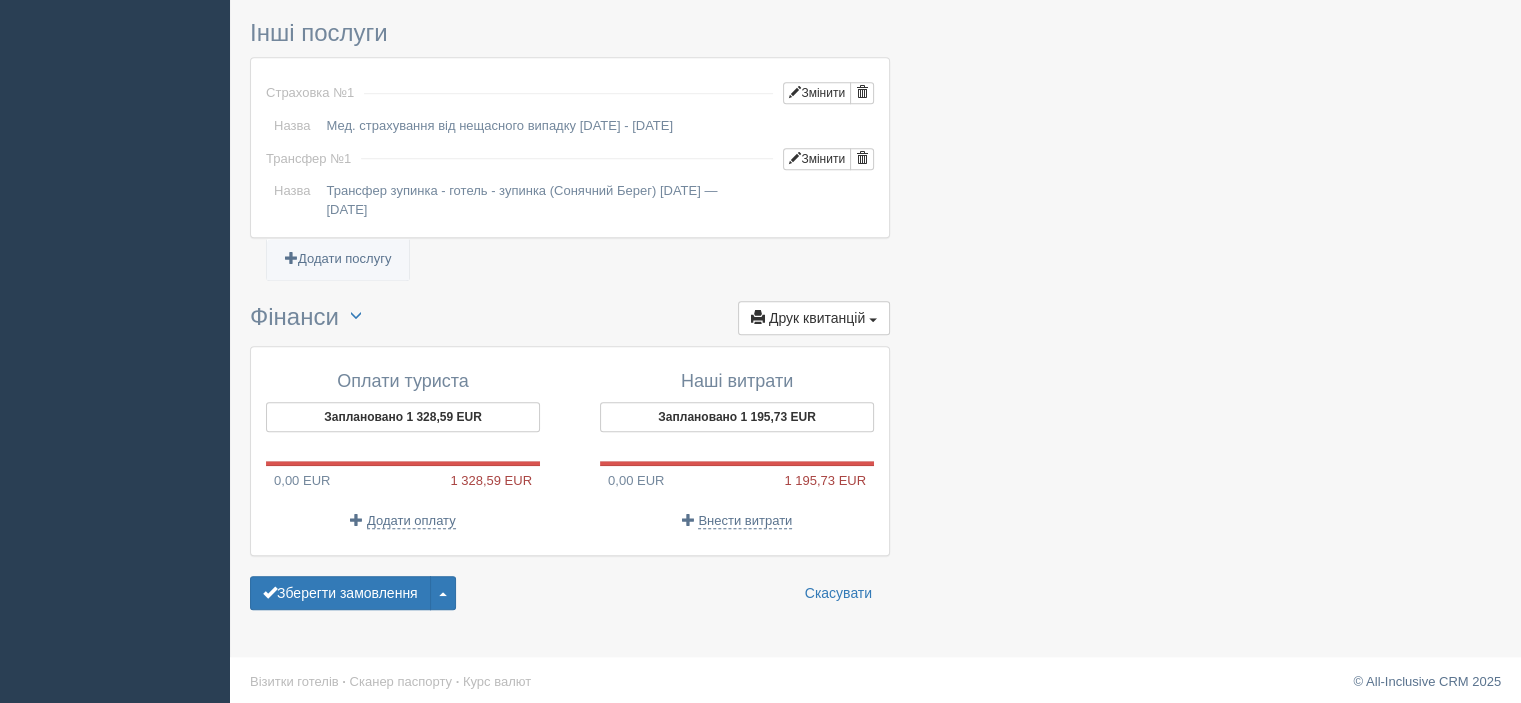 scroll, scrollTop: 1536, scrollLeft: 0, axis: vertical 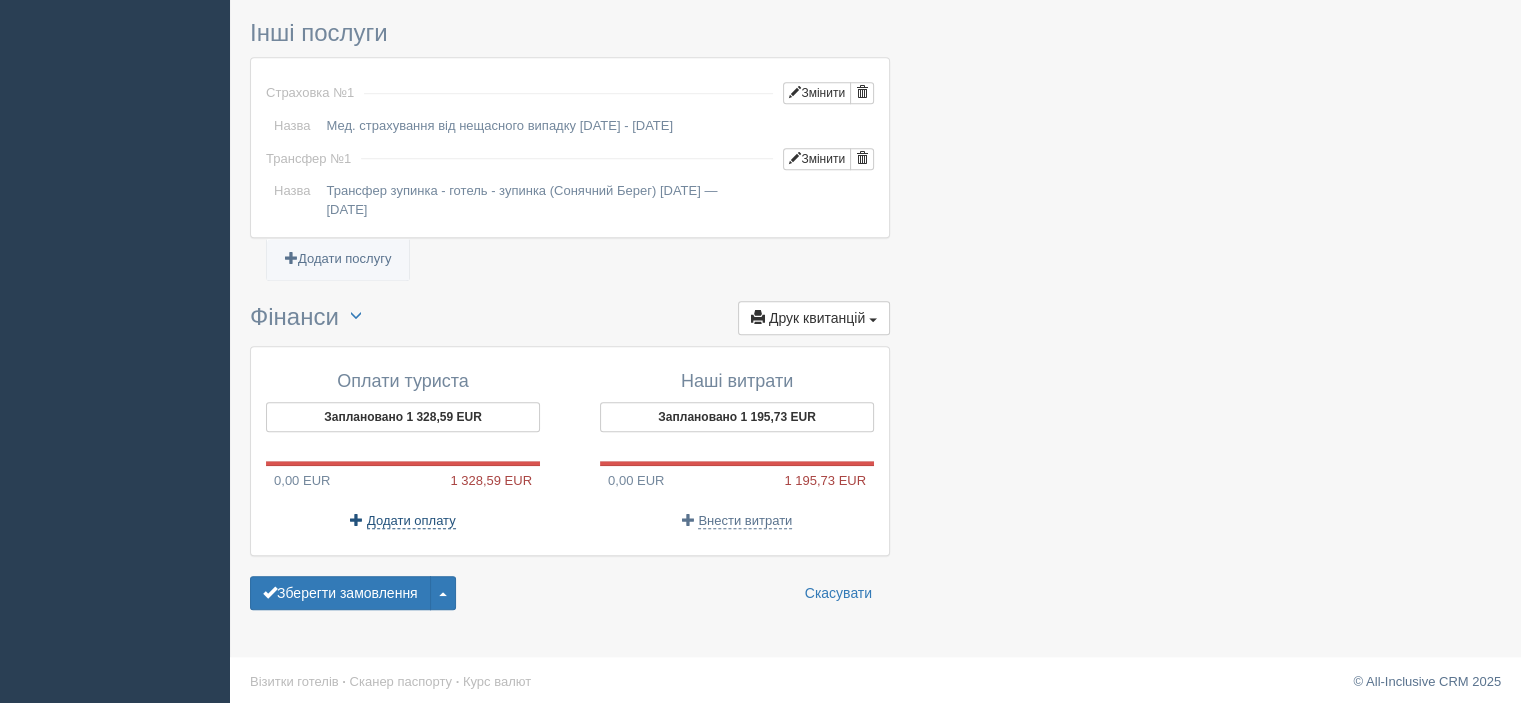 click on "Додати оплату" at bounding box center (411, 521) 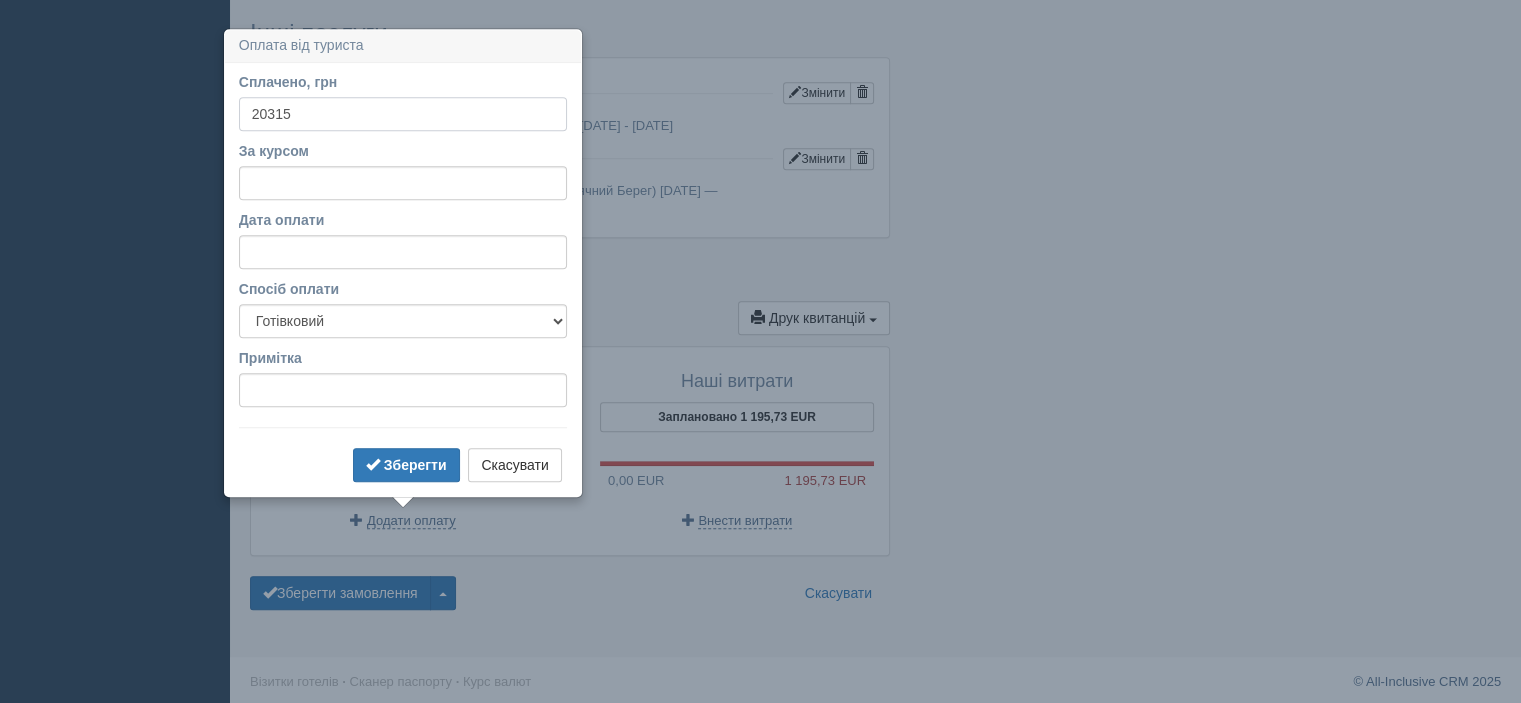 type on "20315" 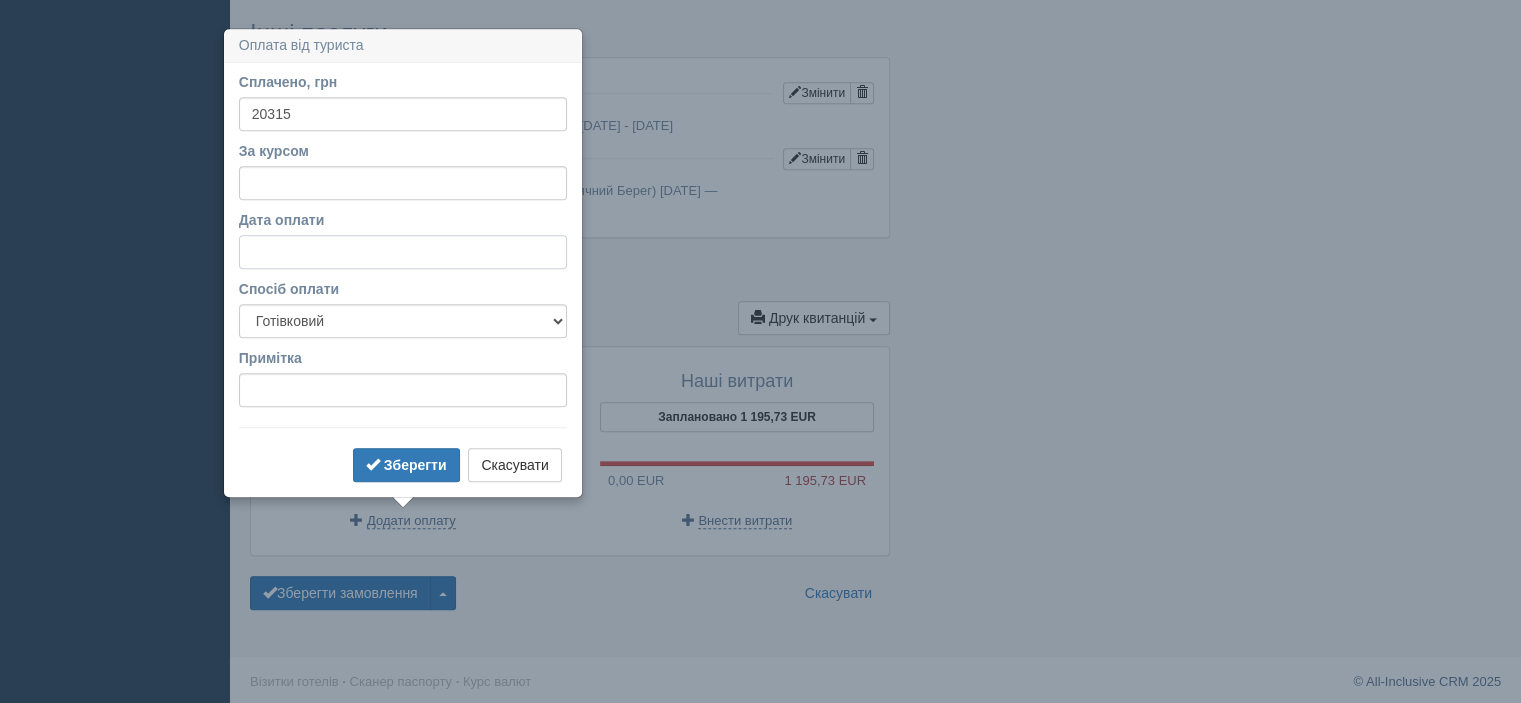 click on "Дата оплати" at bounding box center (403, 252) 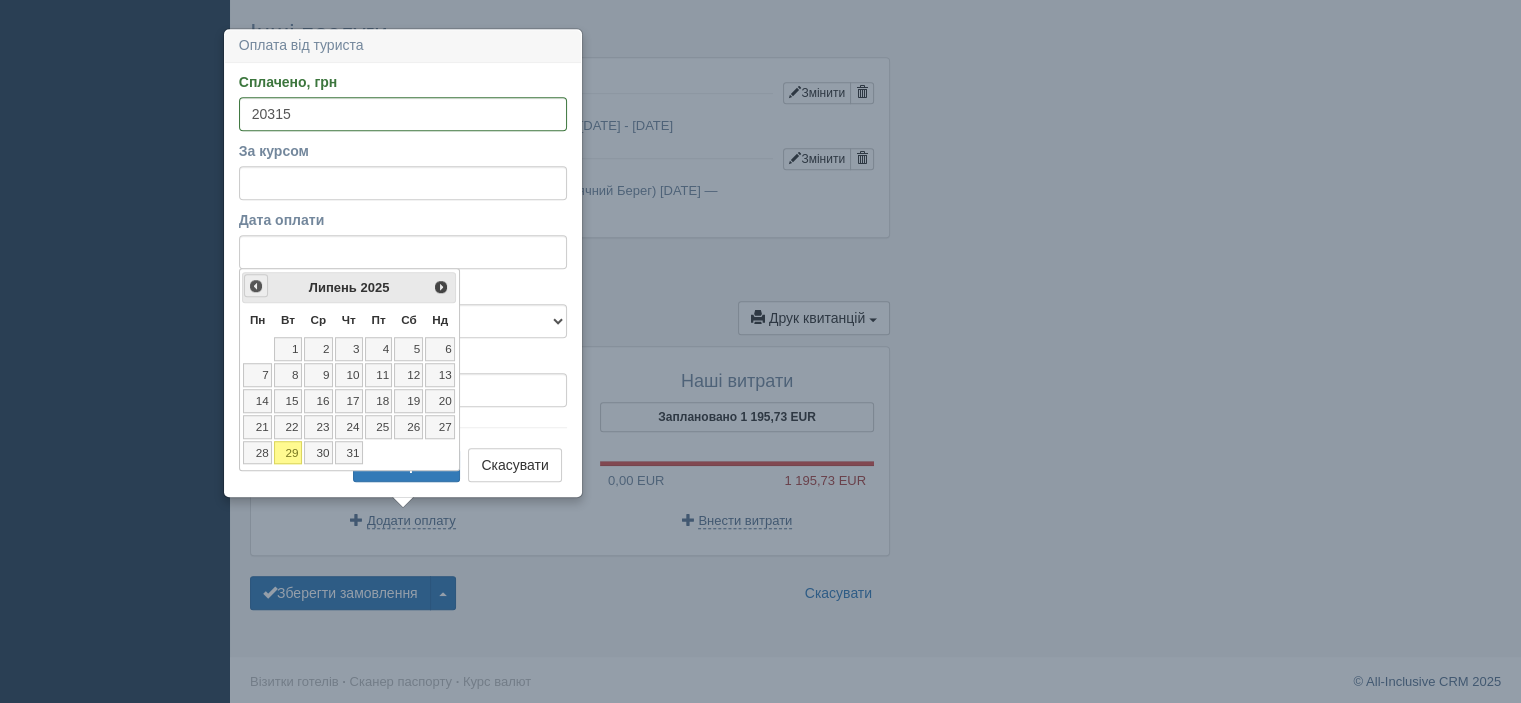 click on "<Попер" at bounding box center (256, 286) 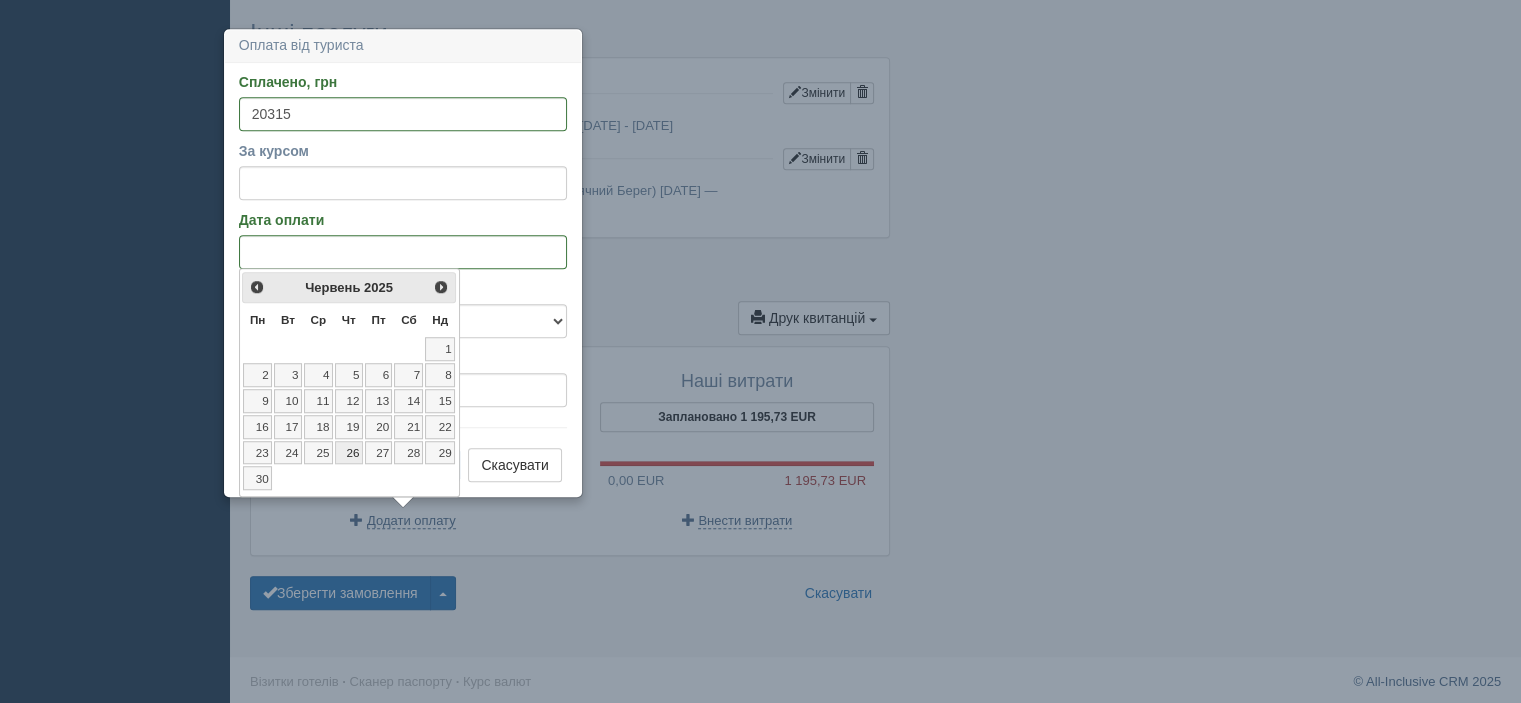click on "26" at bounding box center (349, 453) 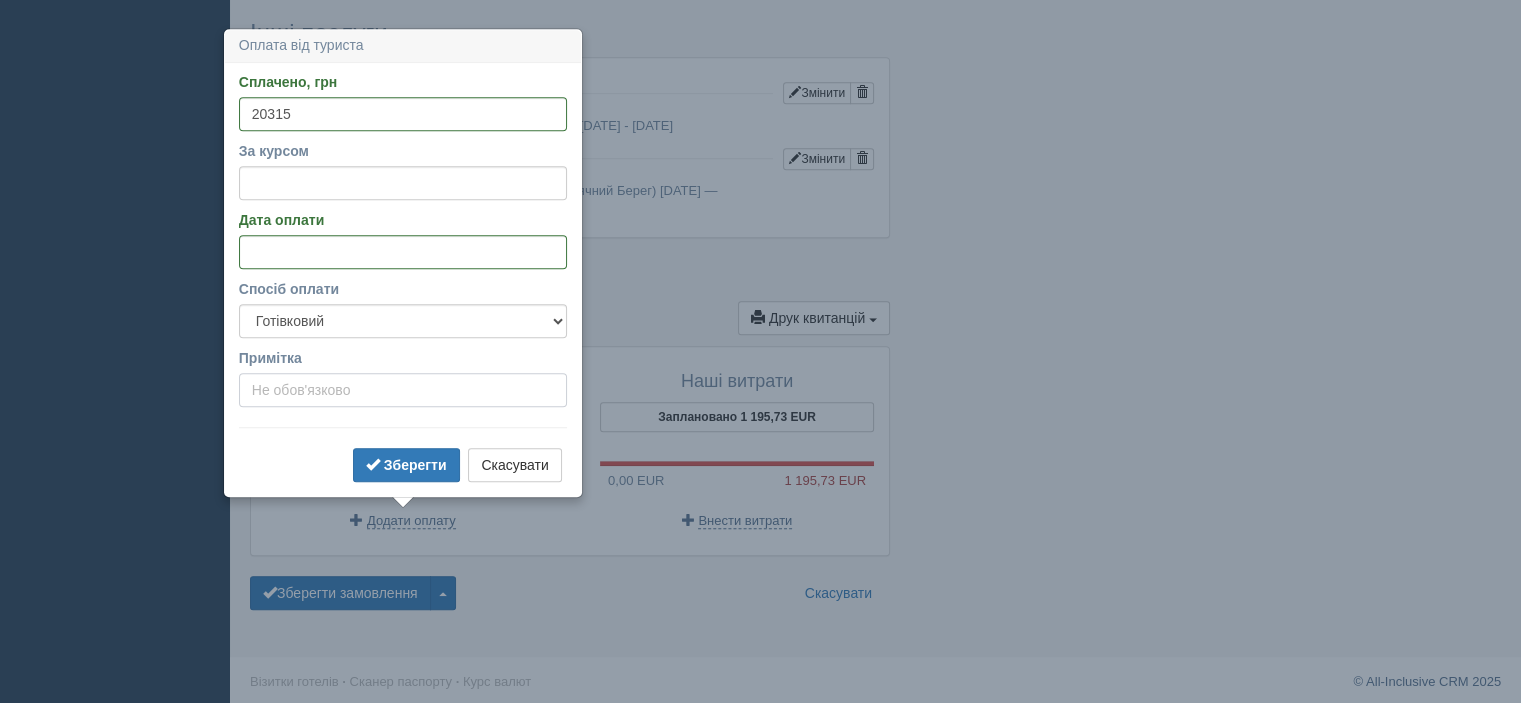 click on "Примітка" at bounding box center [403, 390] 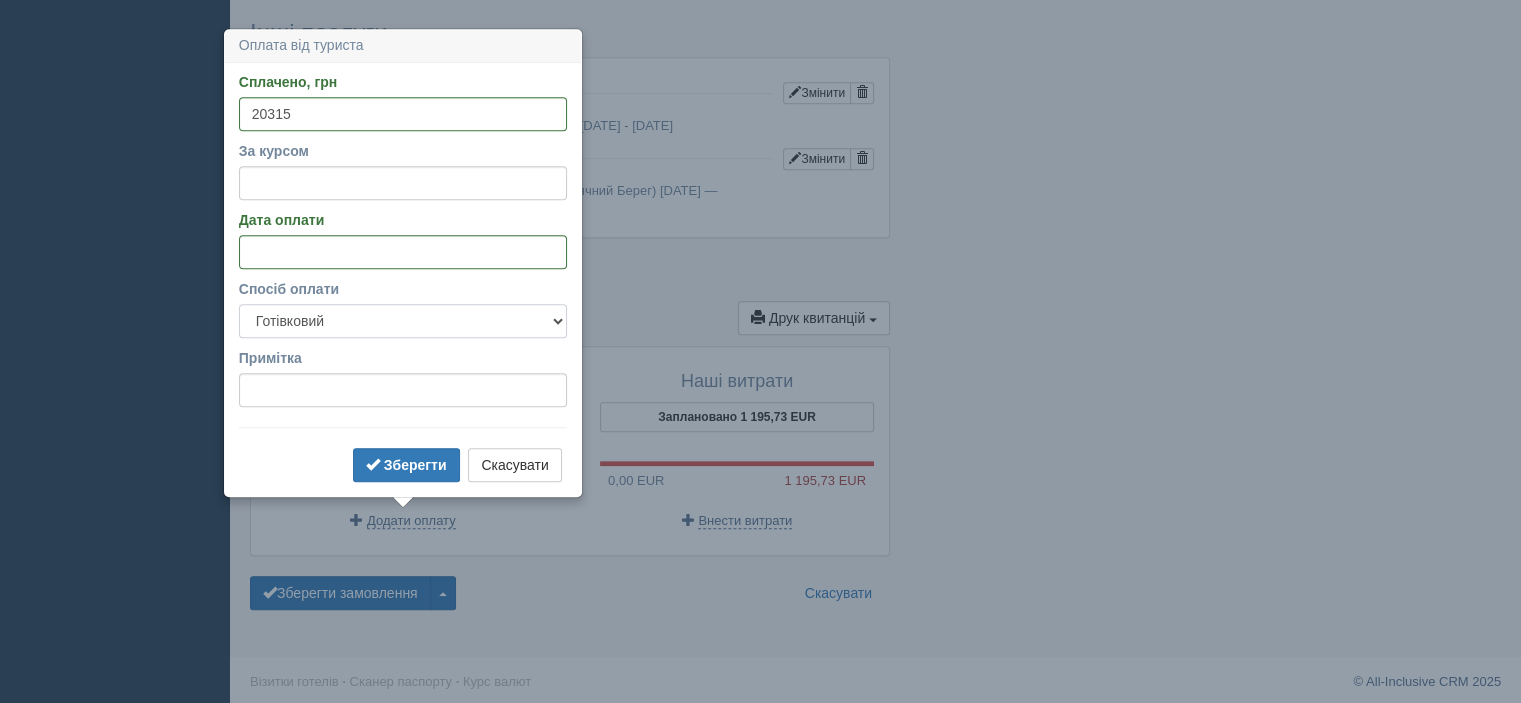 click on "Готівковий
Безготівковий" at bounding box center (403, 321) 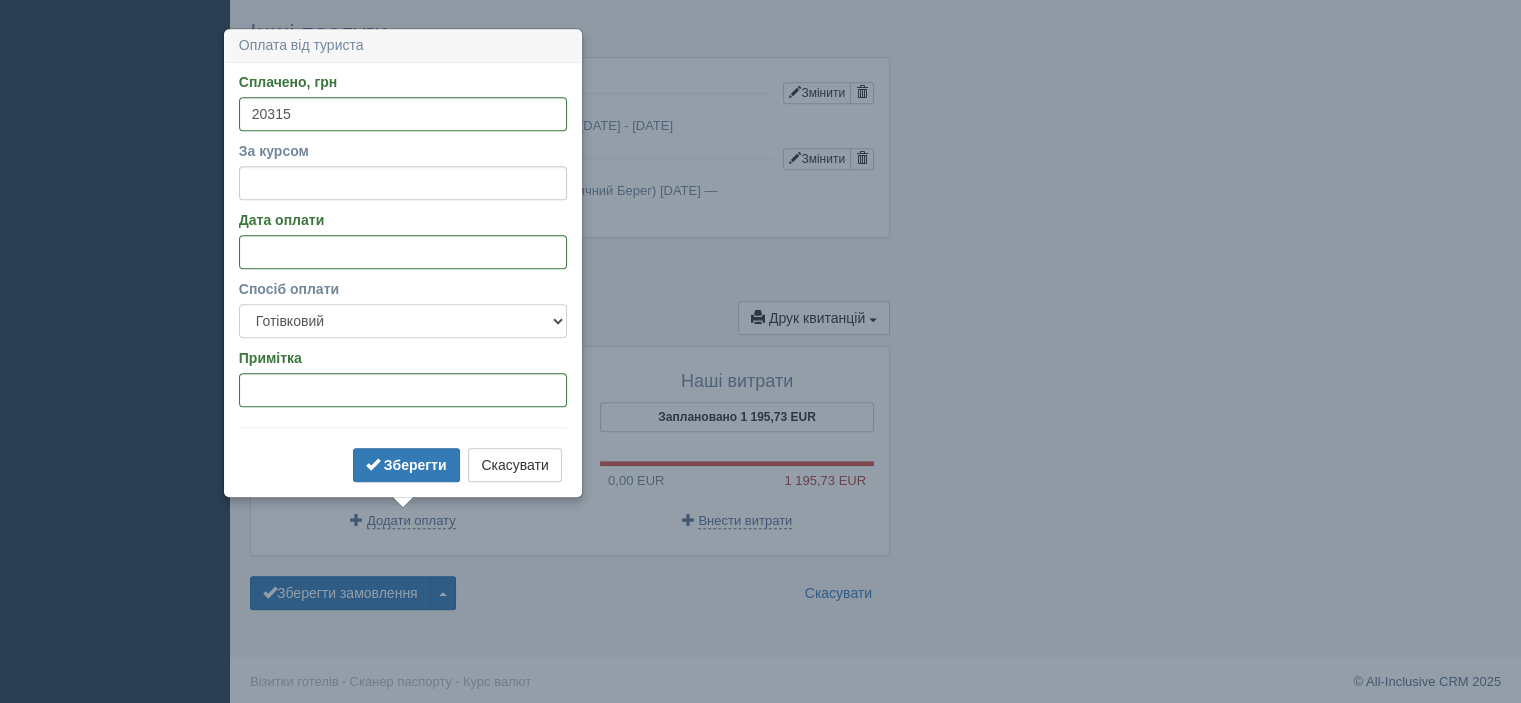 select on "non_cash" 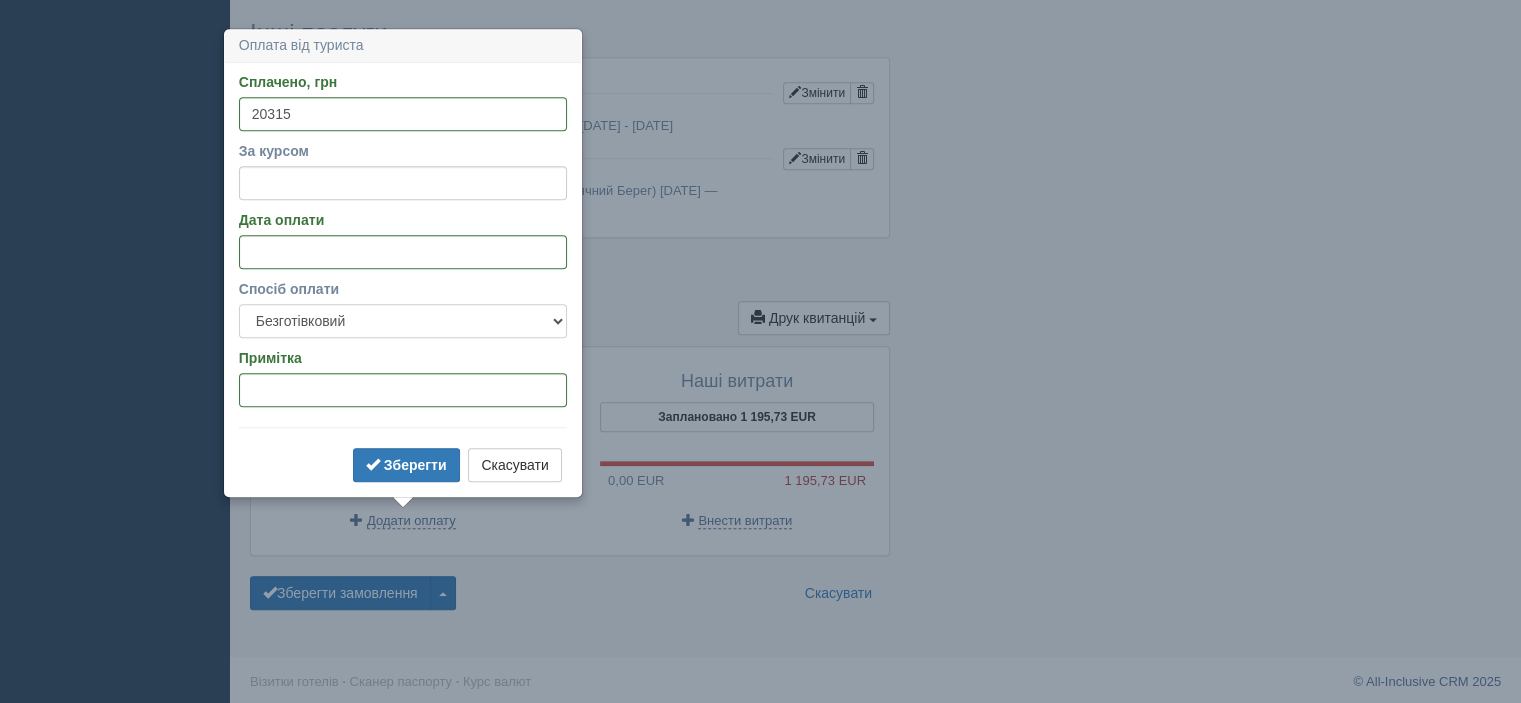 click on "Готівковий
Безготівковий" at bounding box center [403, 321] 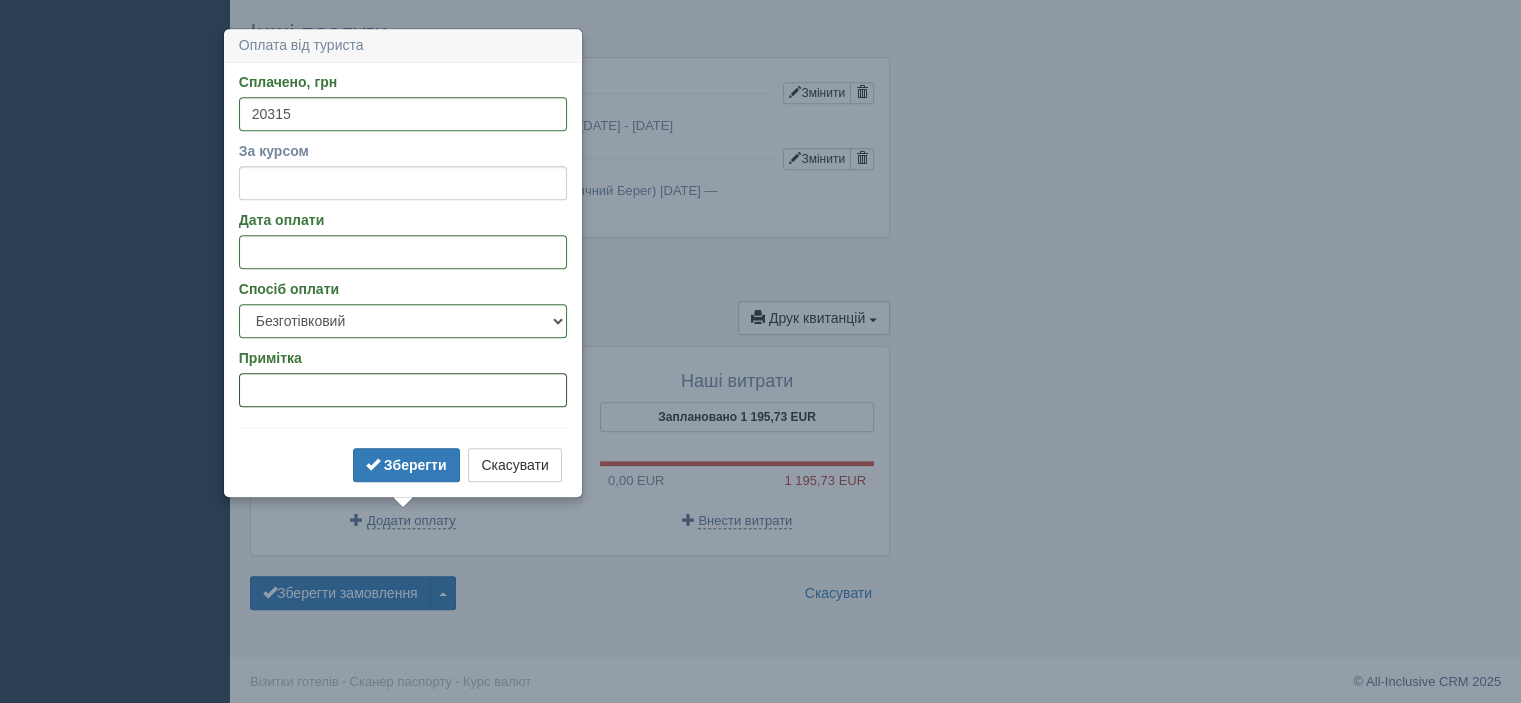 click on "Примітка" at bounding box center [403, 390] 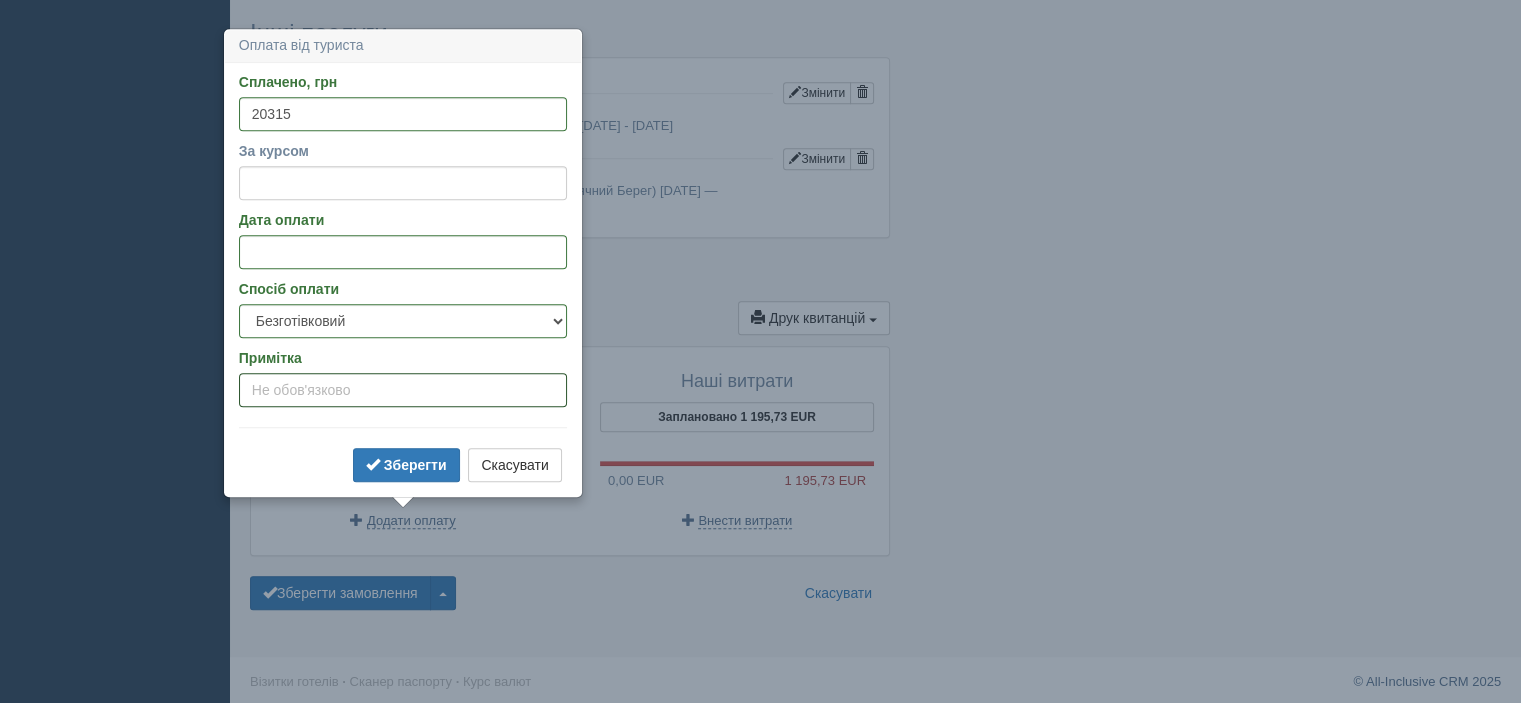 paste on "туристичнi послуги згiдно договору №345 вiд 26.06.2025 - Болгарiя - автобусом, Самойленко Володимир Вiкторович - 3 особи з 22 серпня (11ночей+2) в готелi Diamand 4 (Сонячний Берег, Все Включено), Самойленко Володимир Вiкторович" 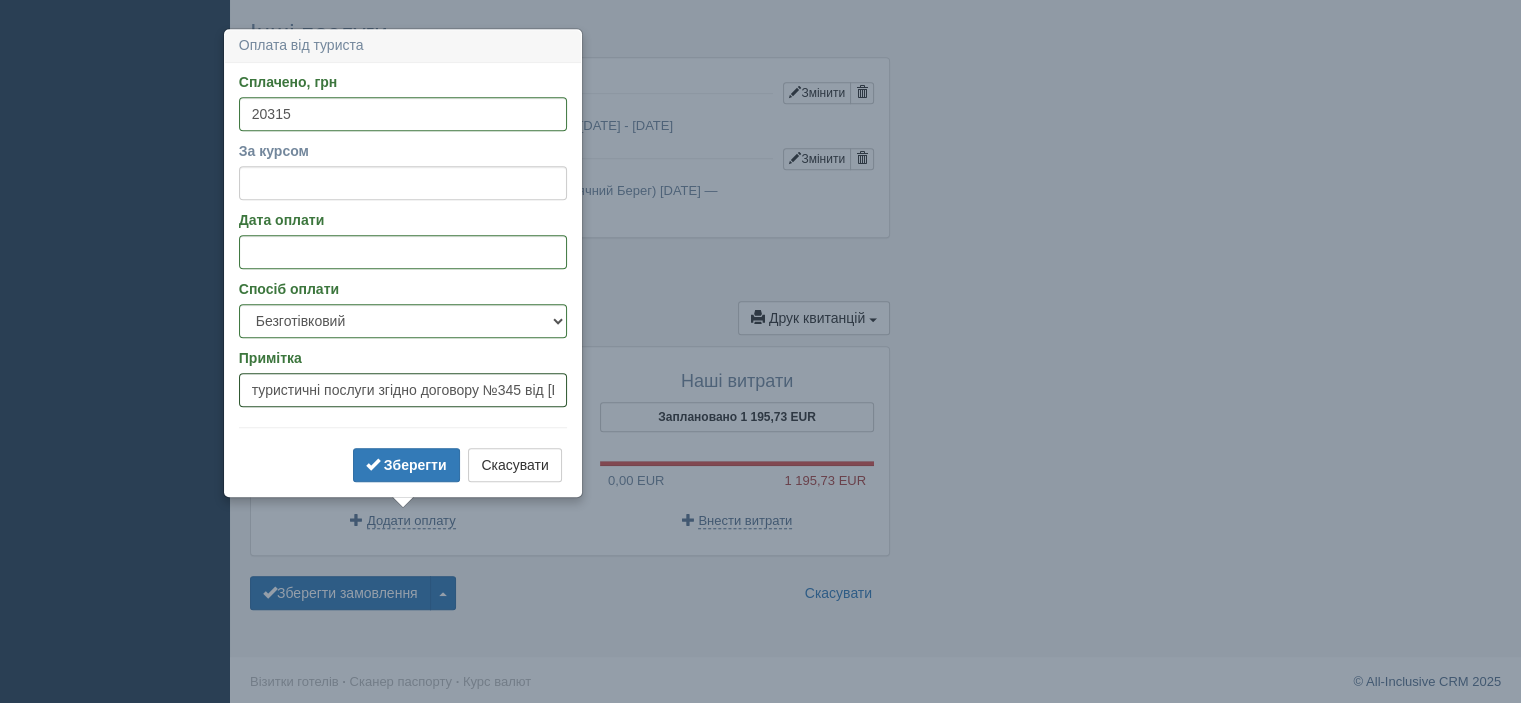 scroll, scrollTop: 0, scrollLeft: 1259, axis: horizontal 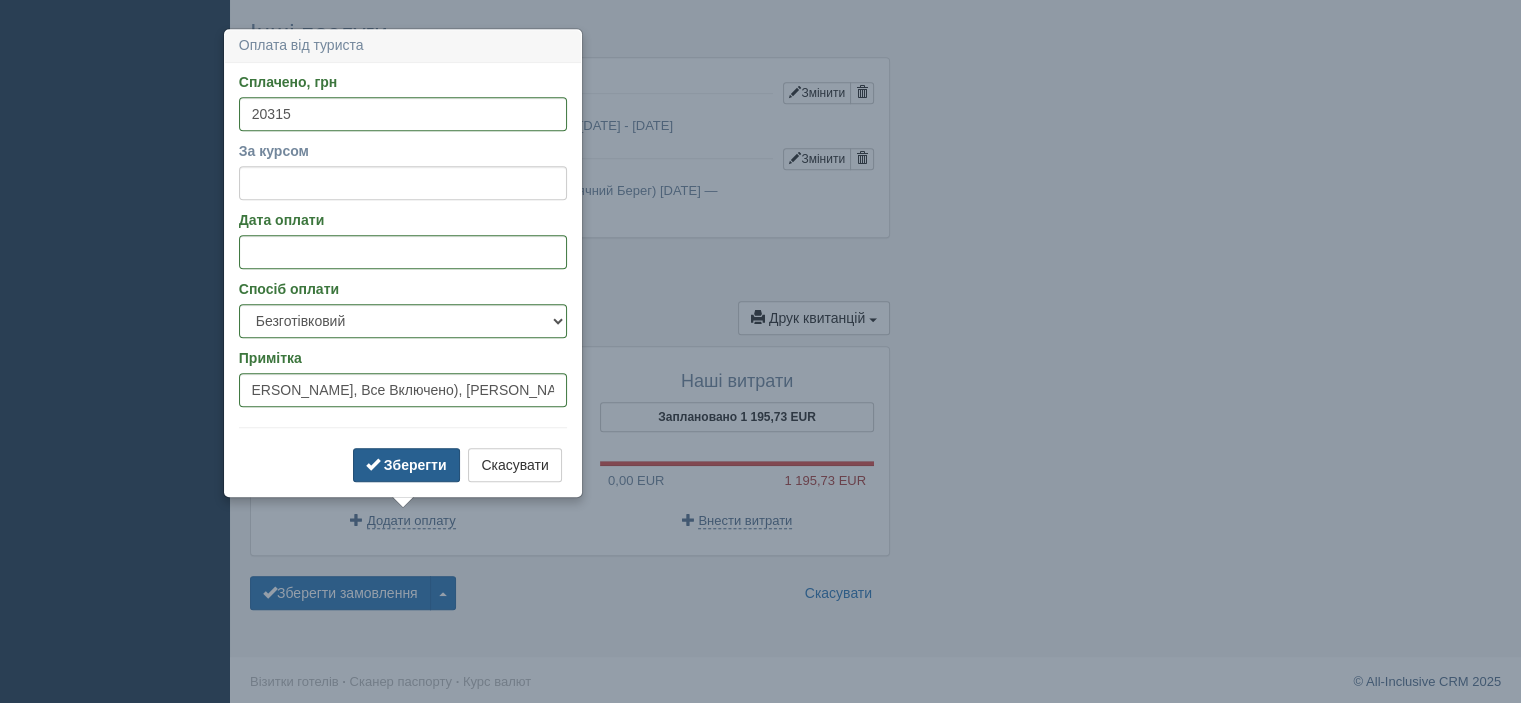 click on "Зберегти" at bounding box center (415, 465) 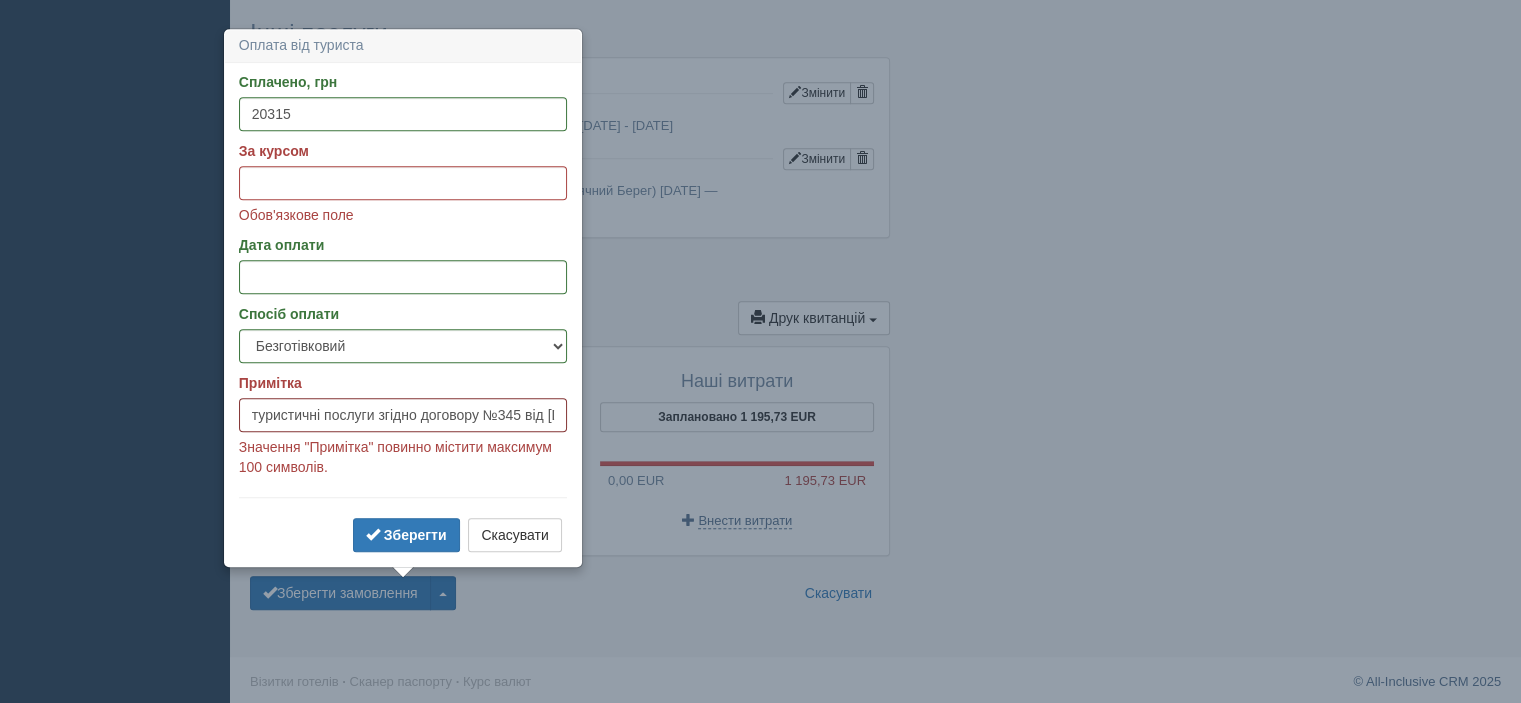 click on "туристичнi послуги згiдно договору №345 вiд 26.06.2025 - Болгарiя - автобусом, Самойленко Володимир Вiкторович - 3 особи з 22 серпня (11ночей+2) в готелi Diamand 4 (Сонячний Берег, Все Включено), Самойленко Володимир Вiкторович" at bounding box center (403, 415) 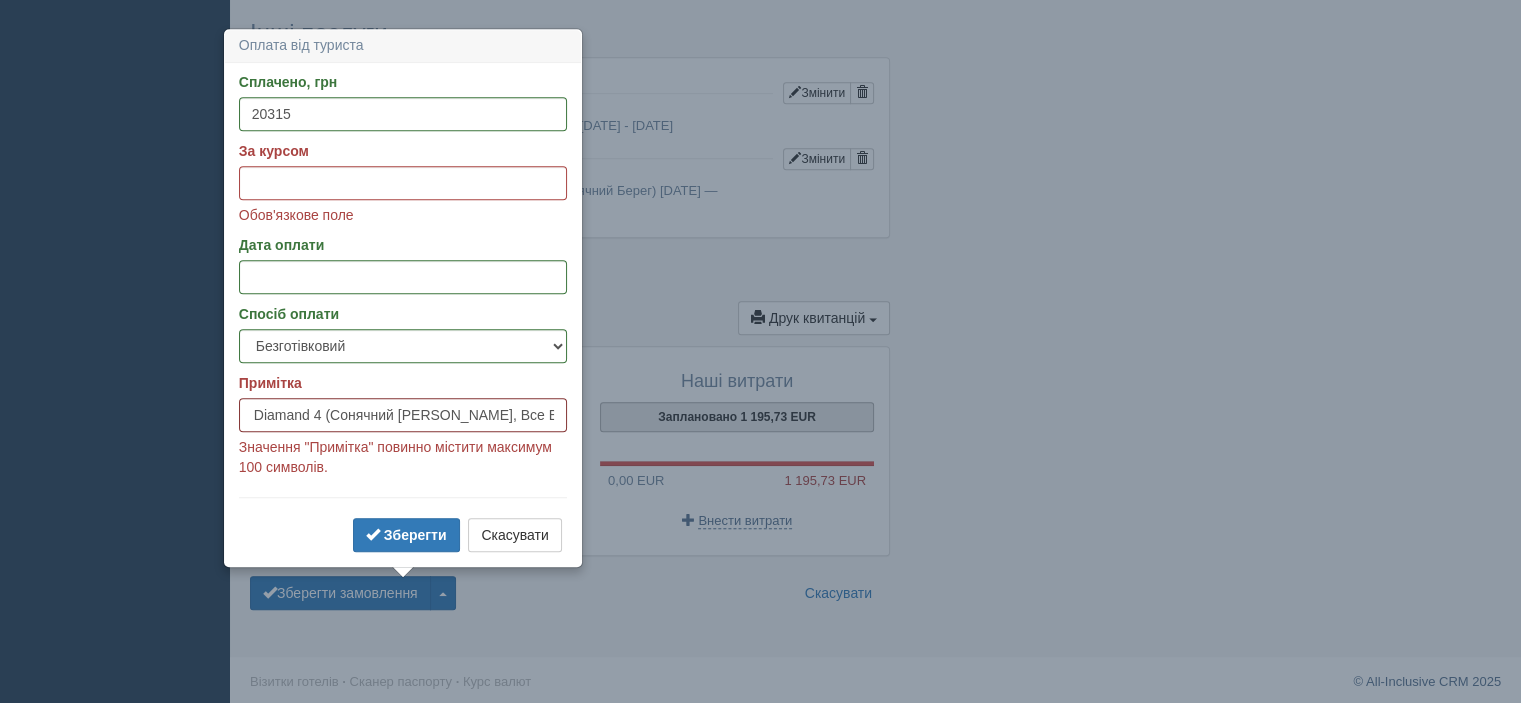 scroll, scrollTop: 0, scrollLeft: 1132, axis: horizontal 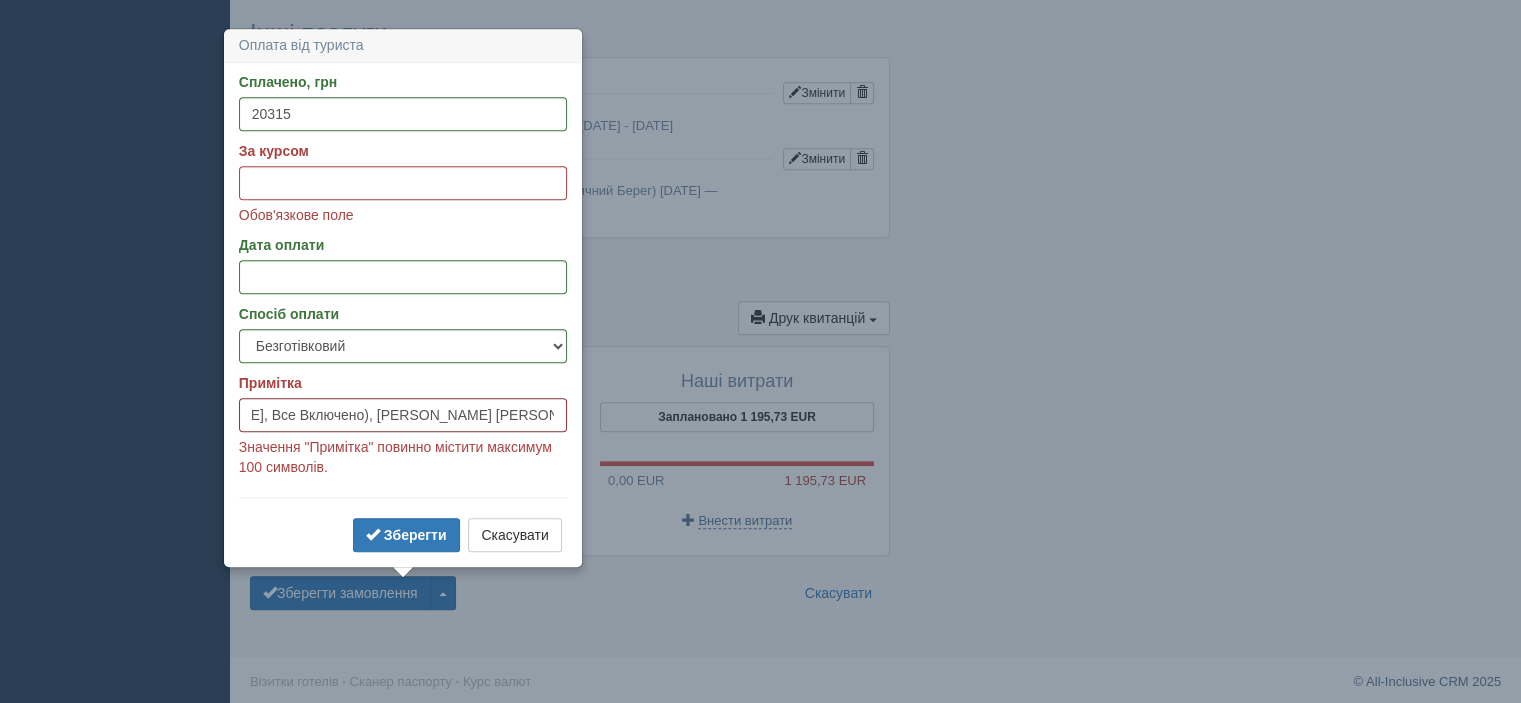 drag, startPoint x: 495, startPoint y: 415, endPoint x: 633, endPoint y: 428, distance: 138.61096 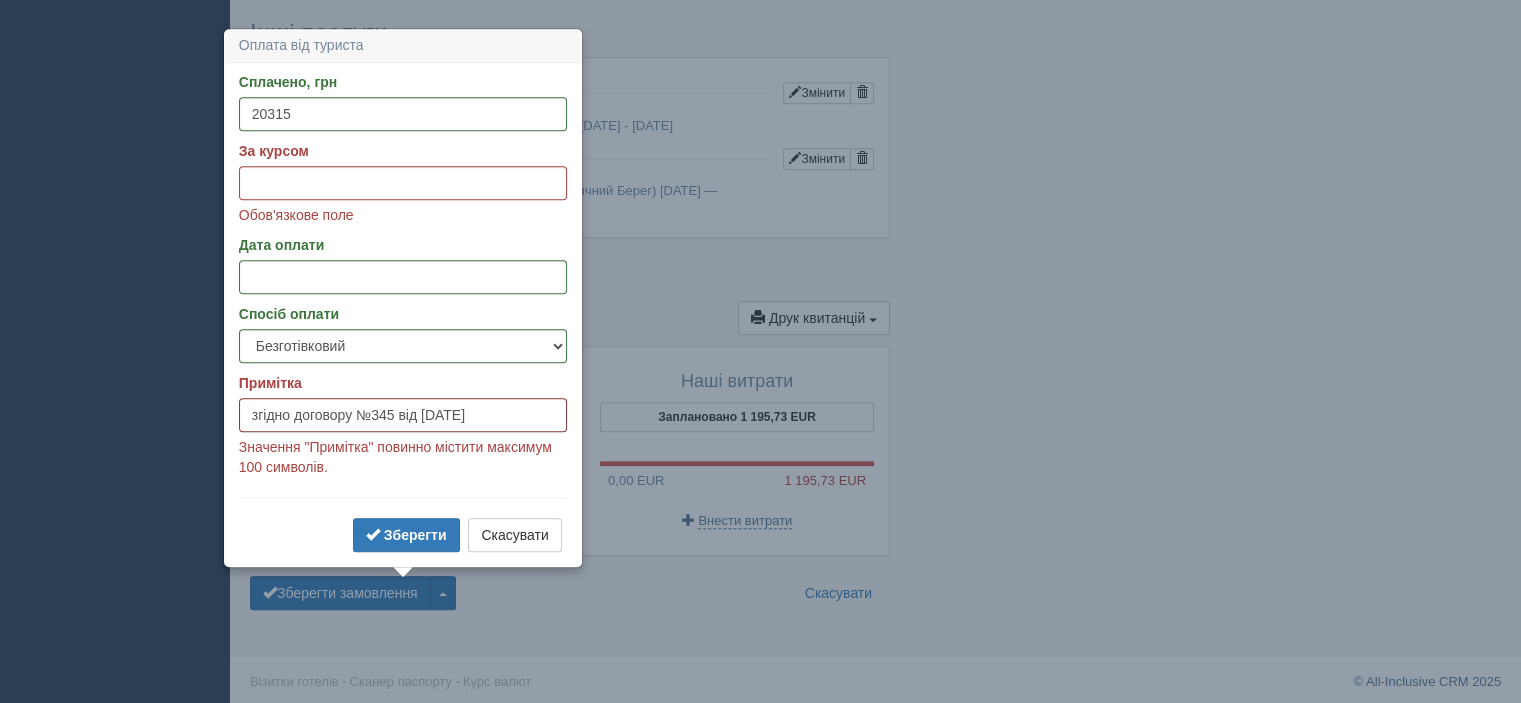 scroll, scrollTop: 0, scrollLeft: 0, axis: both 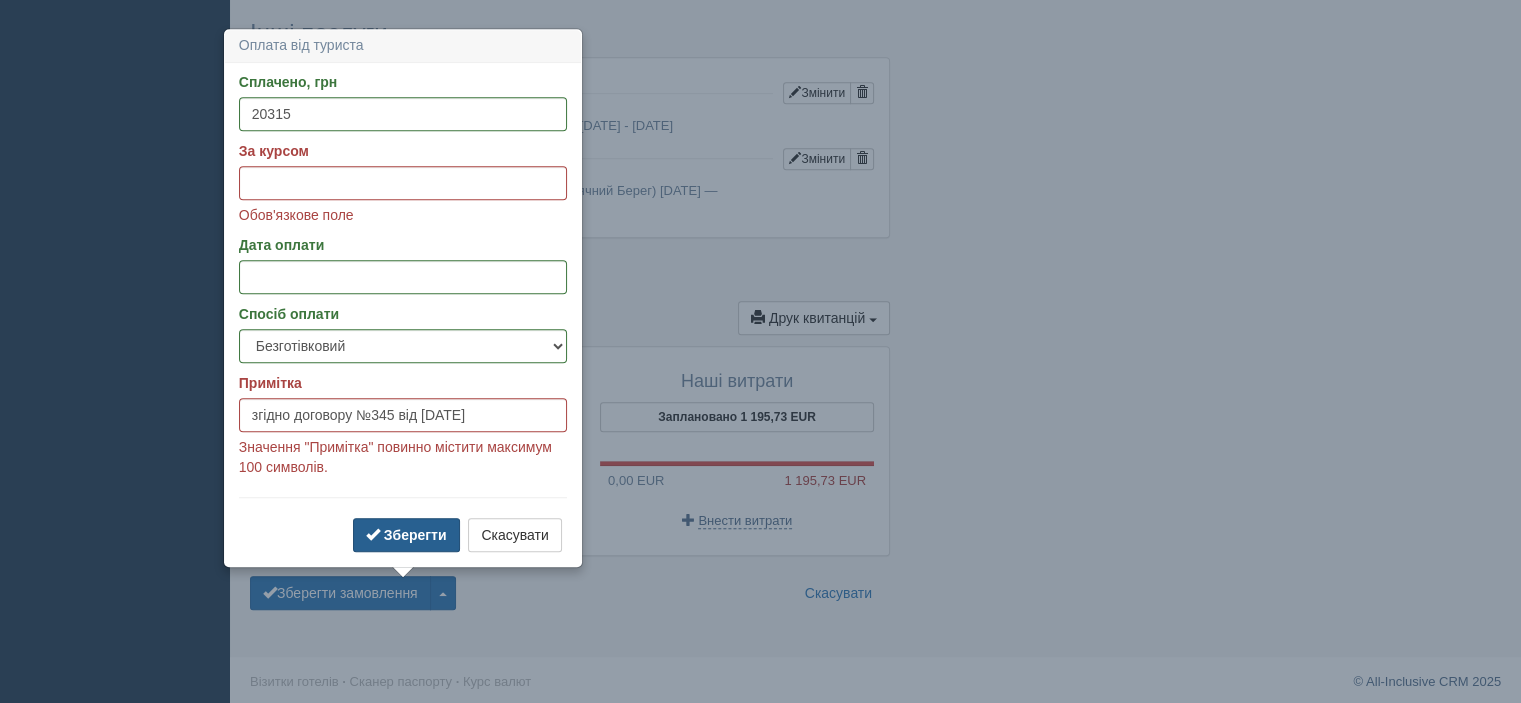 click on "Зберегти" at bounding box center (415, 535) 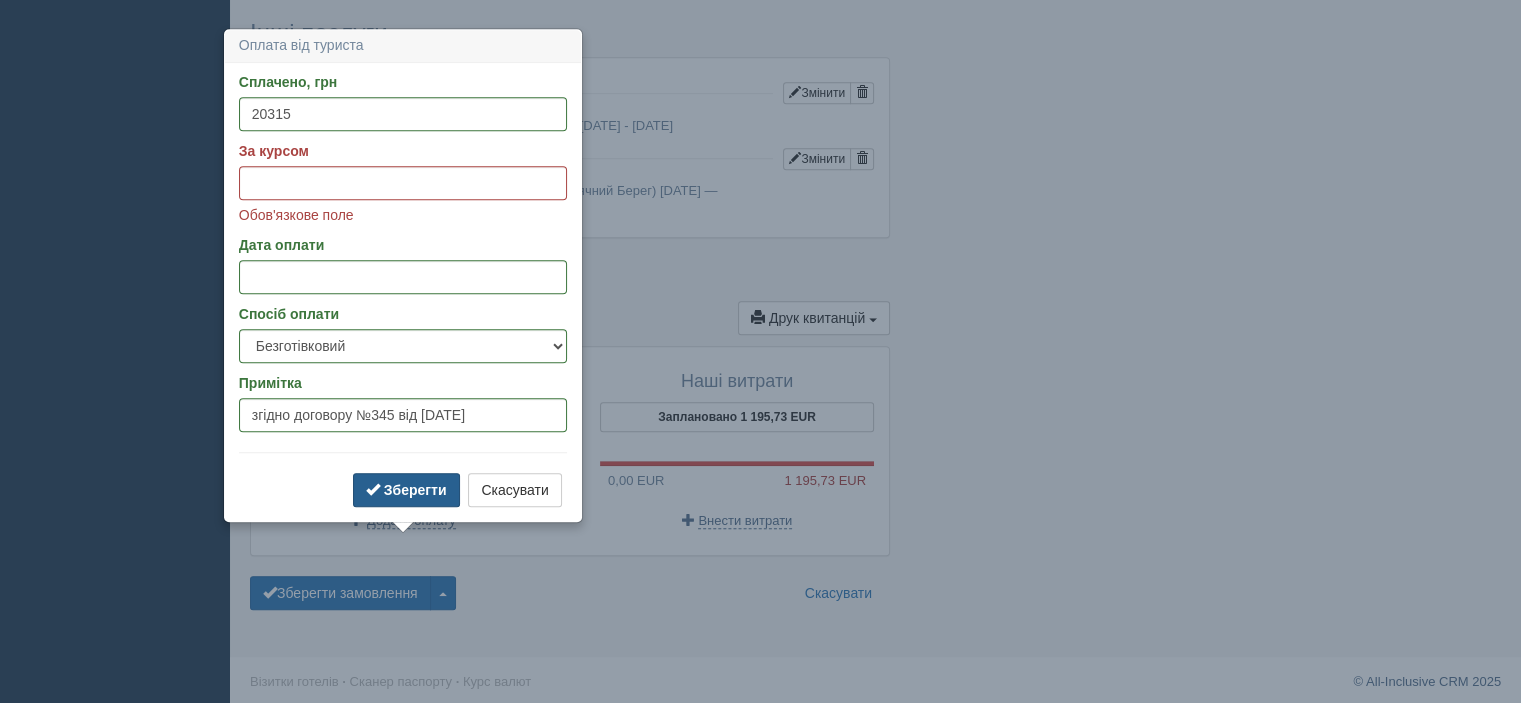 click on "Зберегти" at bounding box center [415, 490] 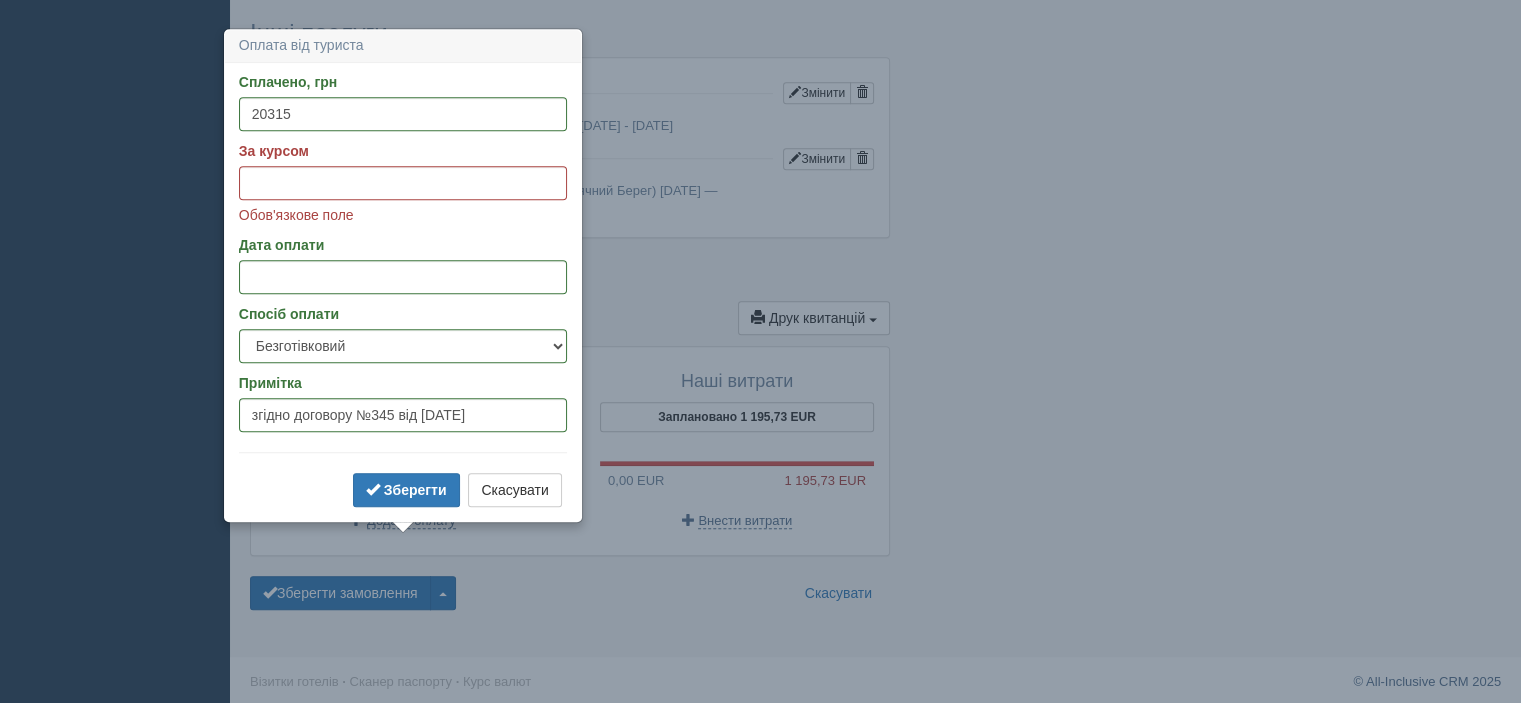 click on "Примітка" at bounding box center [403, 383] 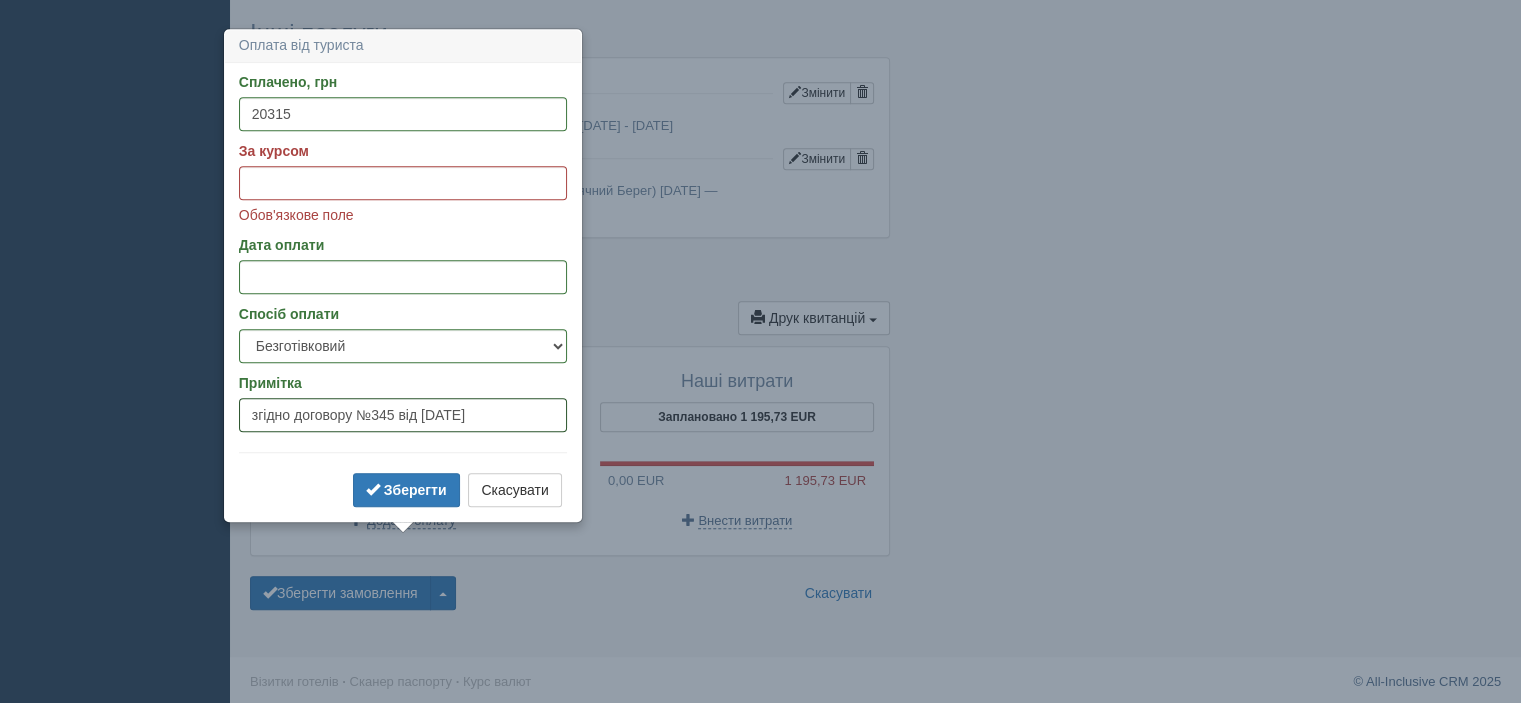 click on "згiдно договору №345 вiд 26.06.2025" at bounding box center (403, 415) 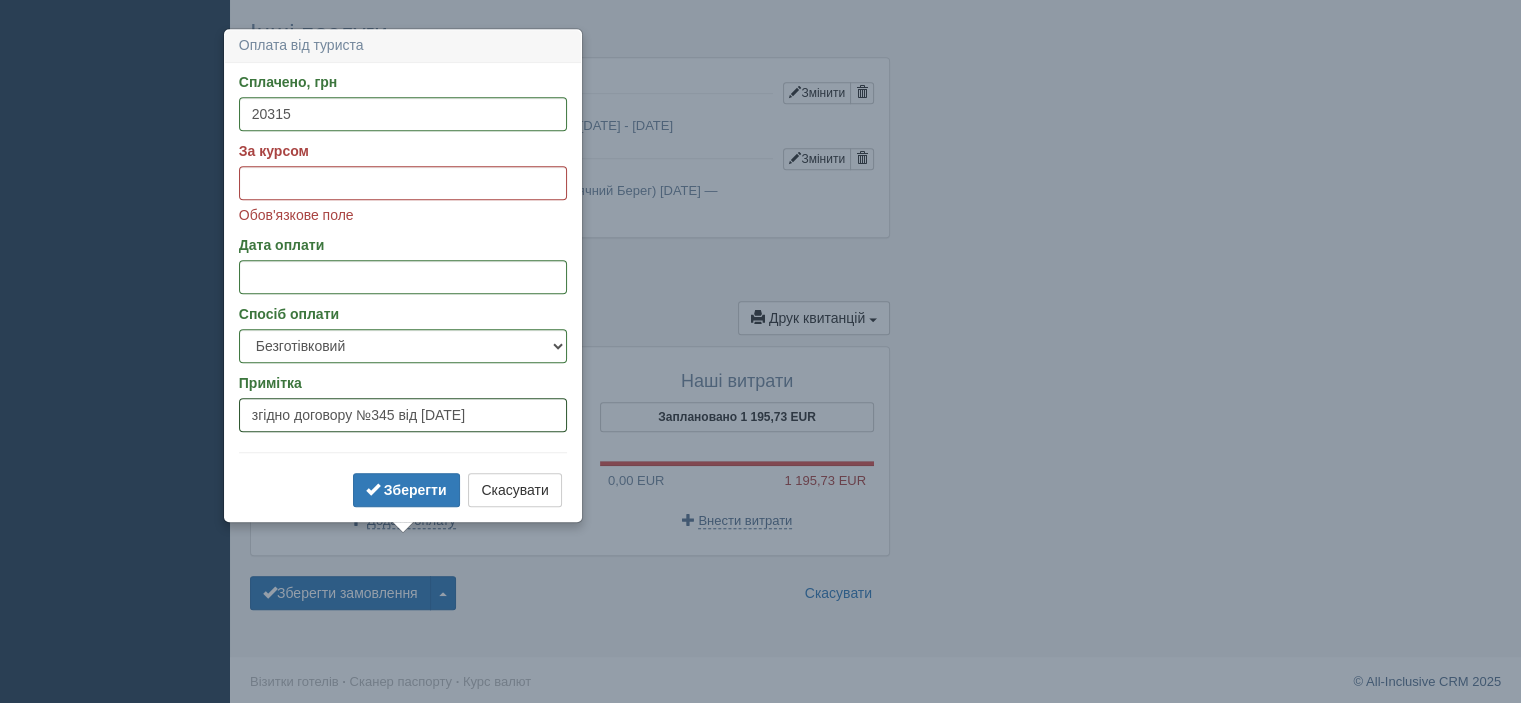 click on "згiдно договору №345 вiд 26.06.2025" at bounding box center [403, 415] 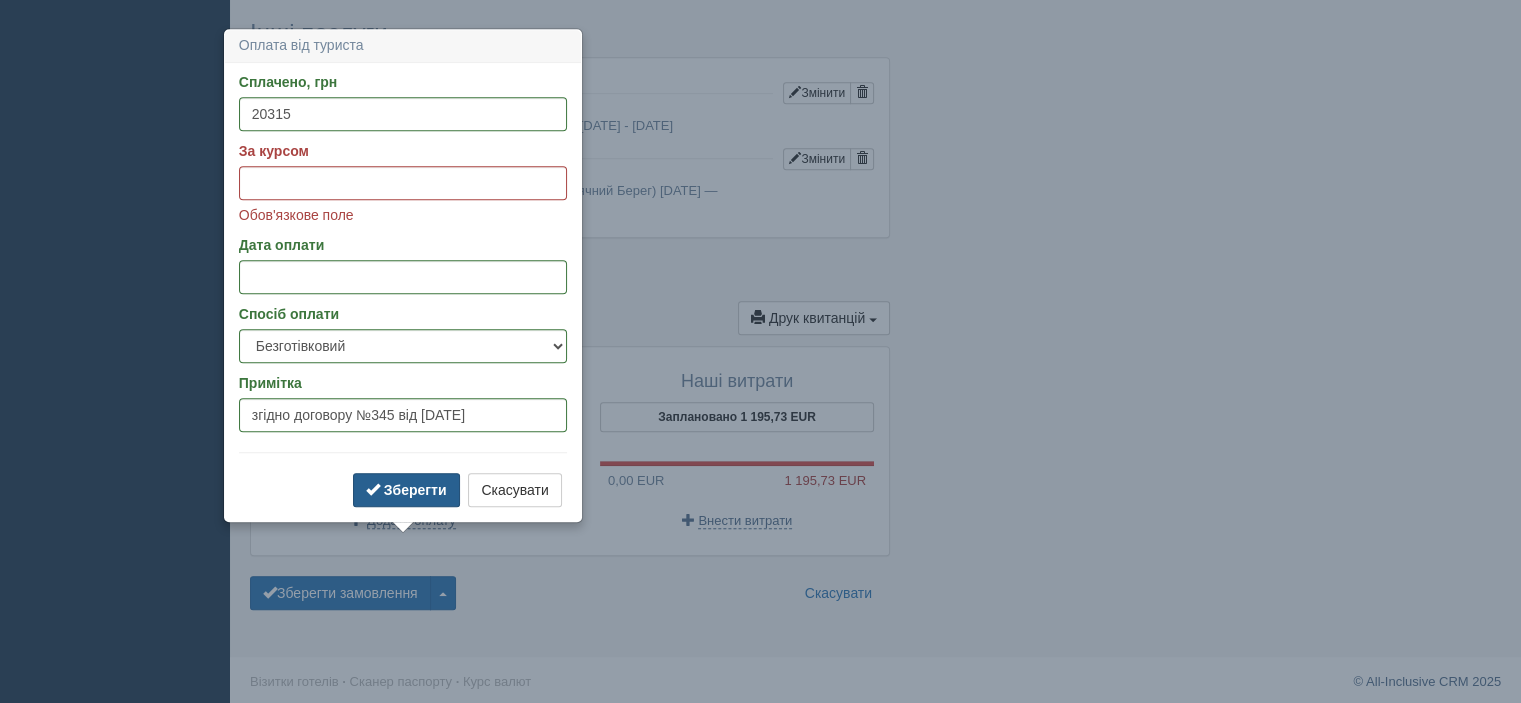 click on "Зберегти" at bounding box center [415, 490] 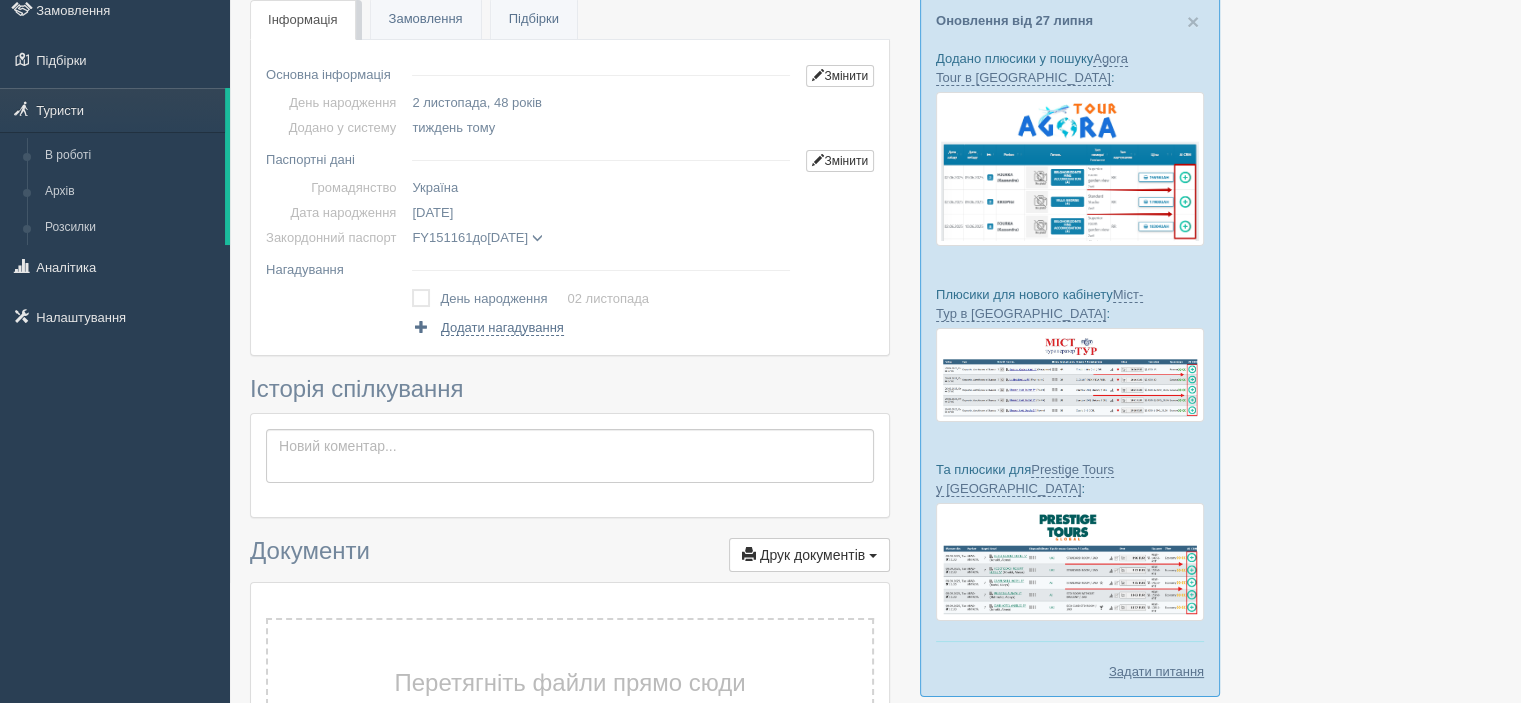 scroll, scrollTop: 0, scrollLeft: 0, axis: both 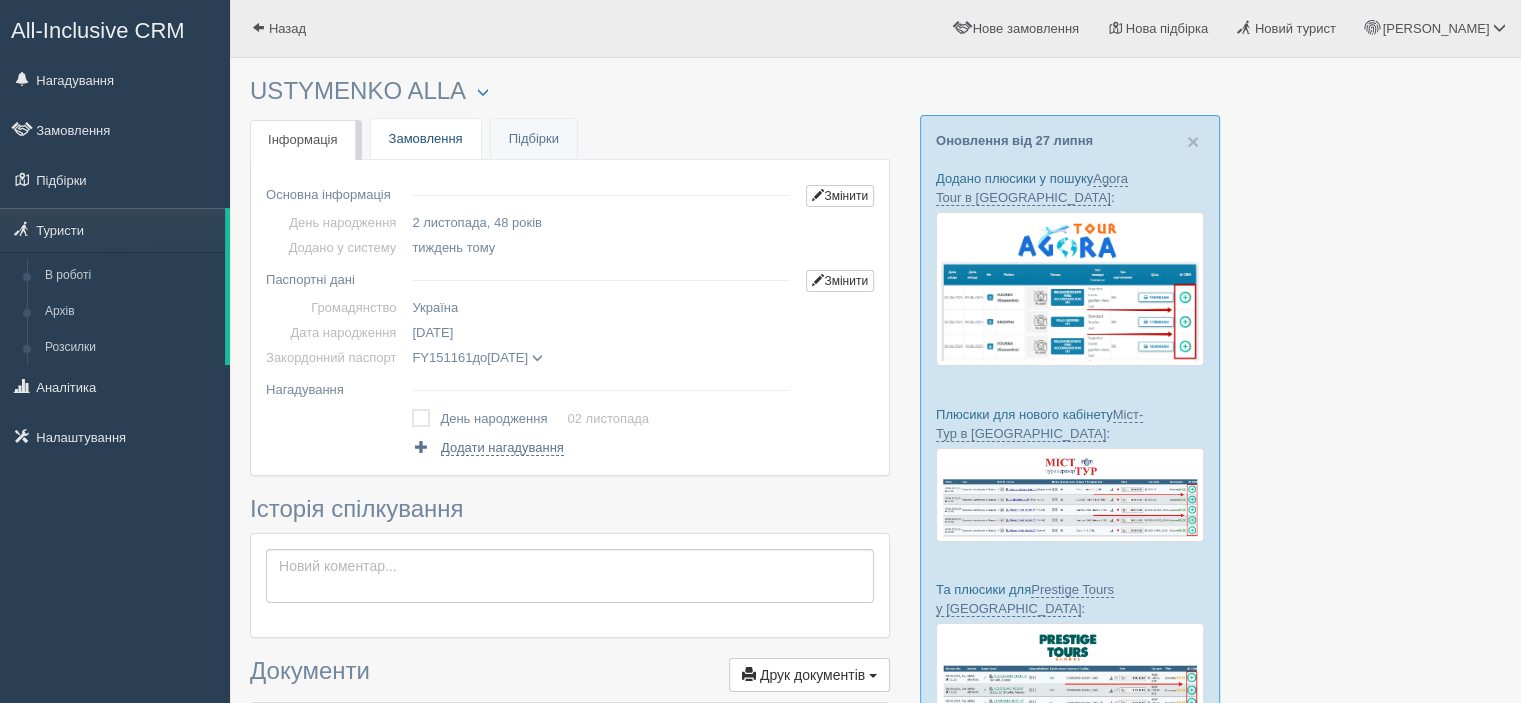 click on "Замовлення" at bounding box center [426, 139] 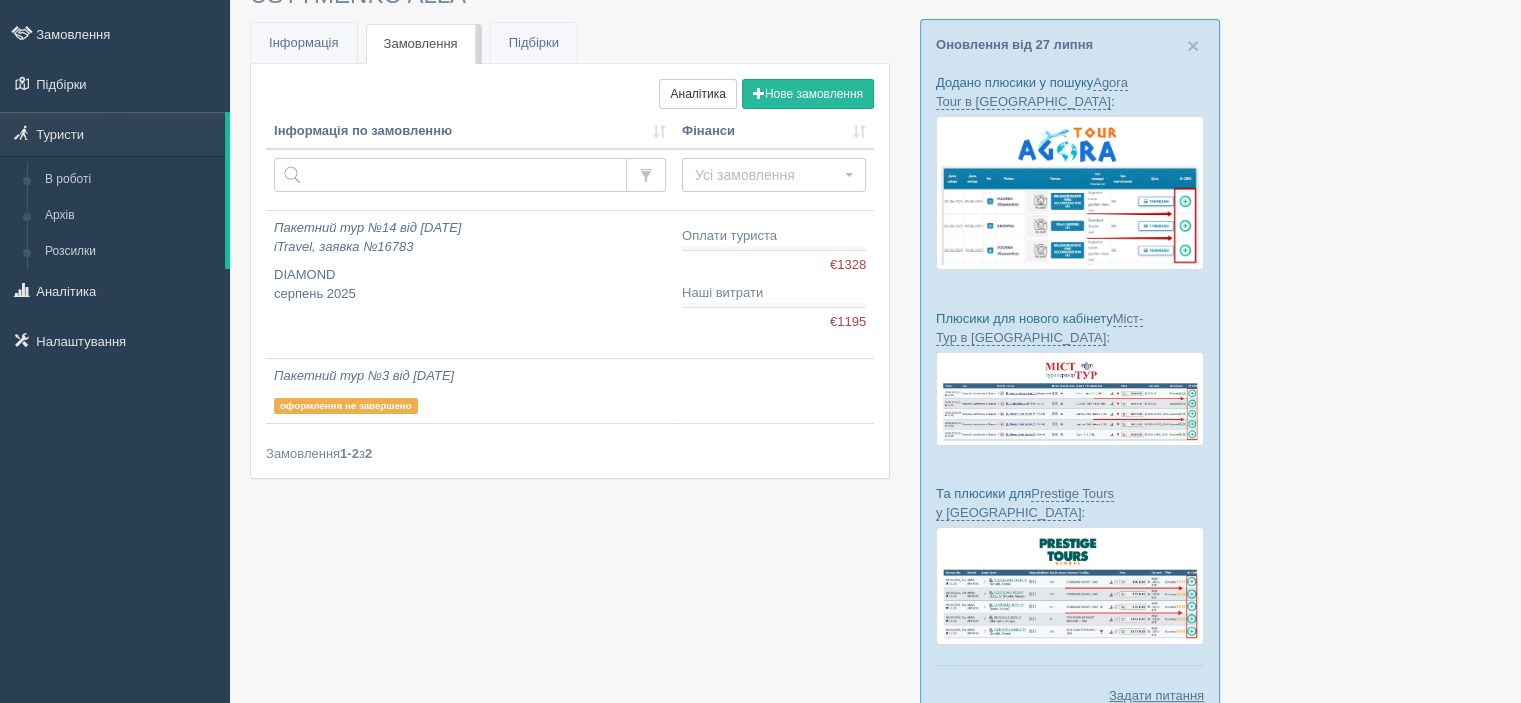 scroll, scrollTop: 0, scrollLeft: 0, axis: both 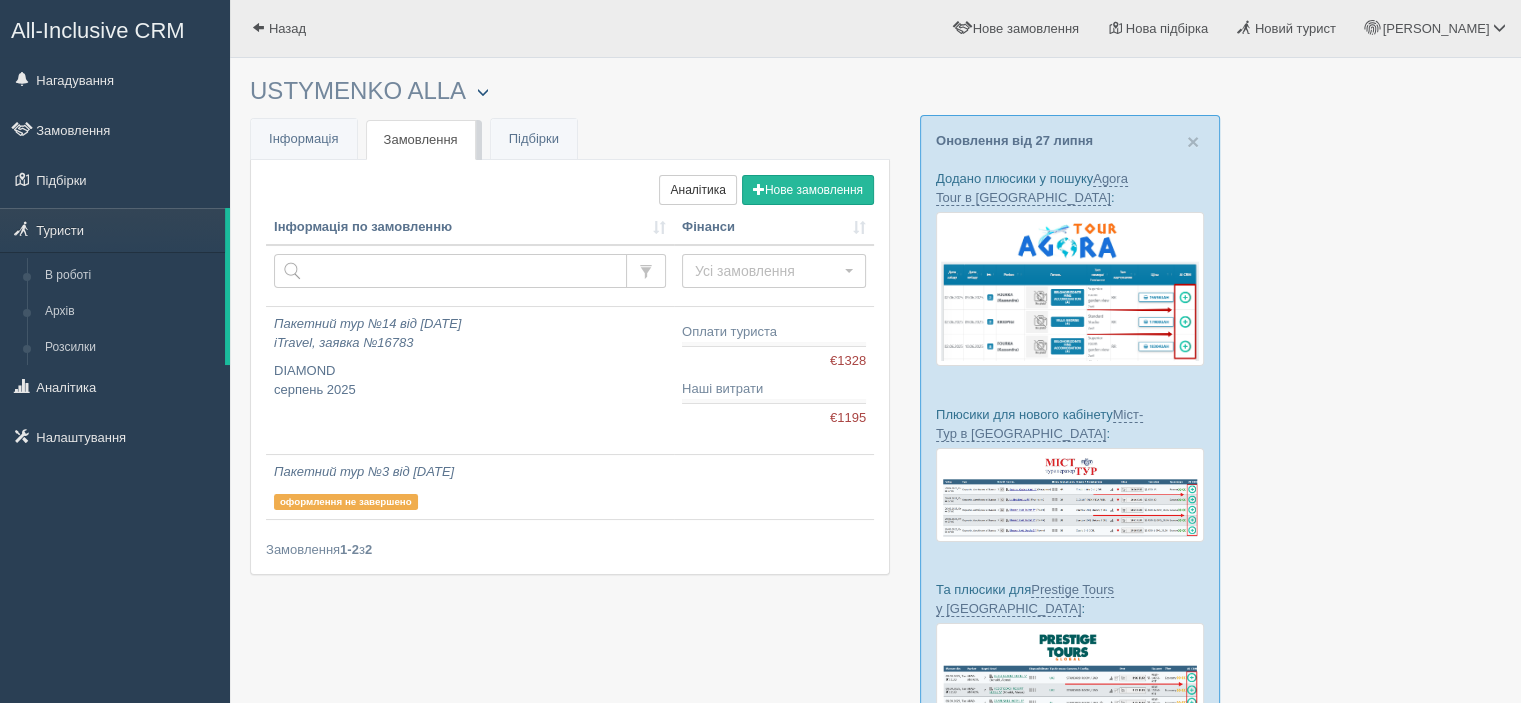 click at bounding box center (483, 93) 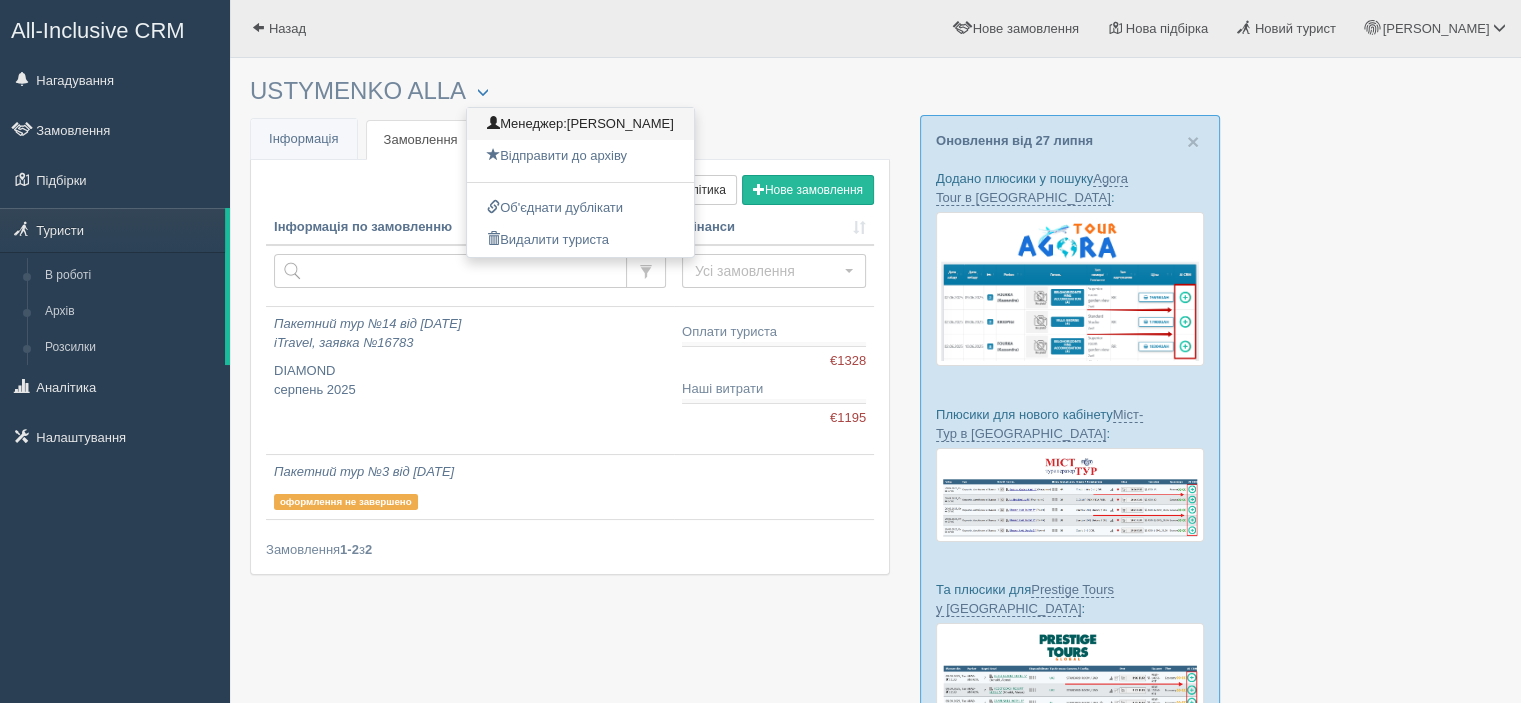 click on "Менеджер:
[PERSON_NAME]" at bounding box center (580, 124) 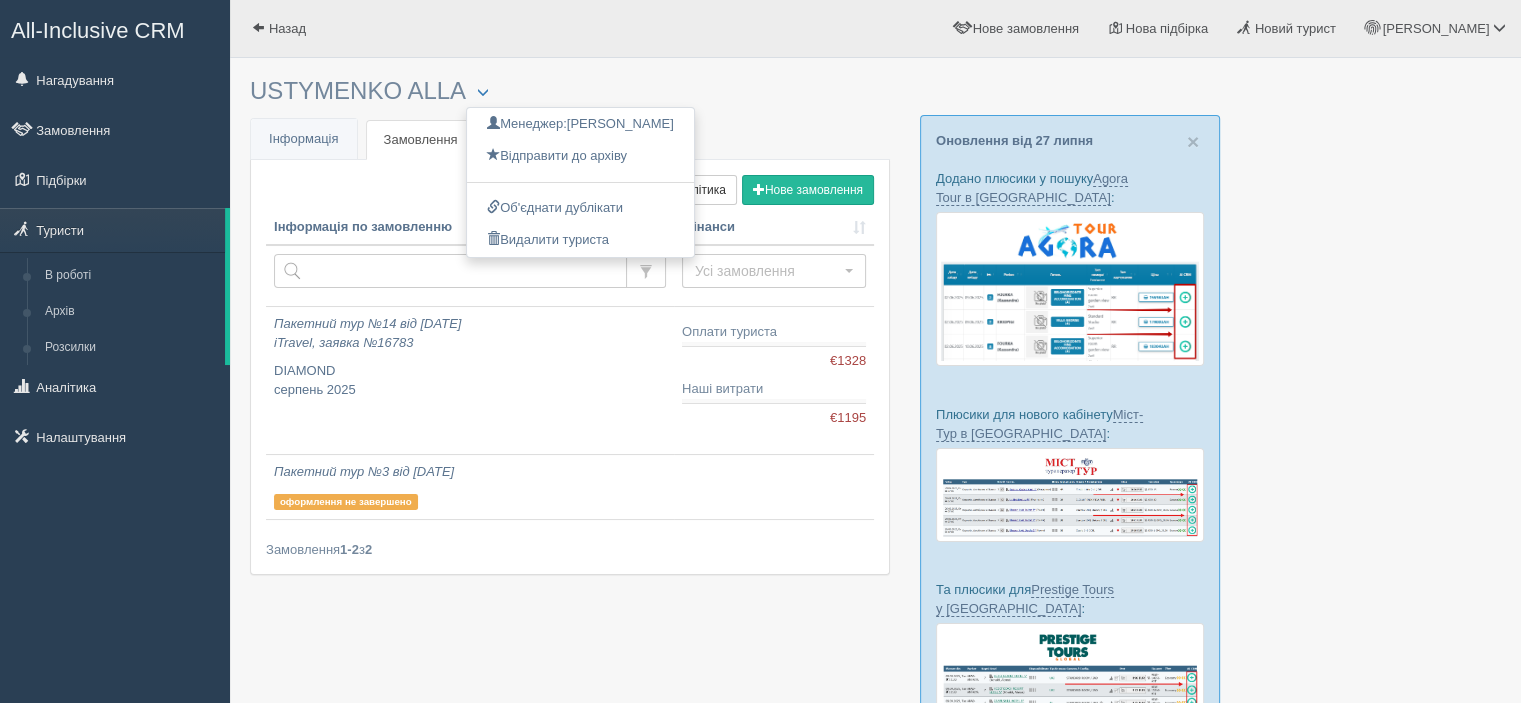 checkbox on "true" 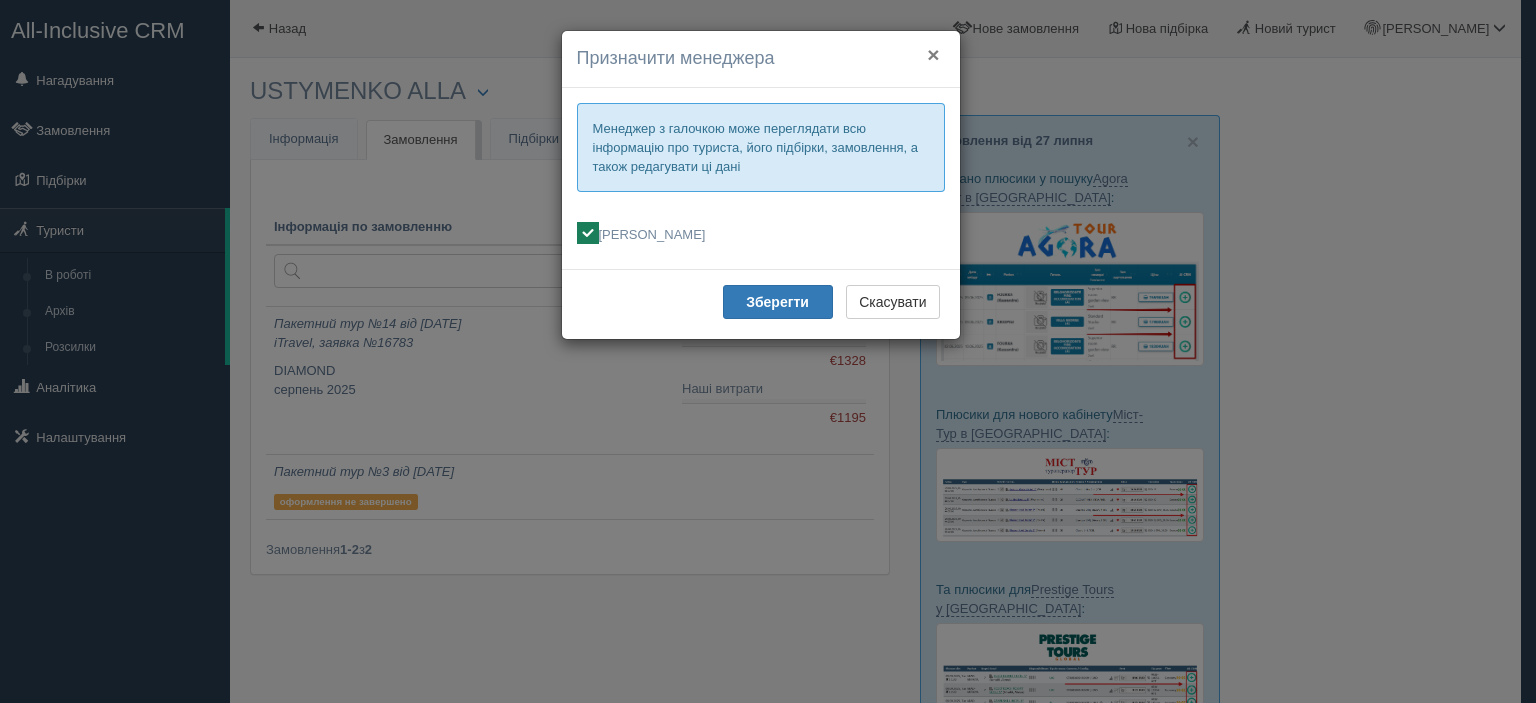 click on "×" at bounding box center (933, 54) 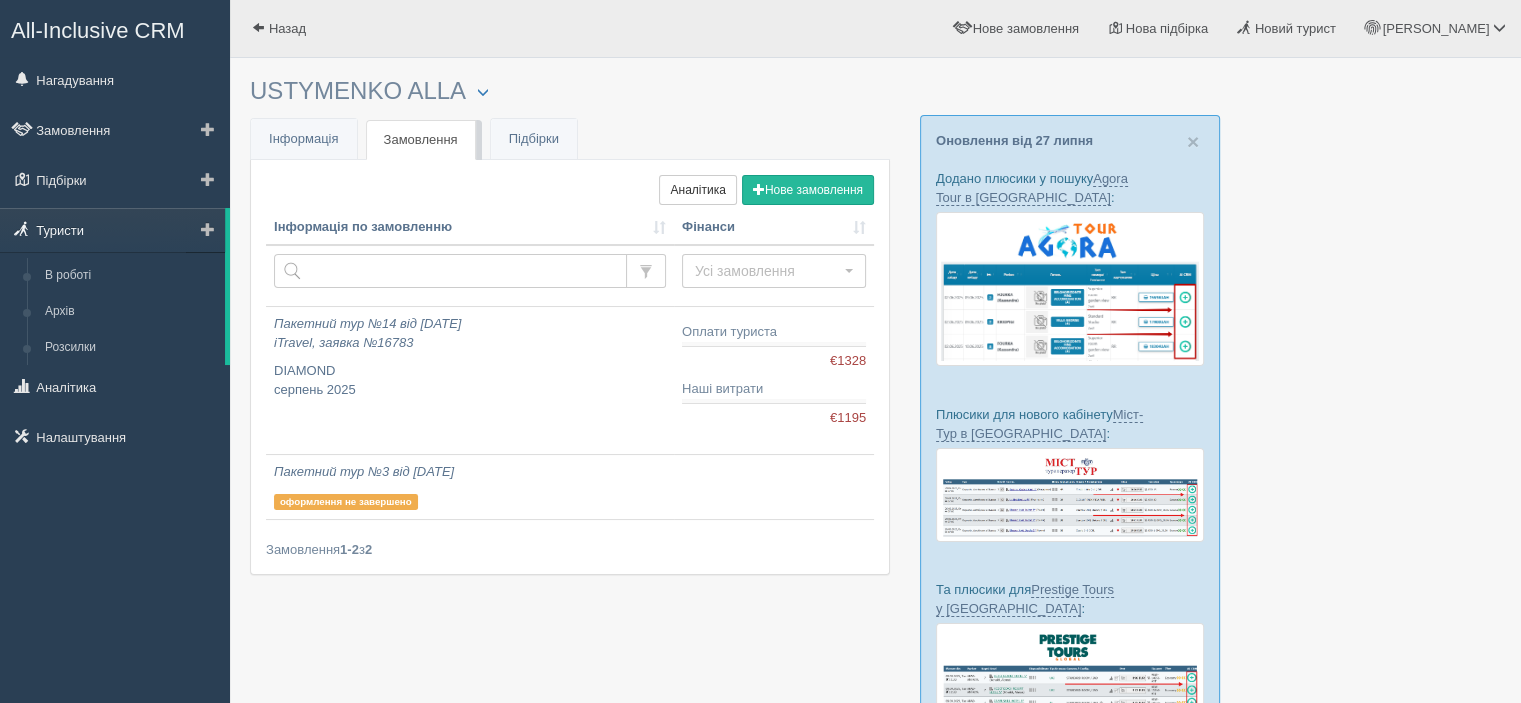 click on "Туристи" at bounding box center [112, 230] 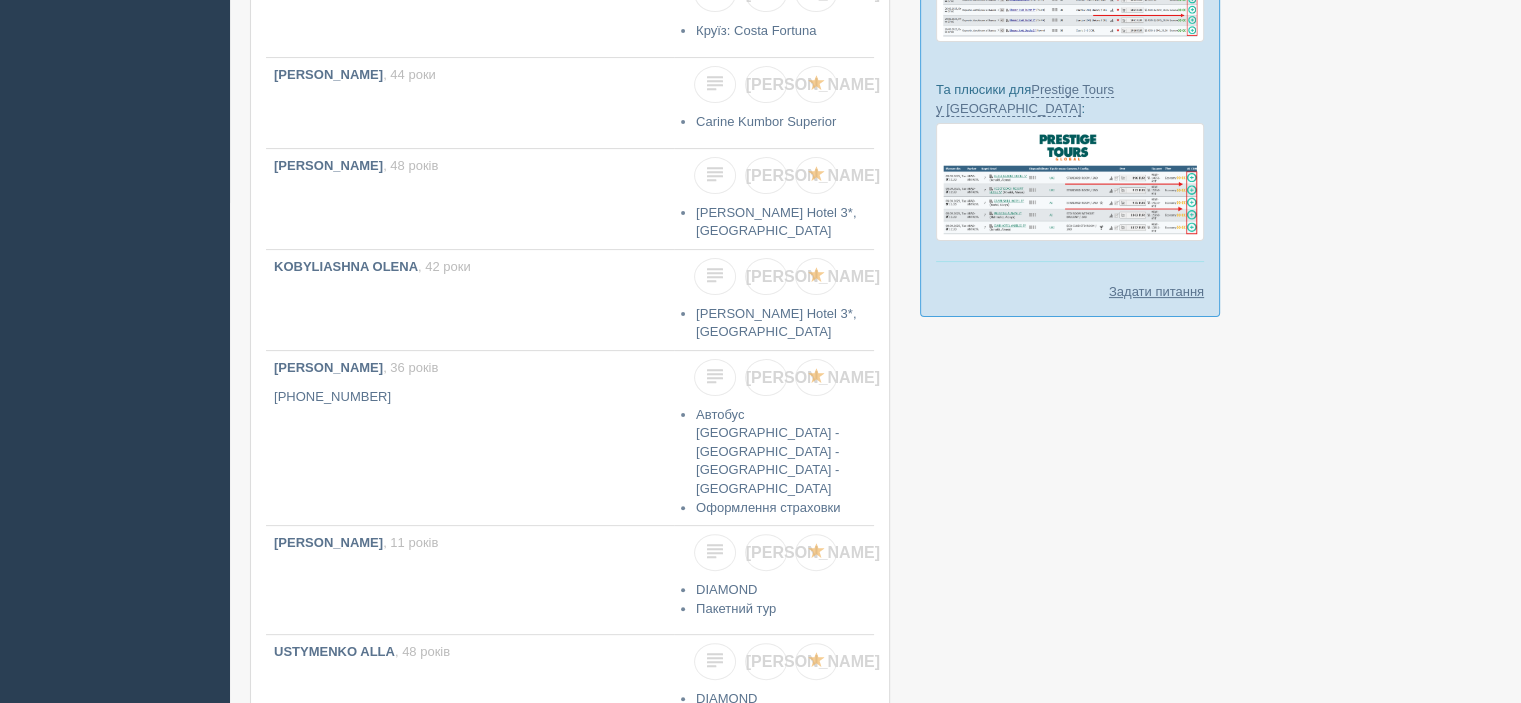 scroll, scrollTop: 744, scrollLeft: 0, axis: vertical 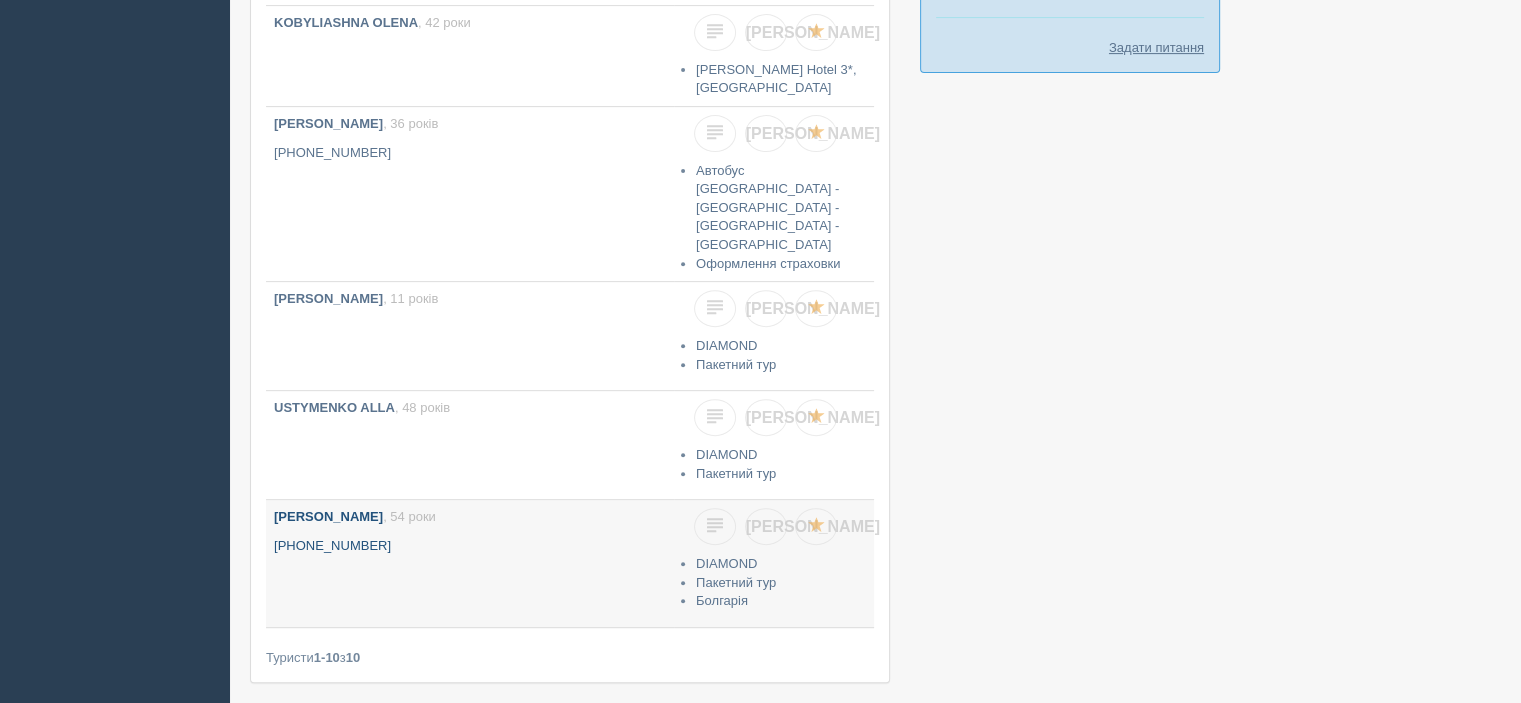 click on "SAMOILENKO VOLODYMYR ,
54 роки
+380 95 643 4470" at bounding box center [470, 563] 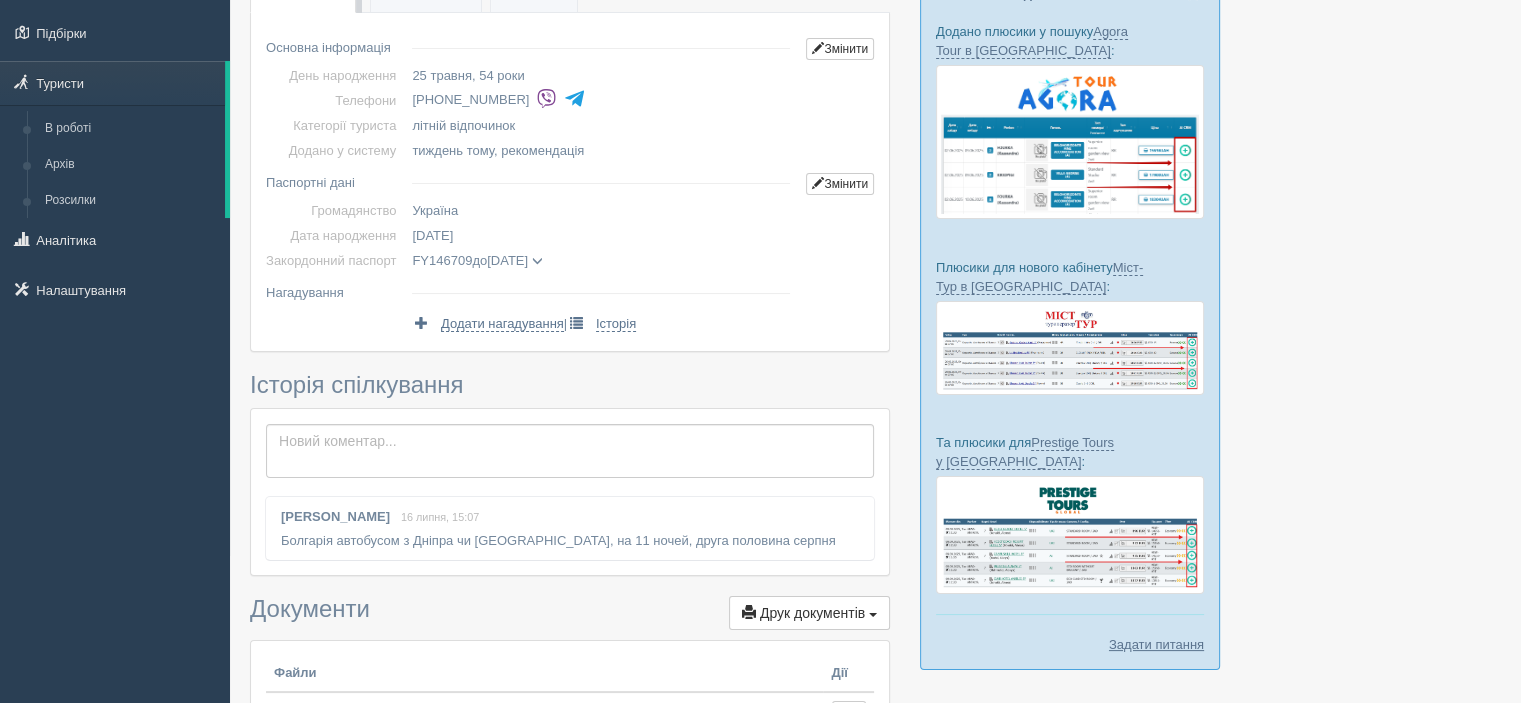 scroll, scrollTop: 0, scrollLeft: 0, axis: both 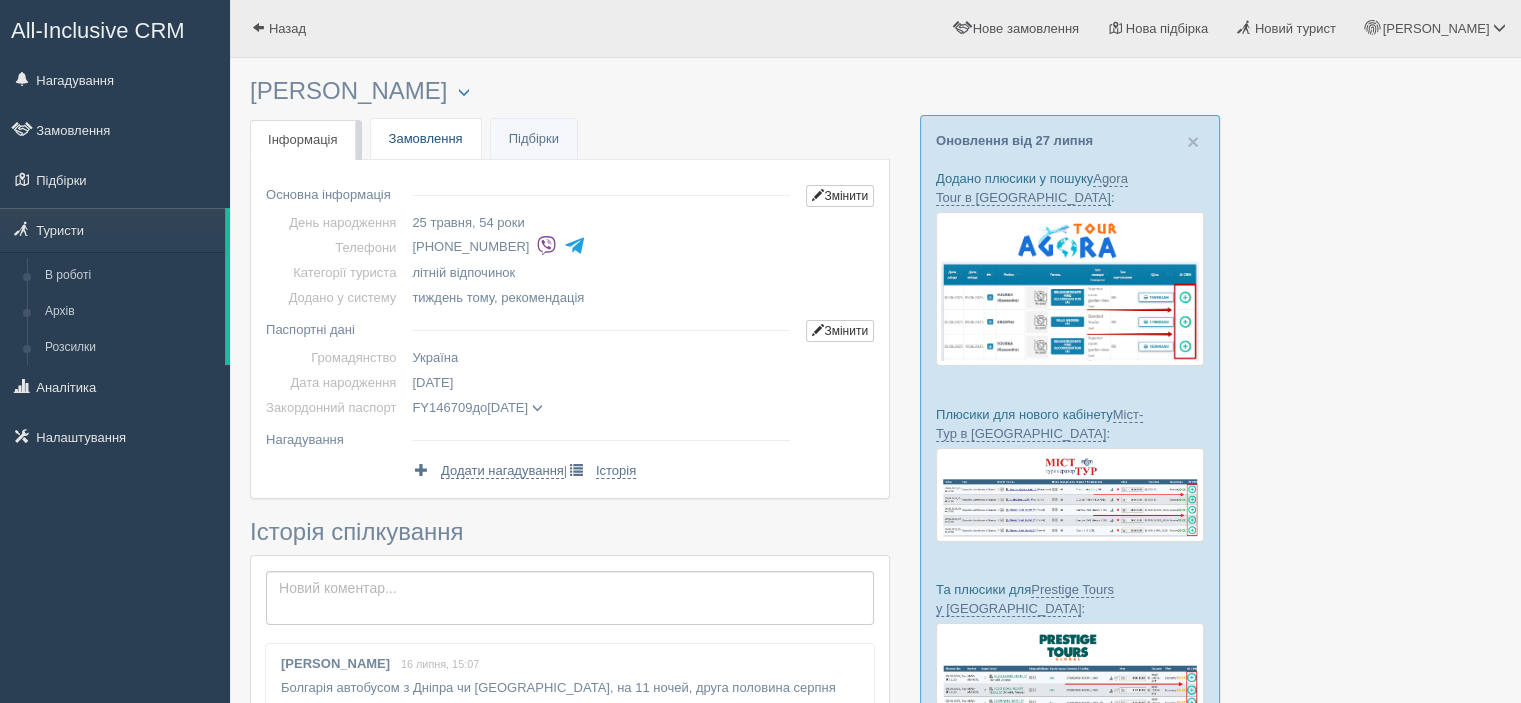 click on "Замовлення" at bounding box center [426, 139] 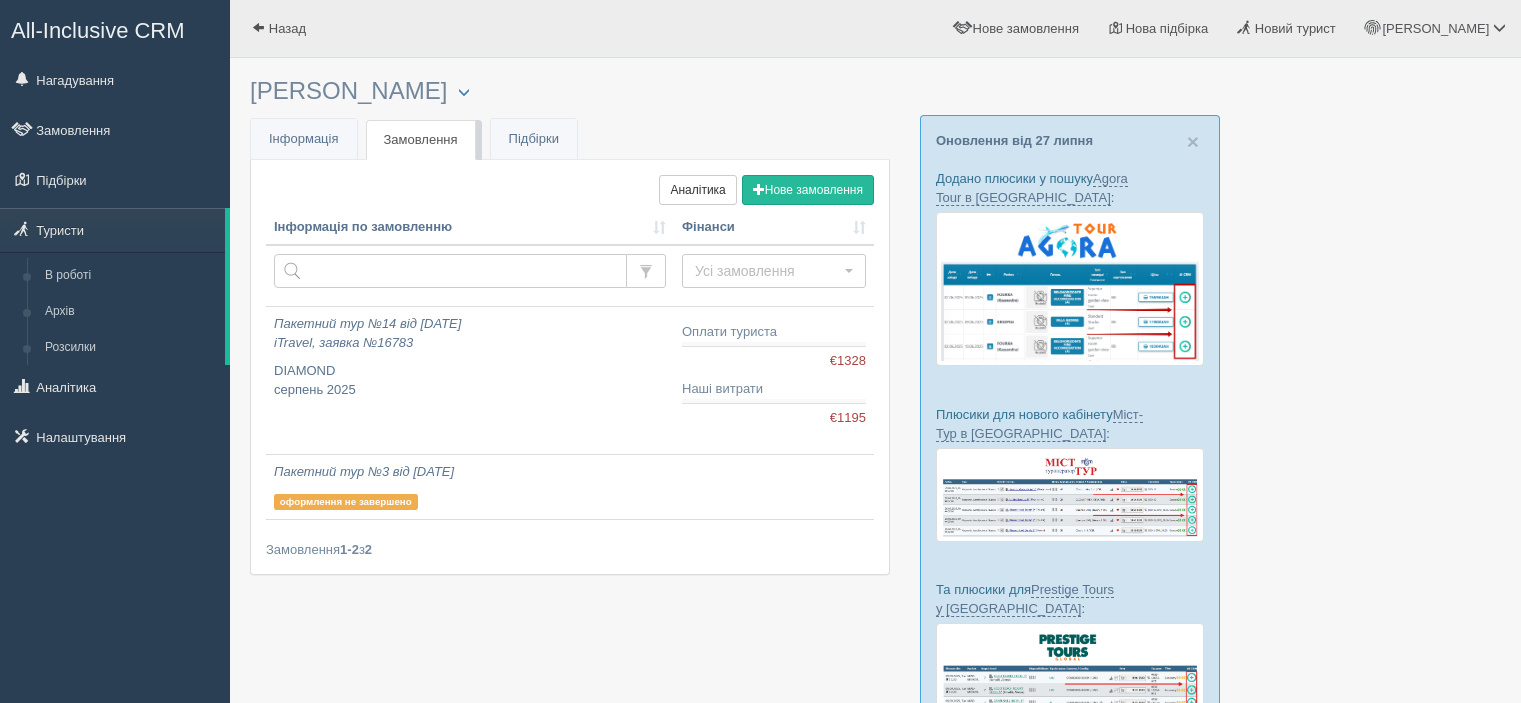 scroll, scrollTop: 0, scrollLeft: 0, axis: both 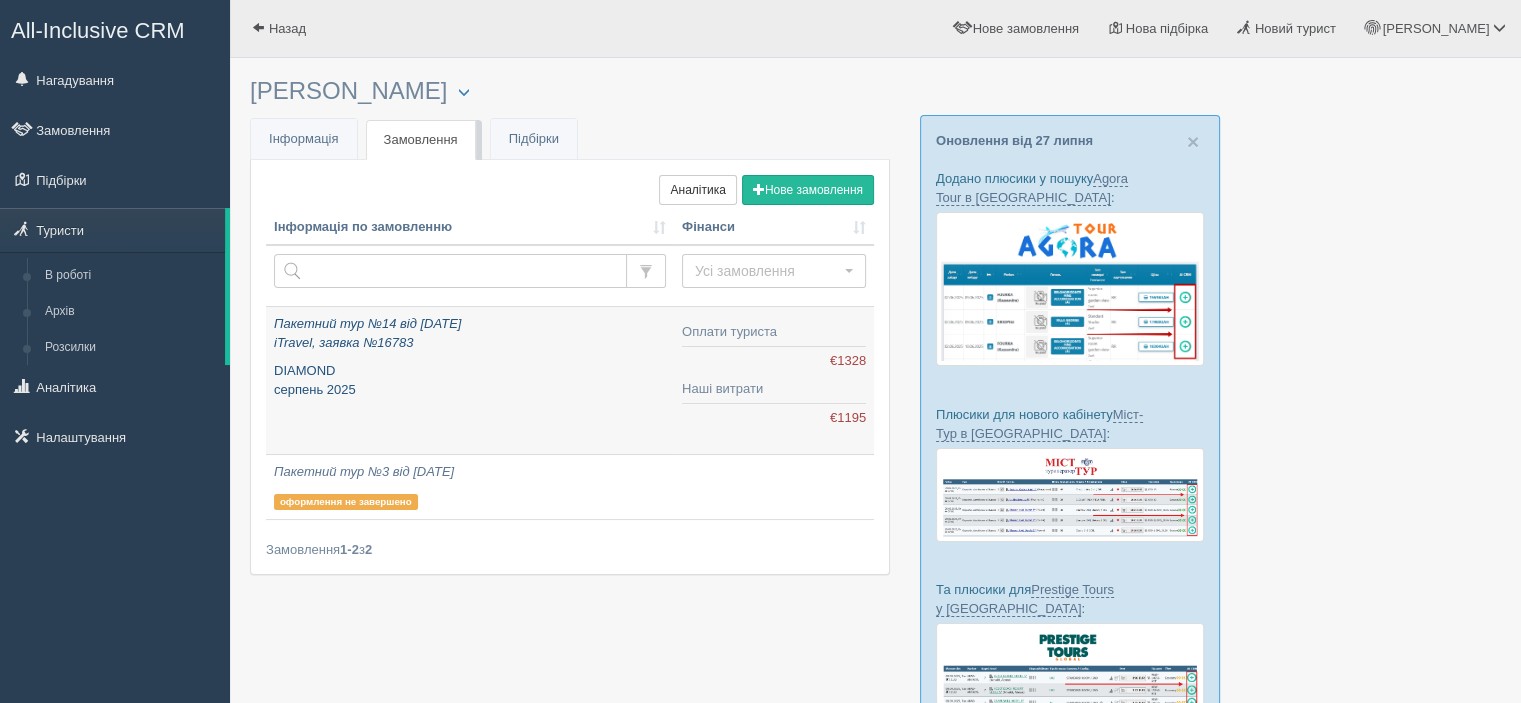 click on "Пакетний тур №14 від 29.07.2025
iTravel, заявка №16783" at bounding box center (367, 333) 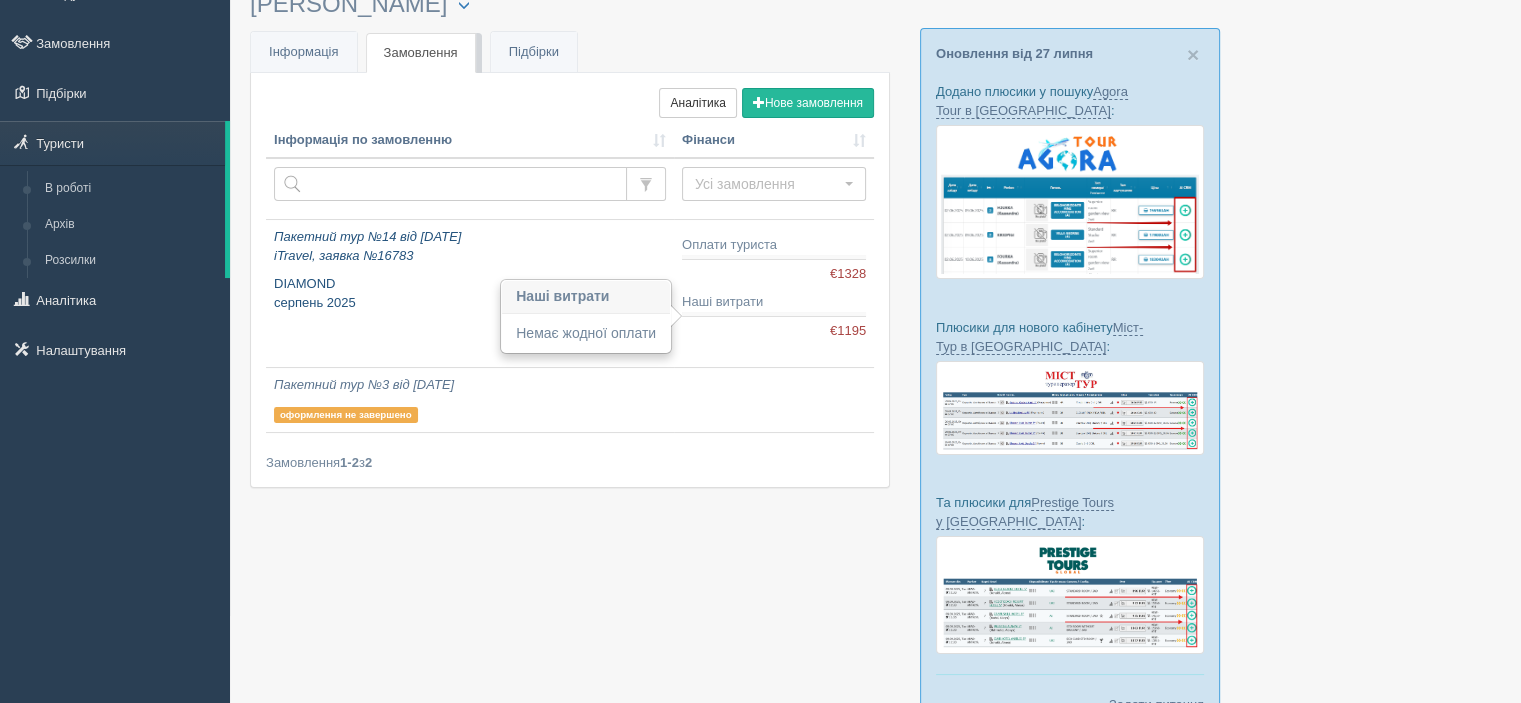 scroll, scrollTop: 204, scrollLeft: 0, axis: vertical 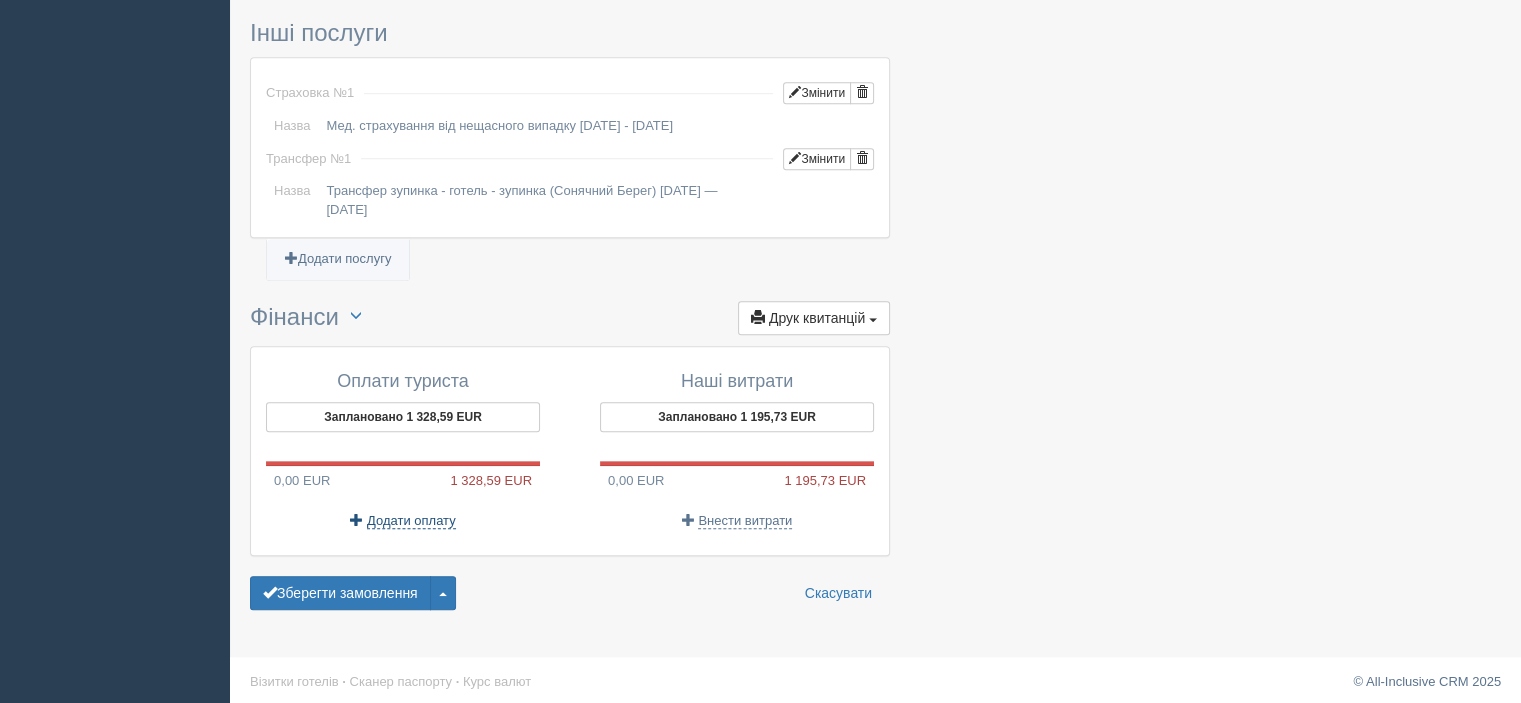 click on "Додати оплату" at bounding box center (411, 521) 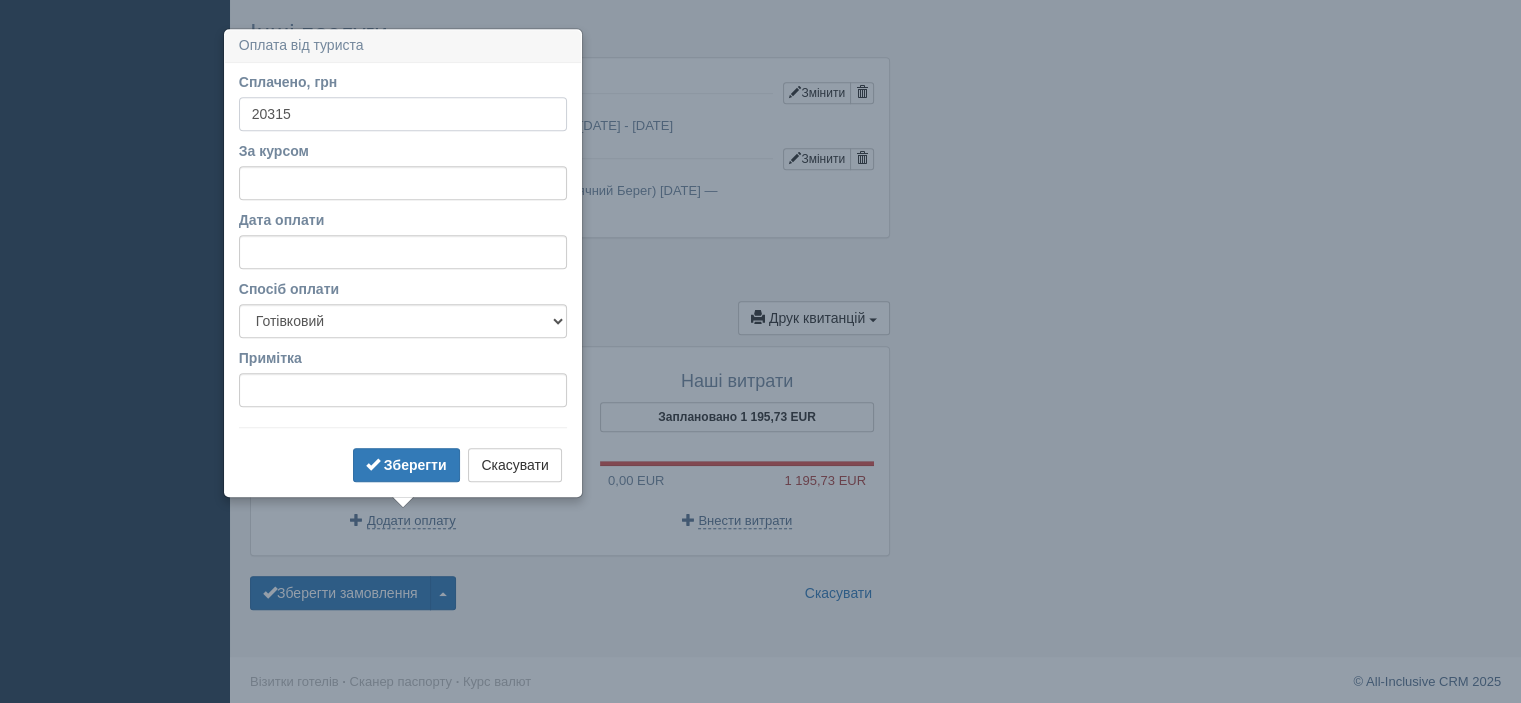 type on "20315" 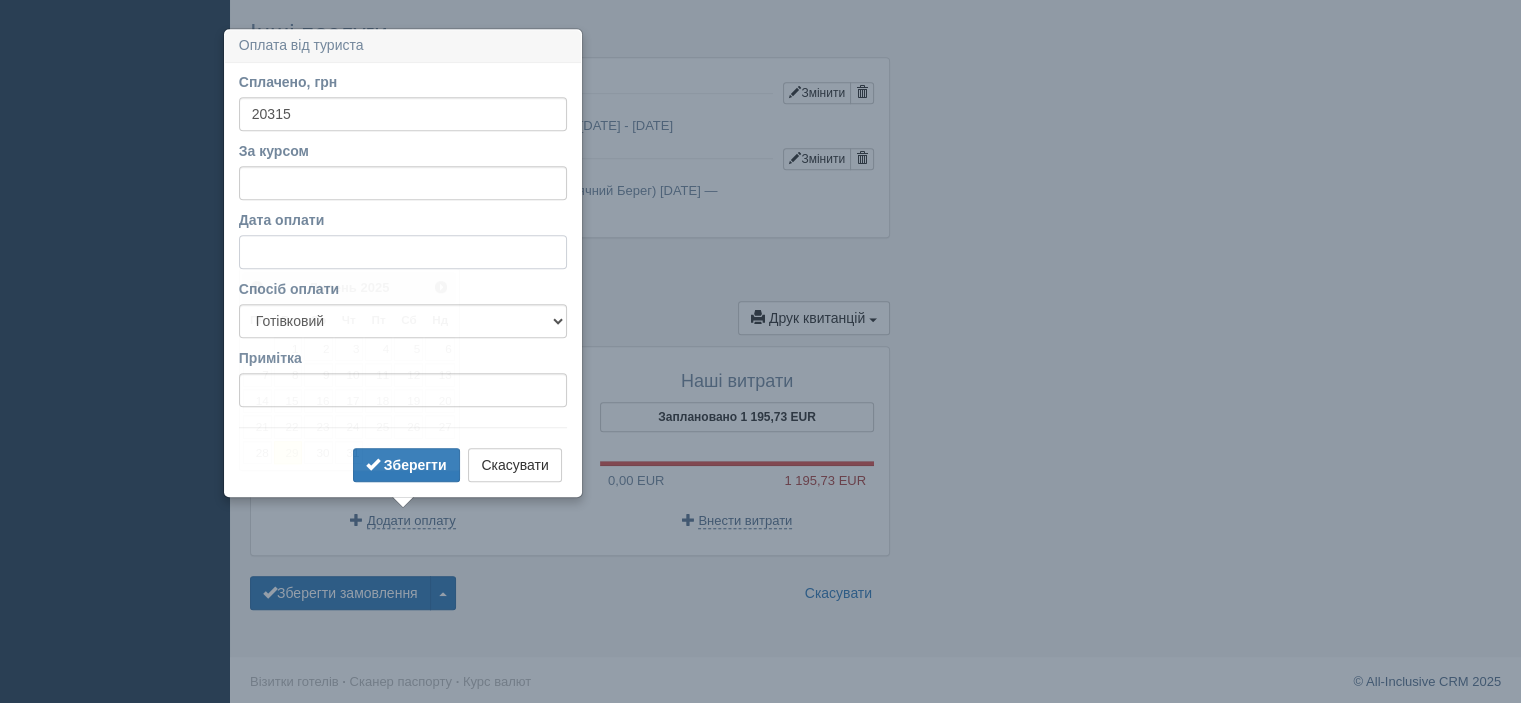 click on "Дата оплати" at bounding box center (403, 252) 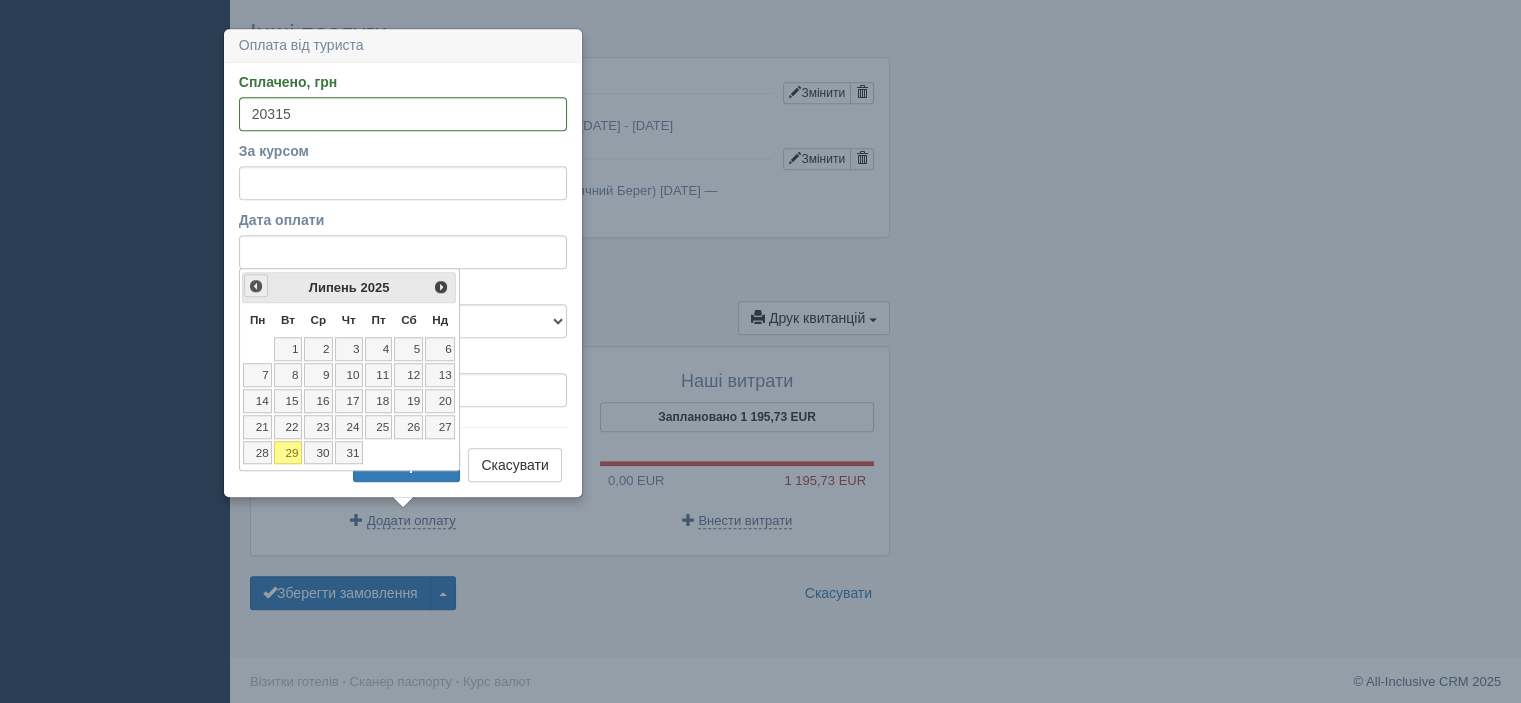 click on "<Попер" at bounding box center [256, 286] 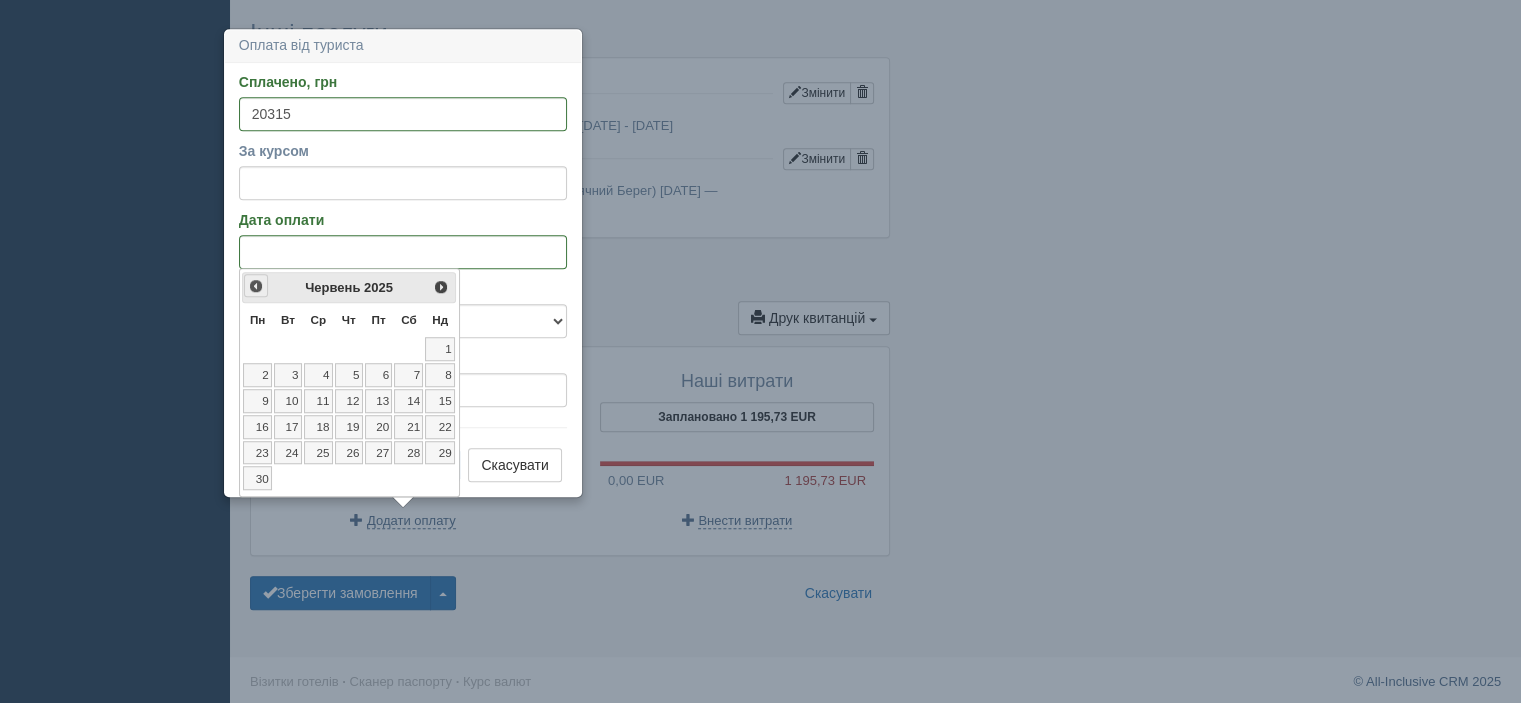 click on "<Попер" at bounding box center (256, 286) 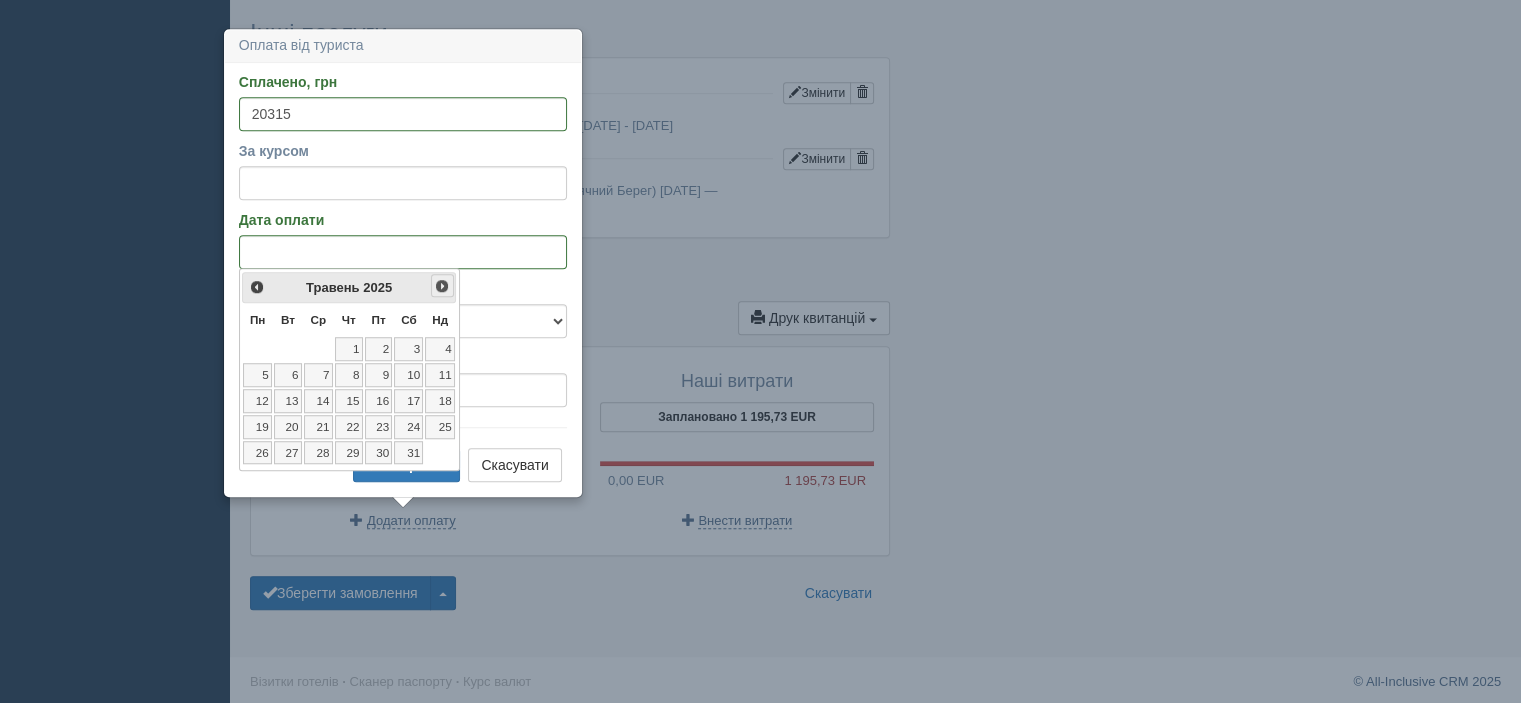 click on "Наст>" at bounding box center [442, 286] 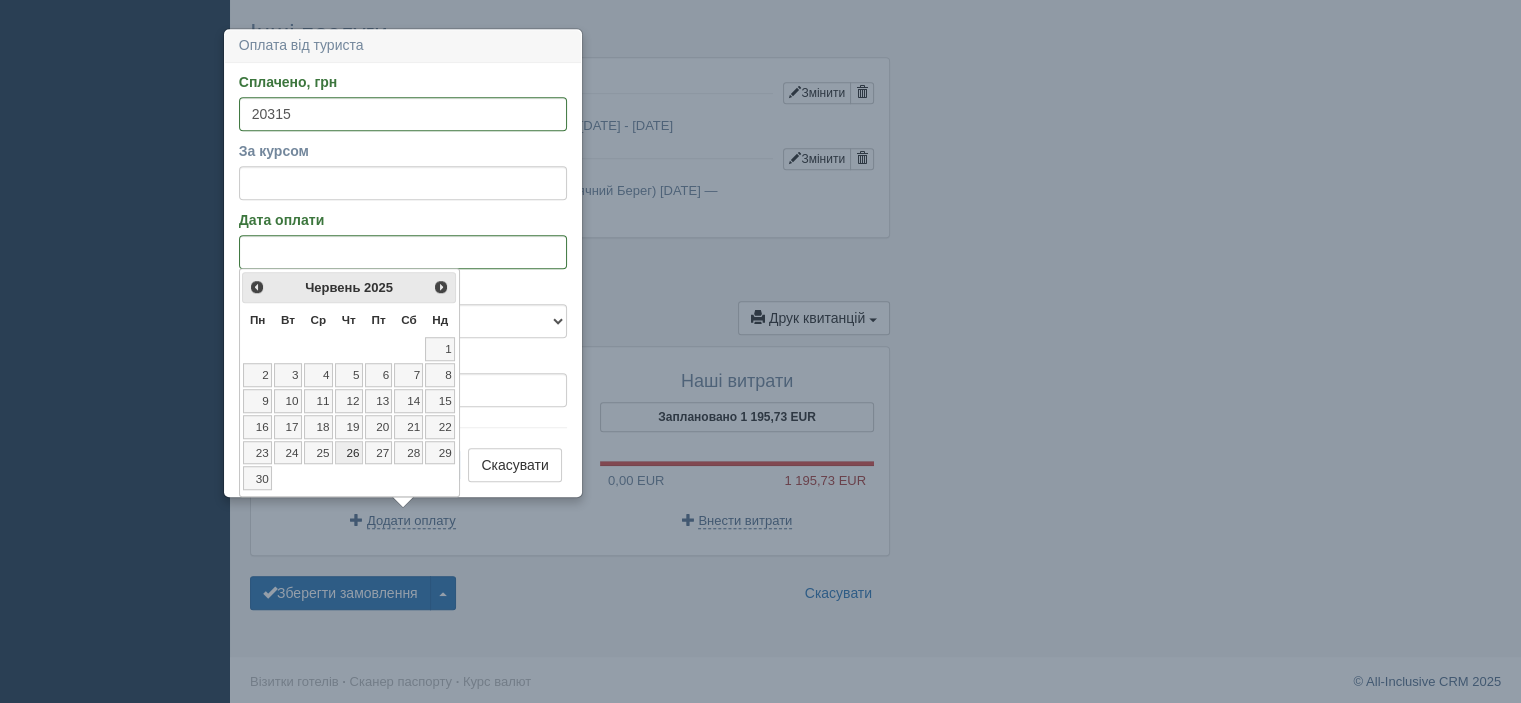 click on "26" at bounding box center [349, 453] 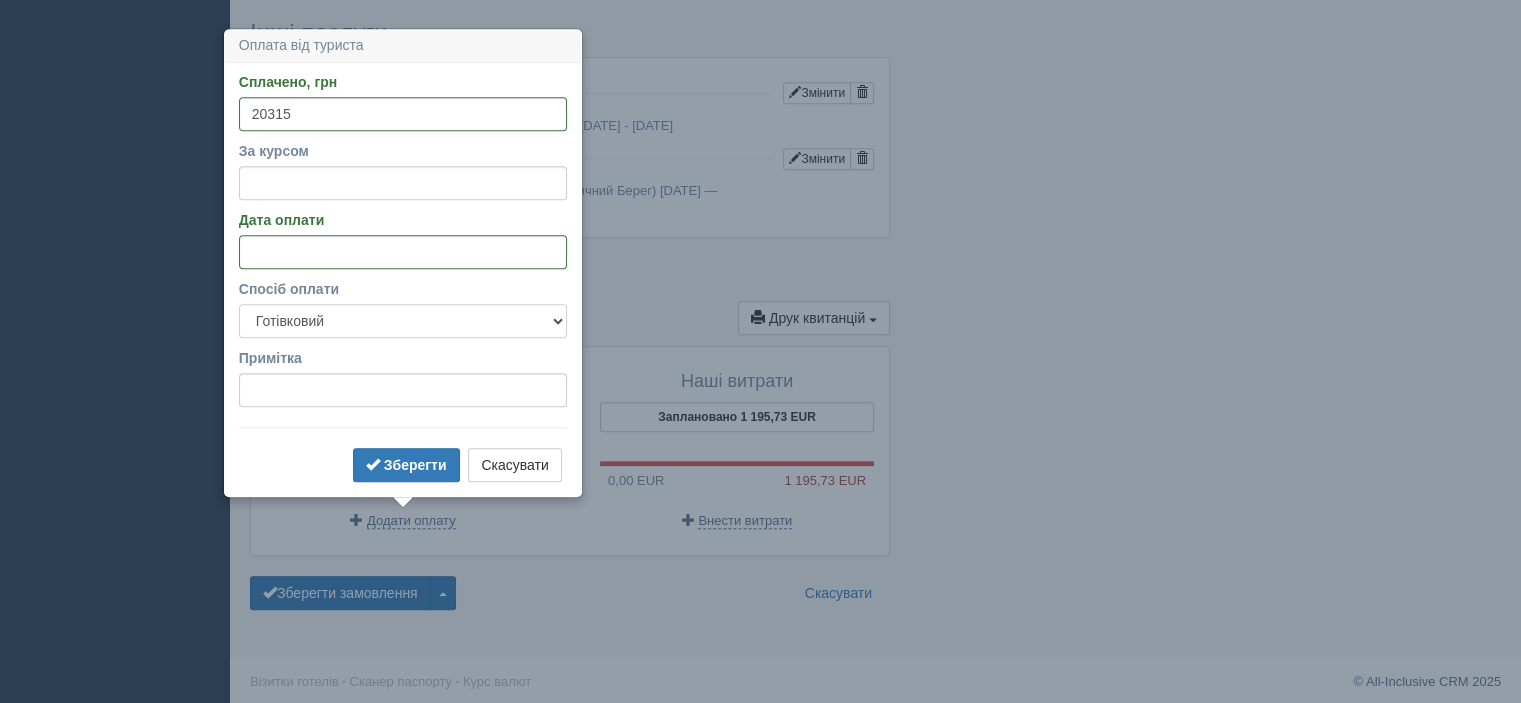 click on "Готівковий
Безготівковий" at bounding box center [403, 321] 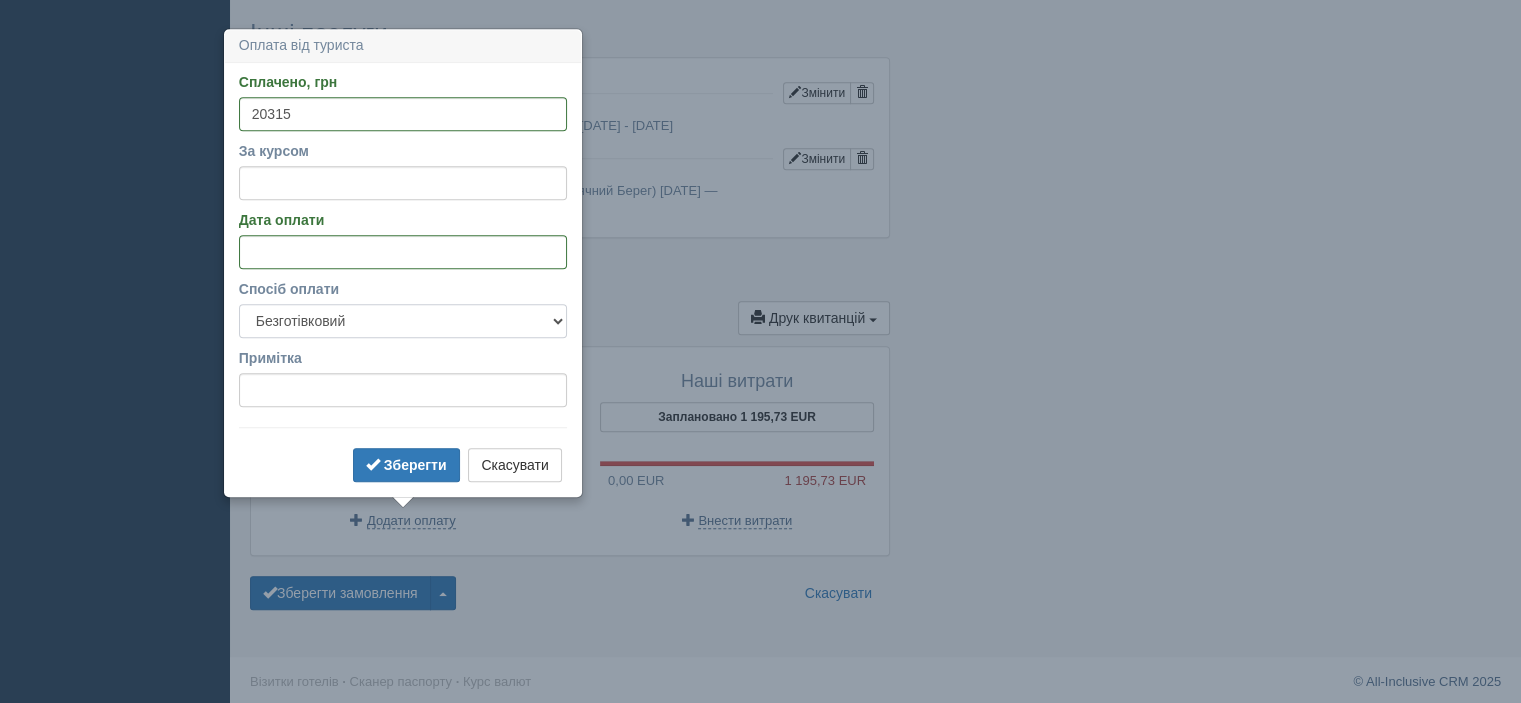 click on "Готівковий
Безготівковий" at bounding box center (403, 321) 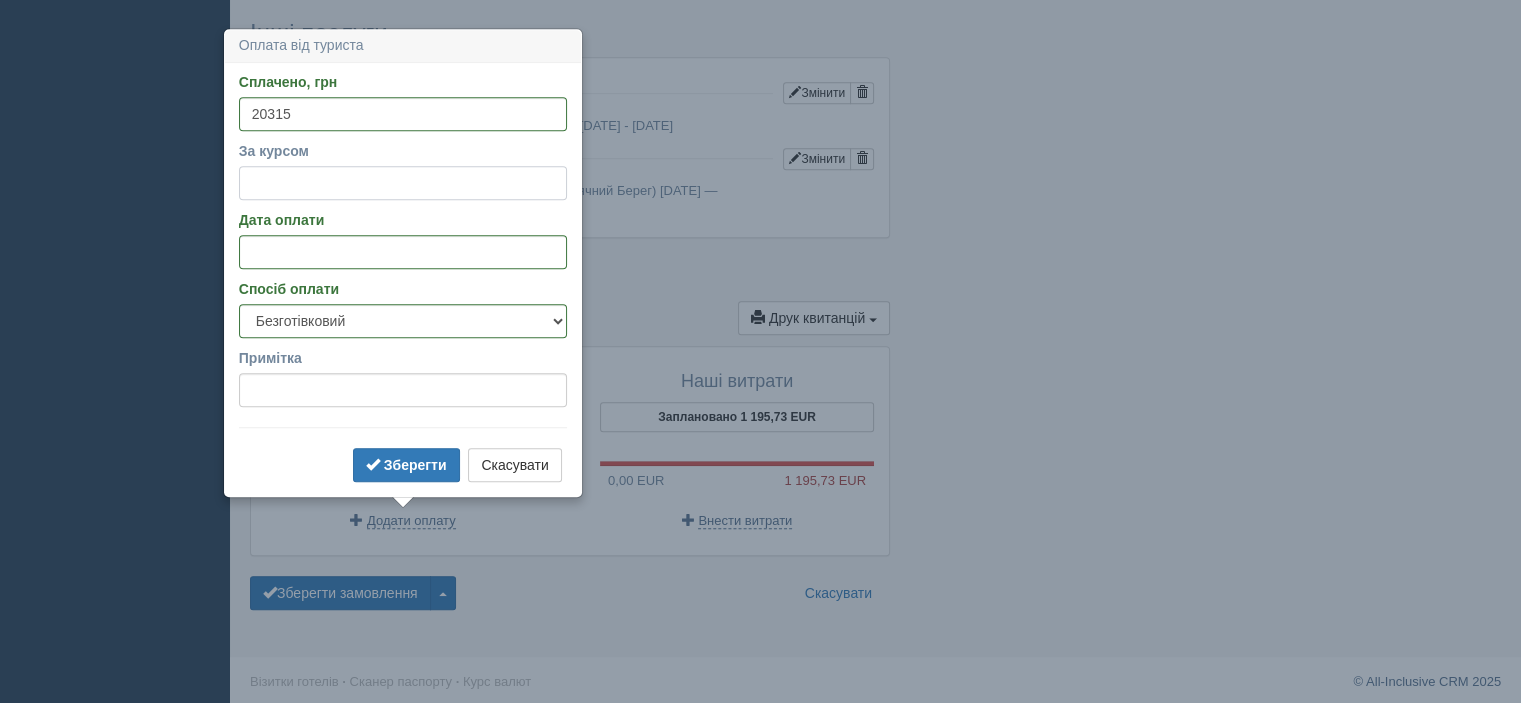 click on "За курсом" at bounding box center (403, 183) 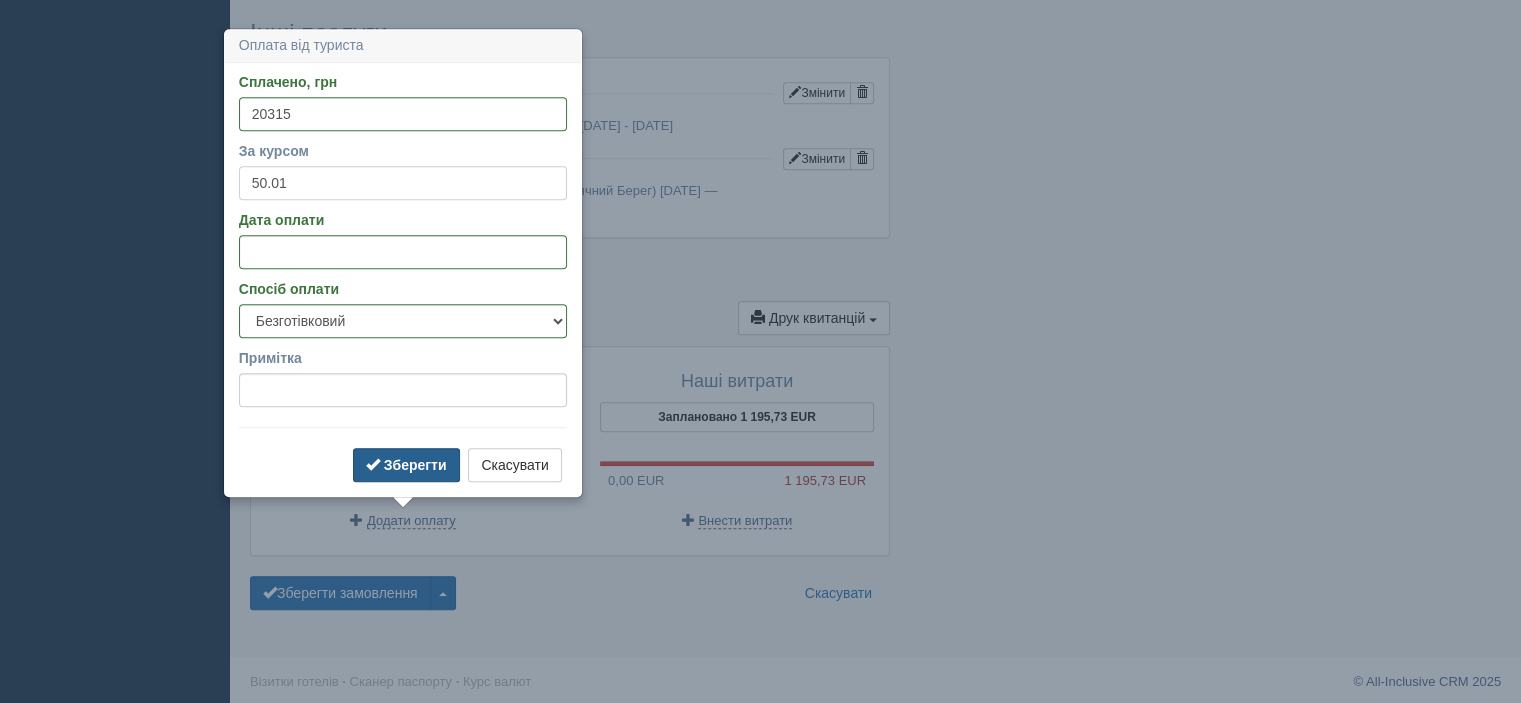 type on "50.01" 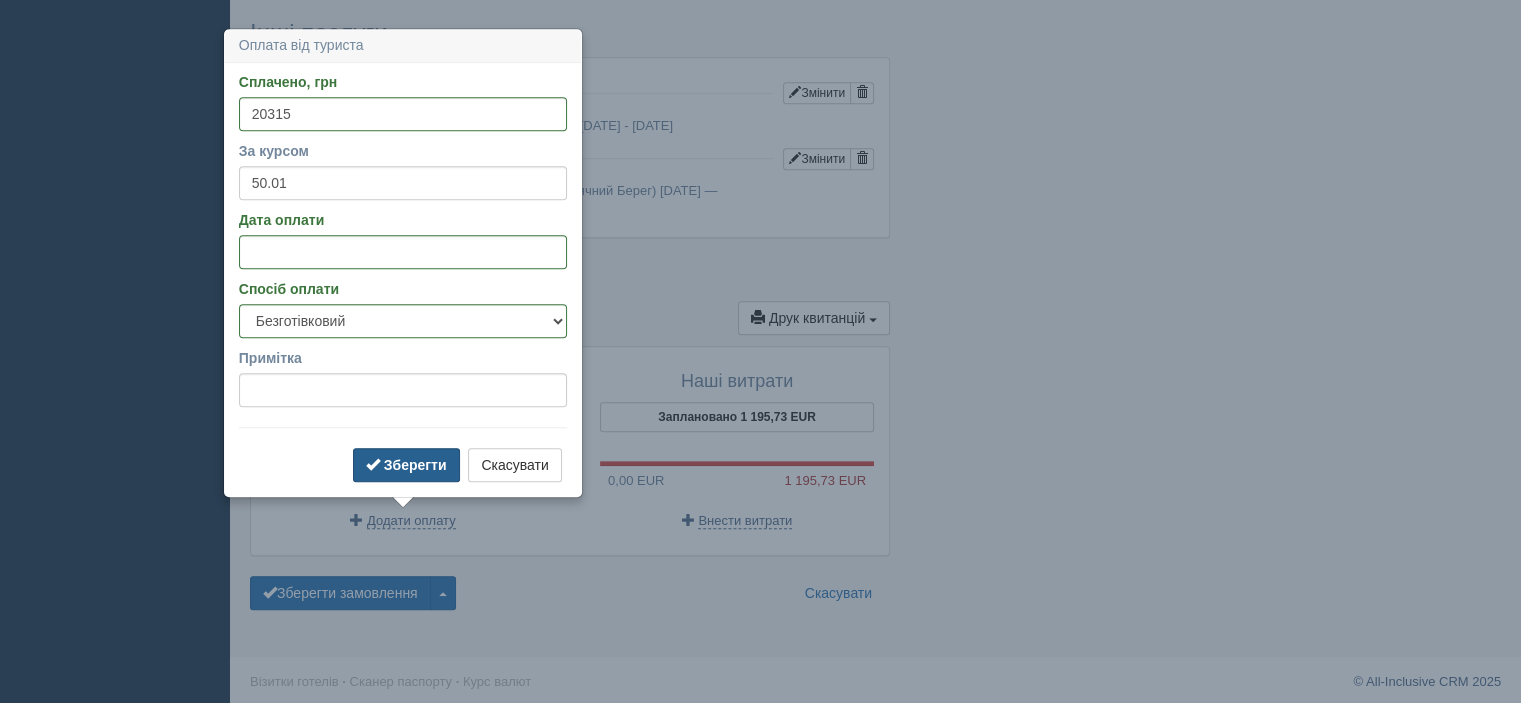click on "Зберегти" at bounding box center (415, 465) 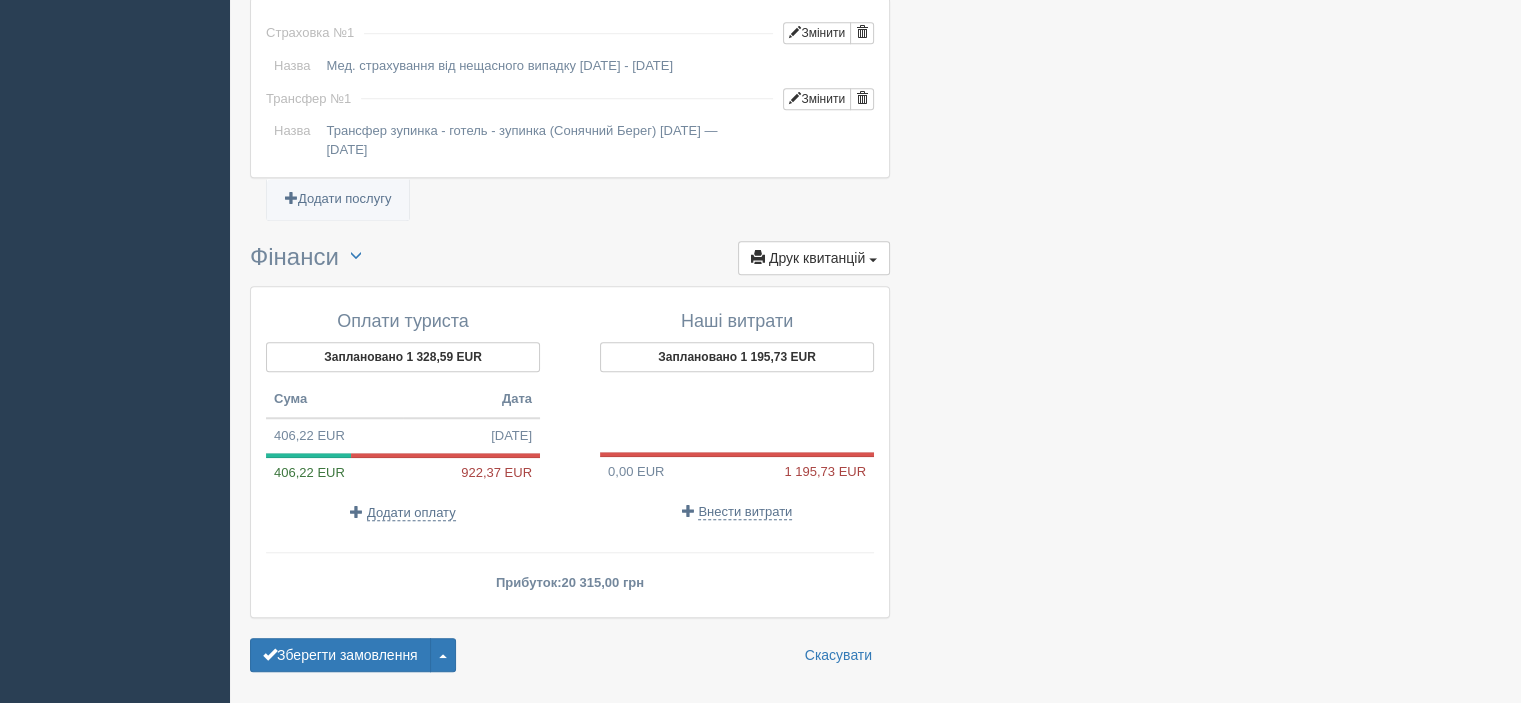 scroll, scrollTop: 1658, scrollLeft: 0, axis: vertical 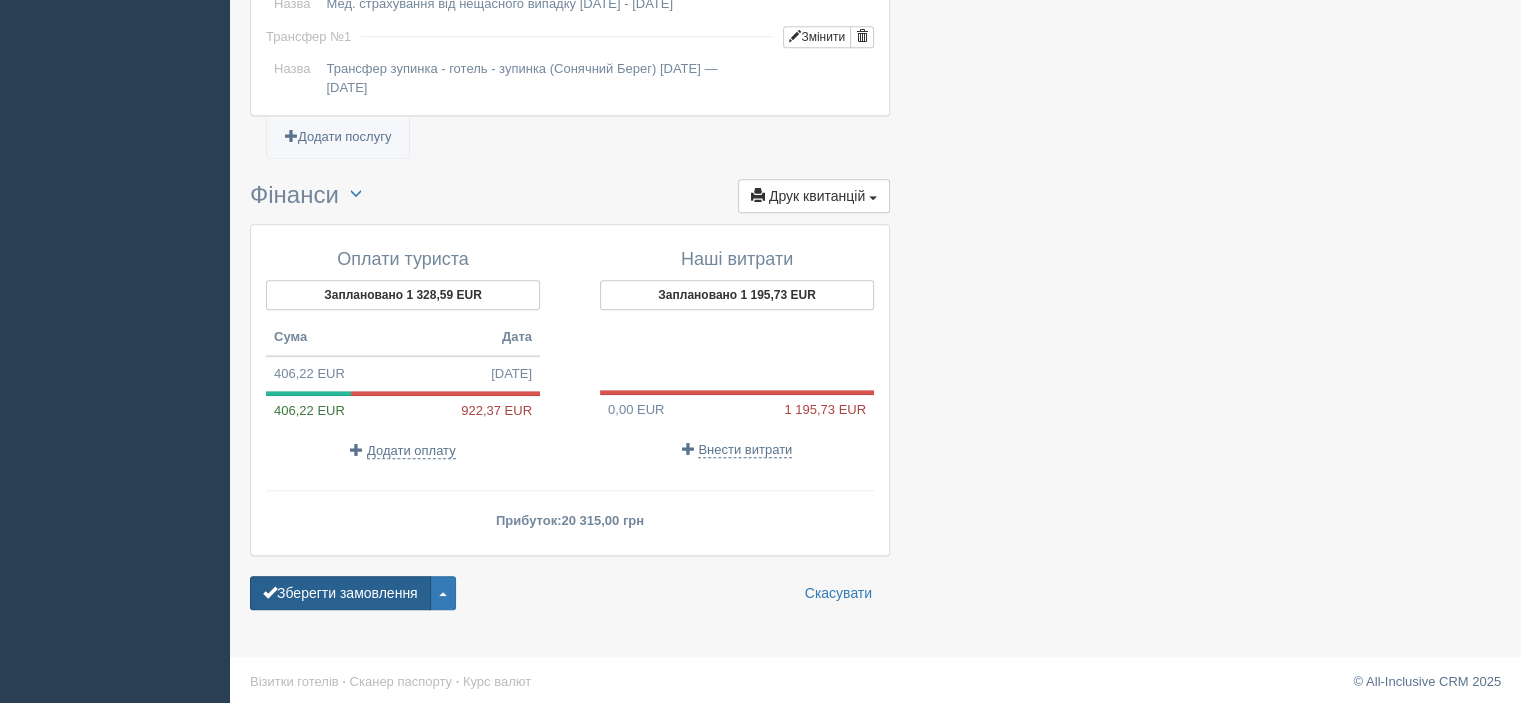click on "Зберегти замовлення" at bounding box center [340, 593] 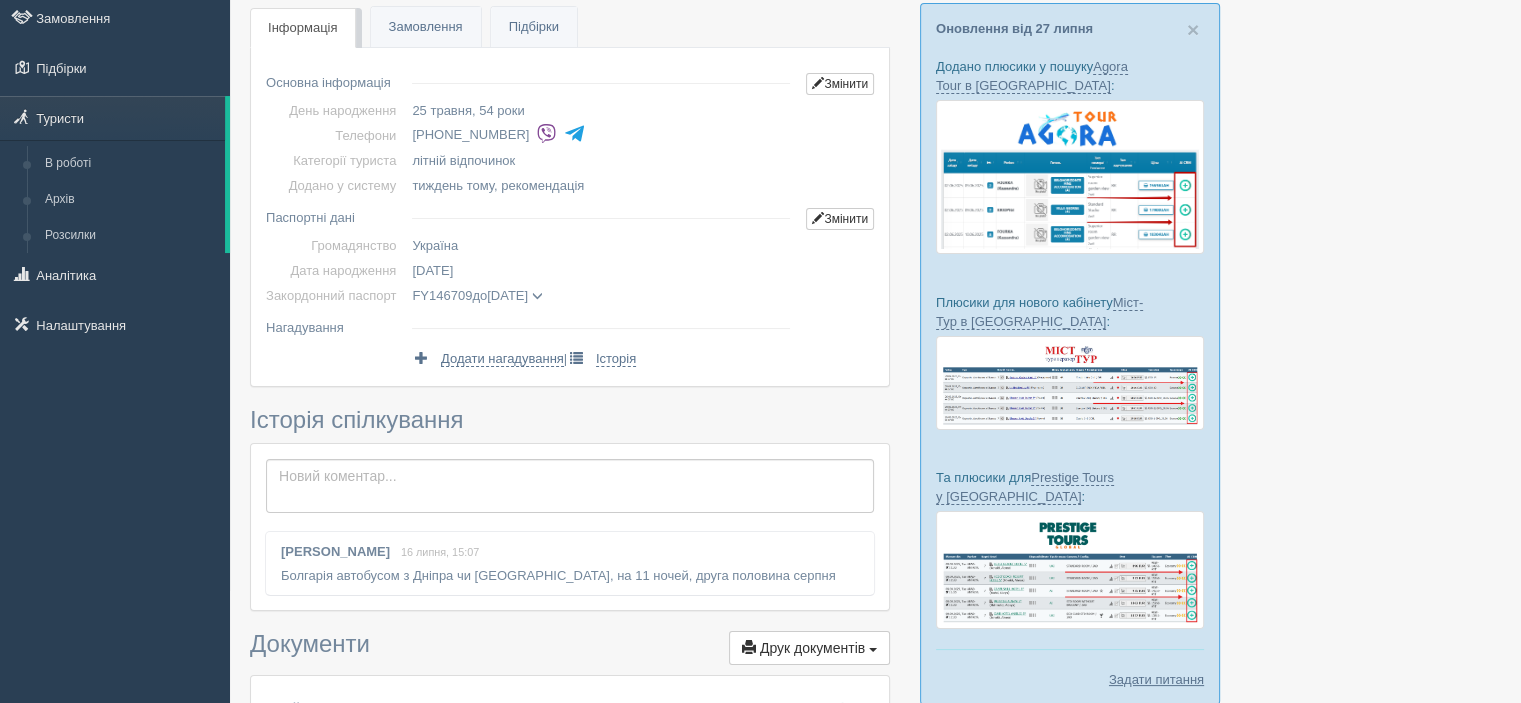 scroll, scrollTop: 0, scrollLeft: 0, axis: both 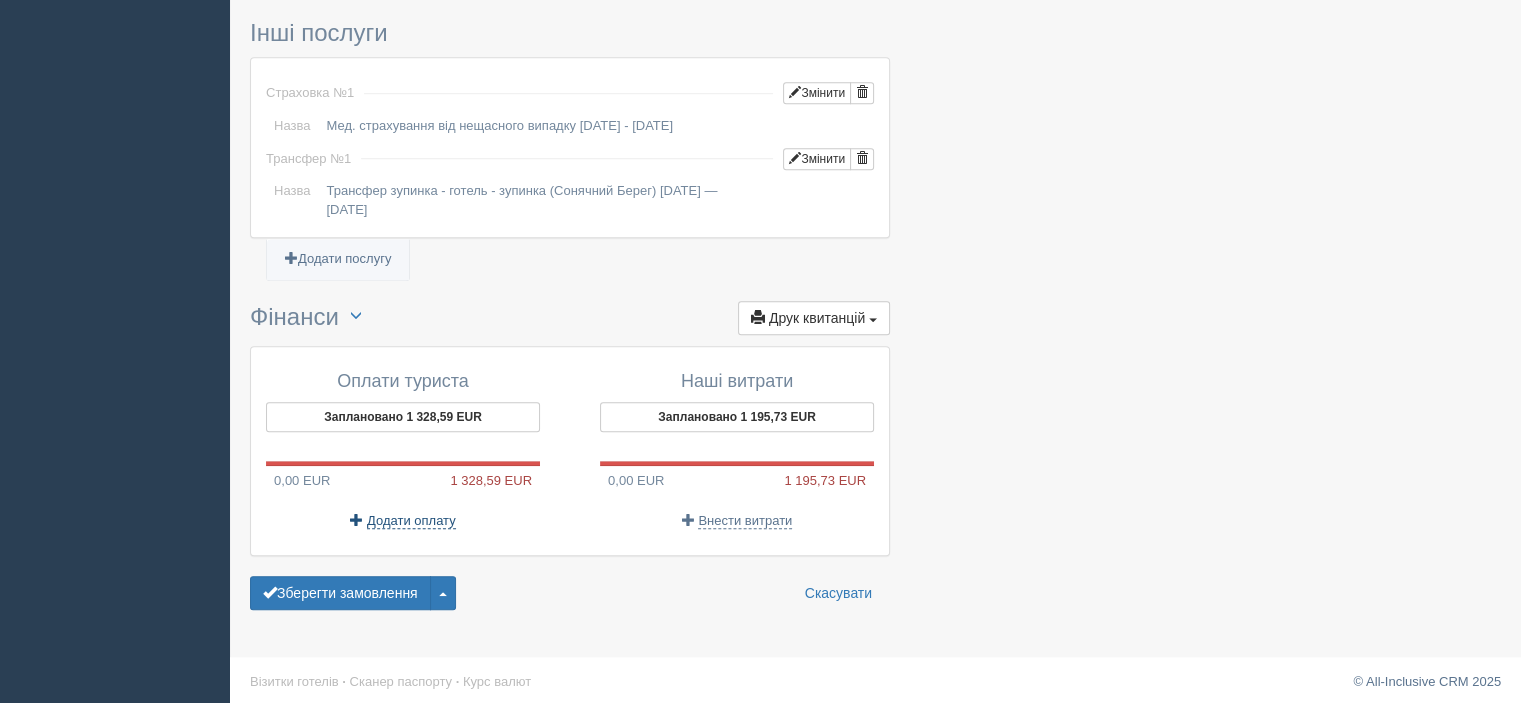 click on "Додати оплату" at bounding box center [411, 521] 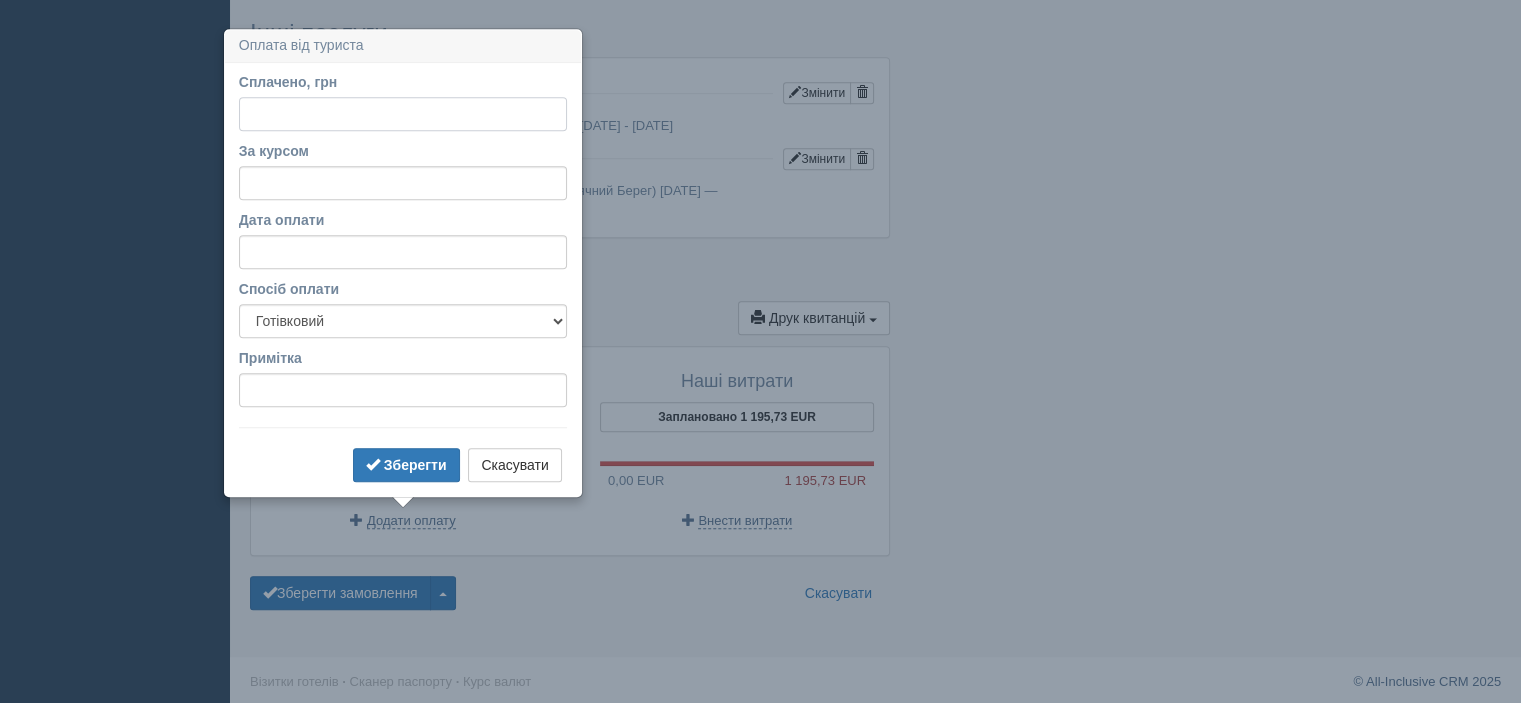 click on "Сплачено, грн" at bounding box center (403, 114) 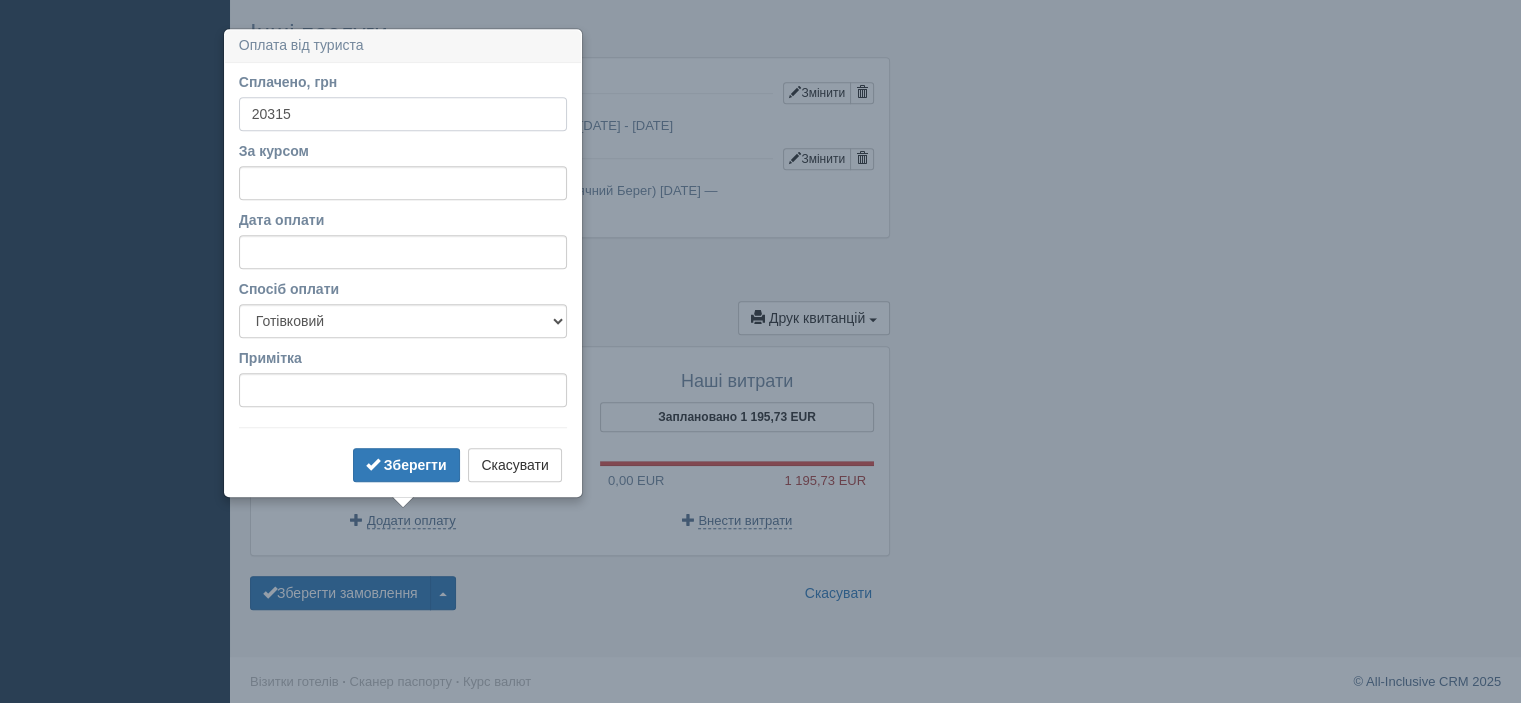 type on "20315" 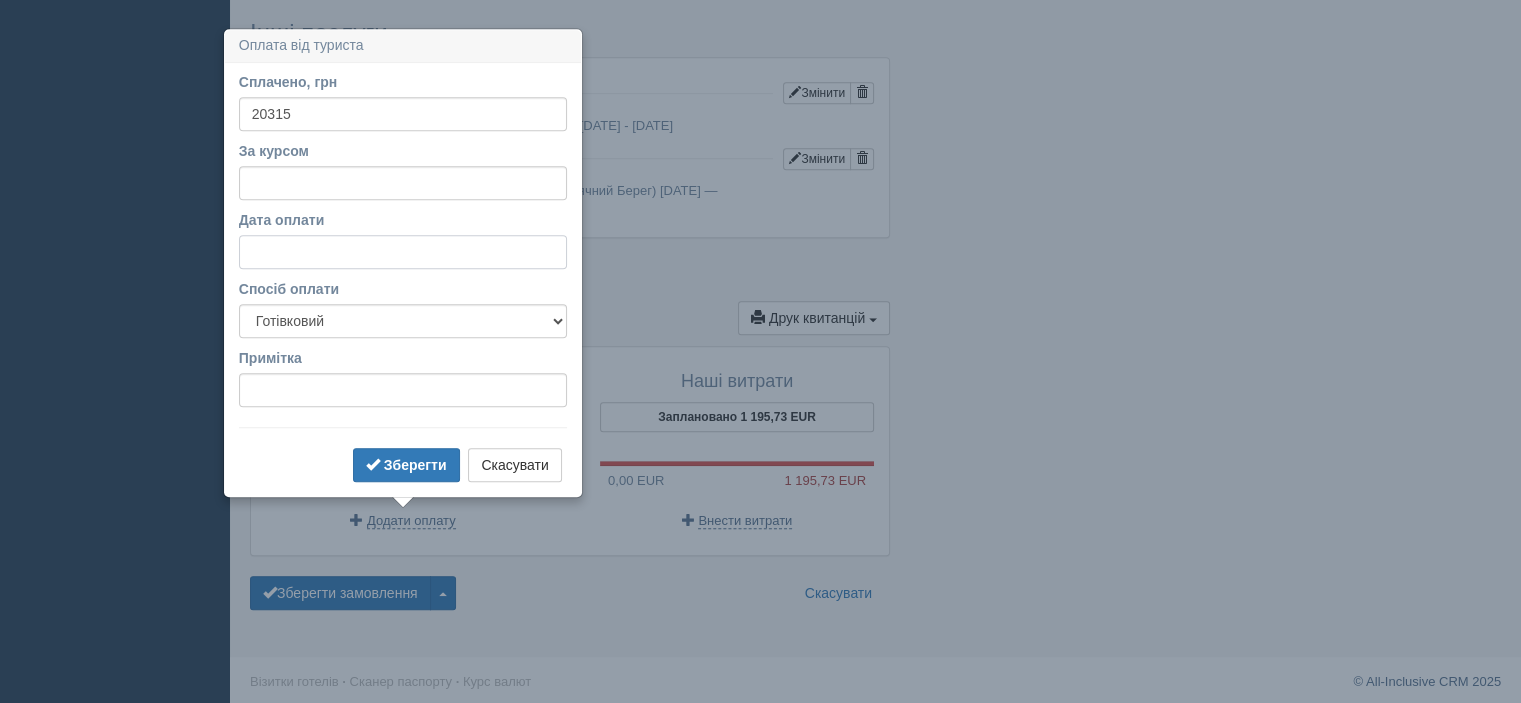 click on "Дата оплати" at bounding box center (403, 252) 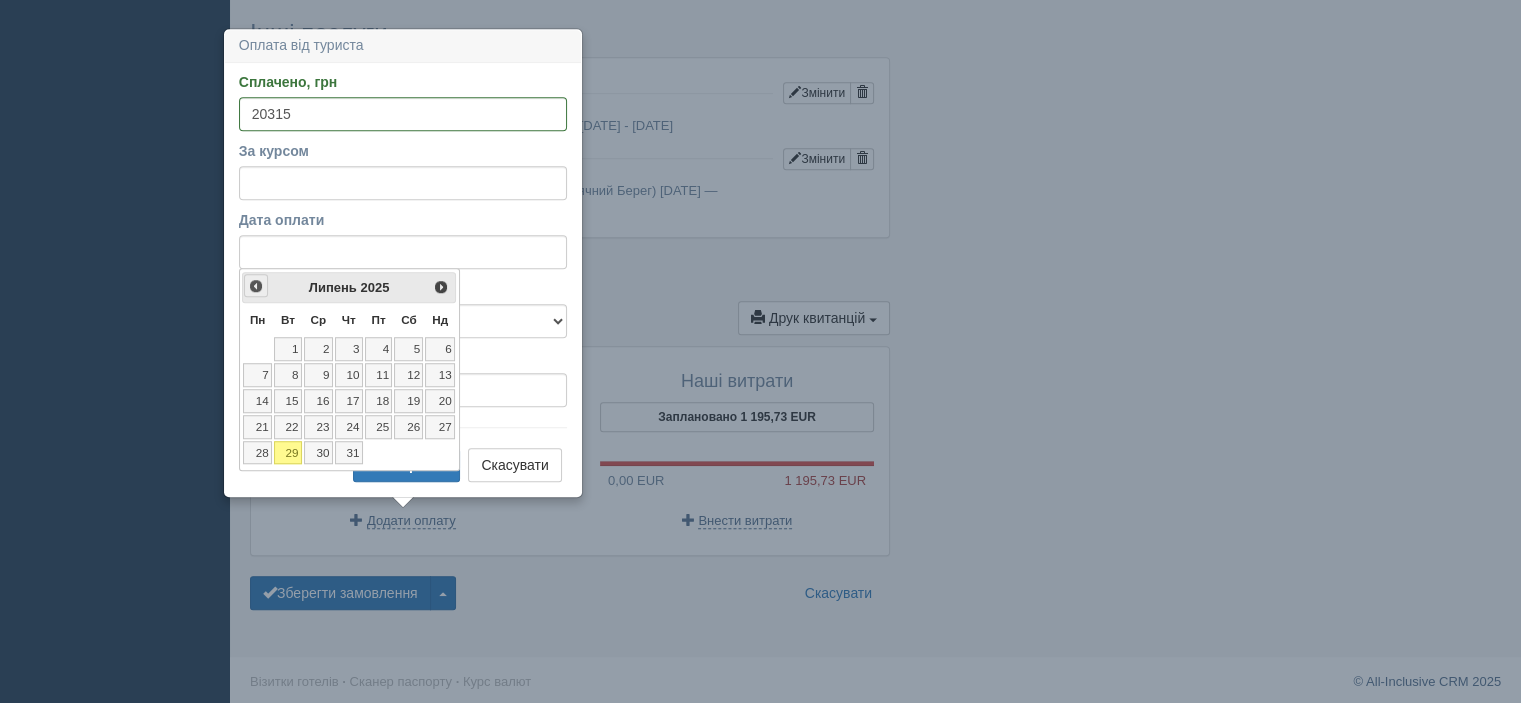 click on "<Попер" at bounding box center (256, 286) 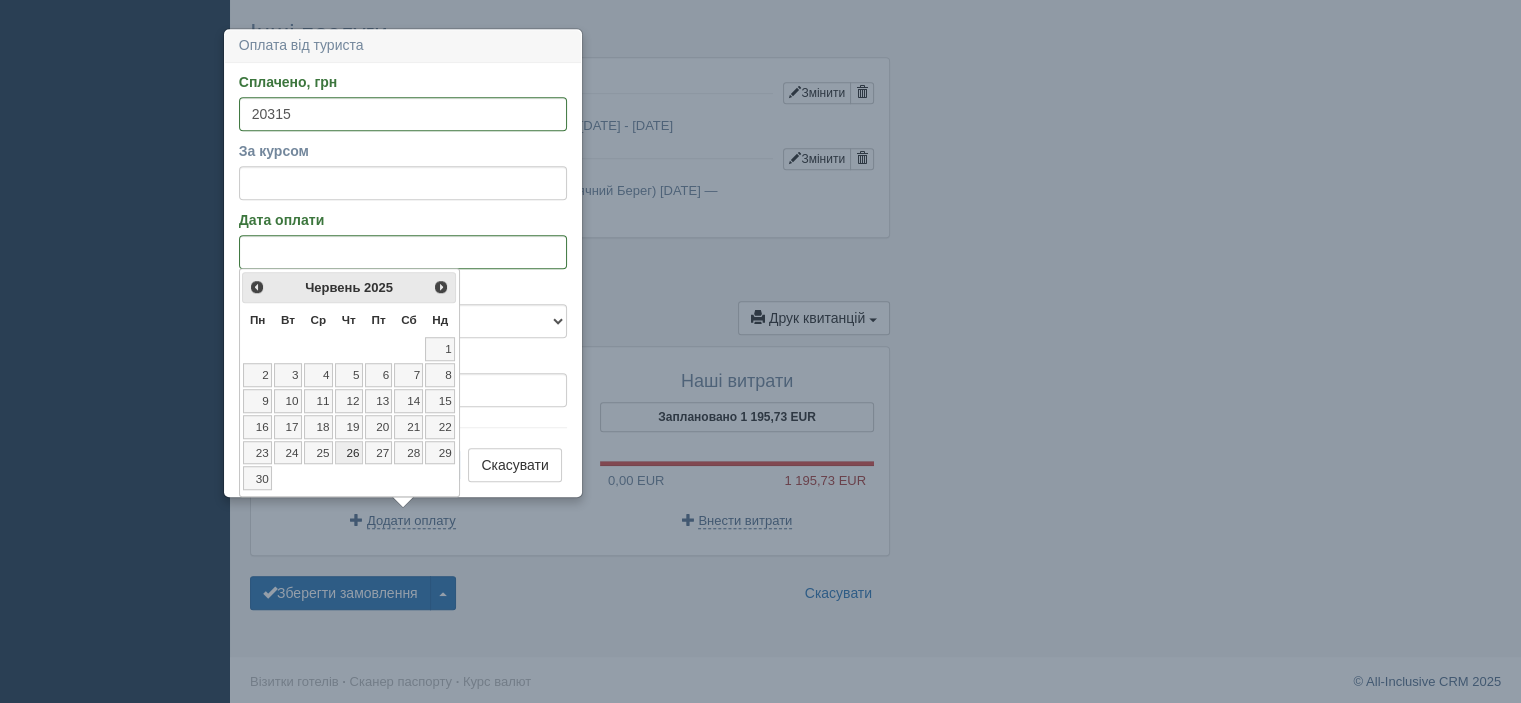 click on "26" at bounding box center [349, 453] 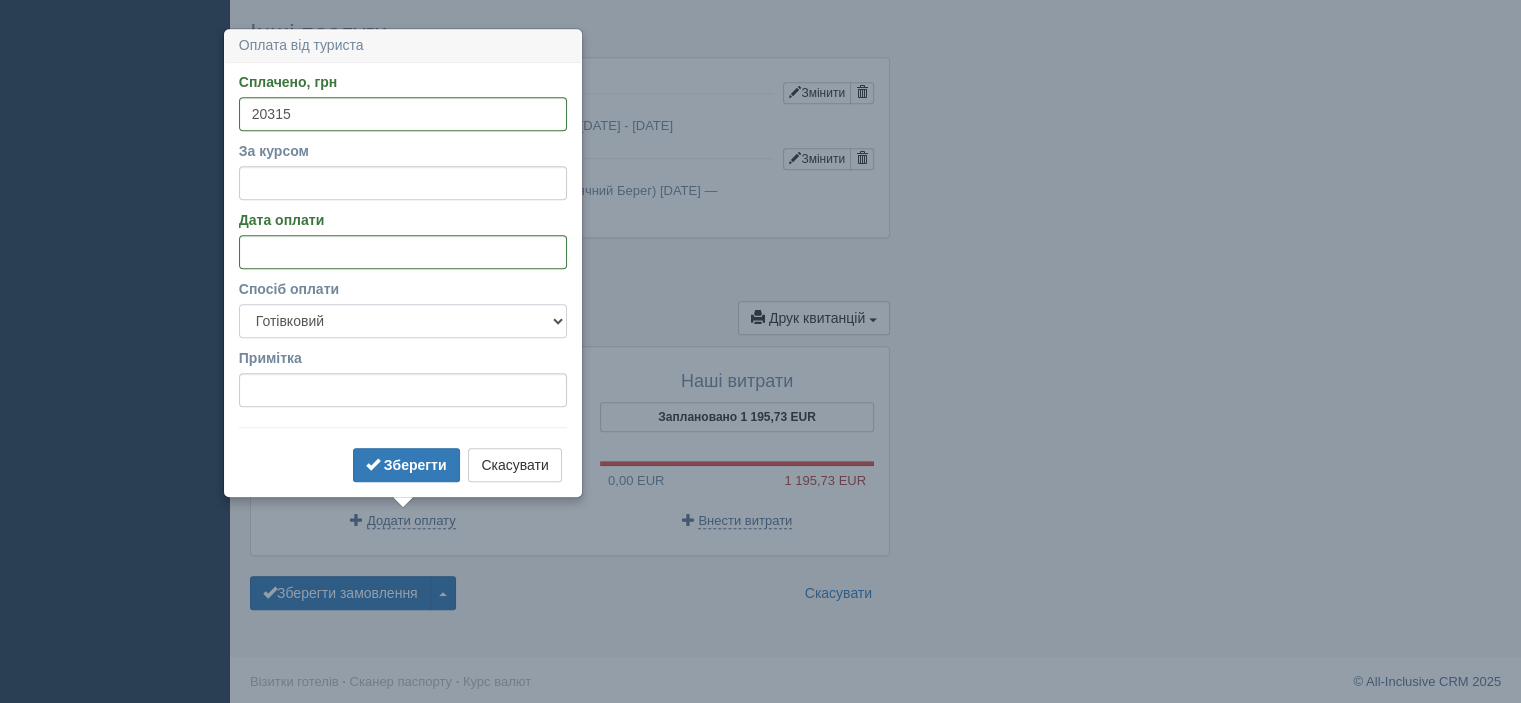 click on "Готівковий
Безготівковий" at bounding box center (403, 321) 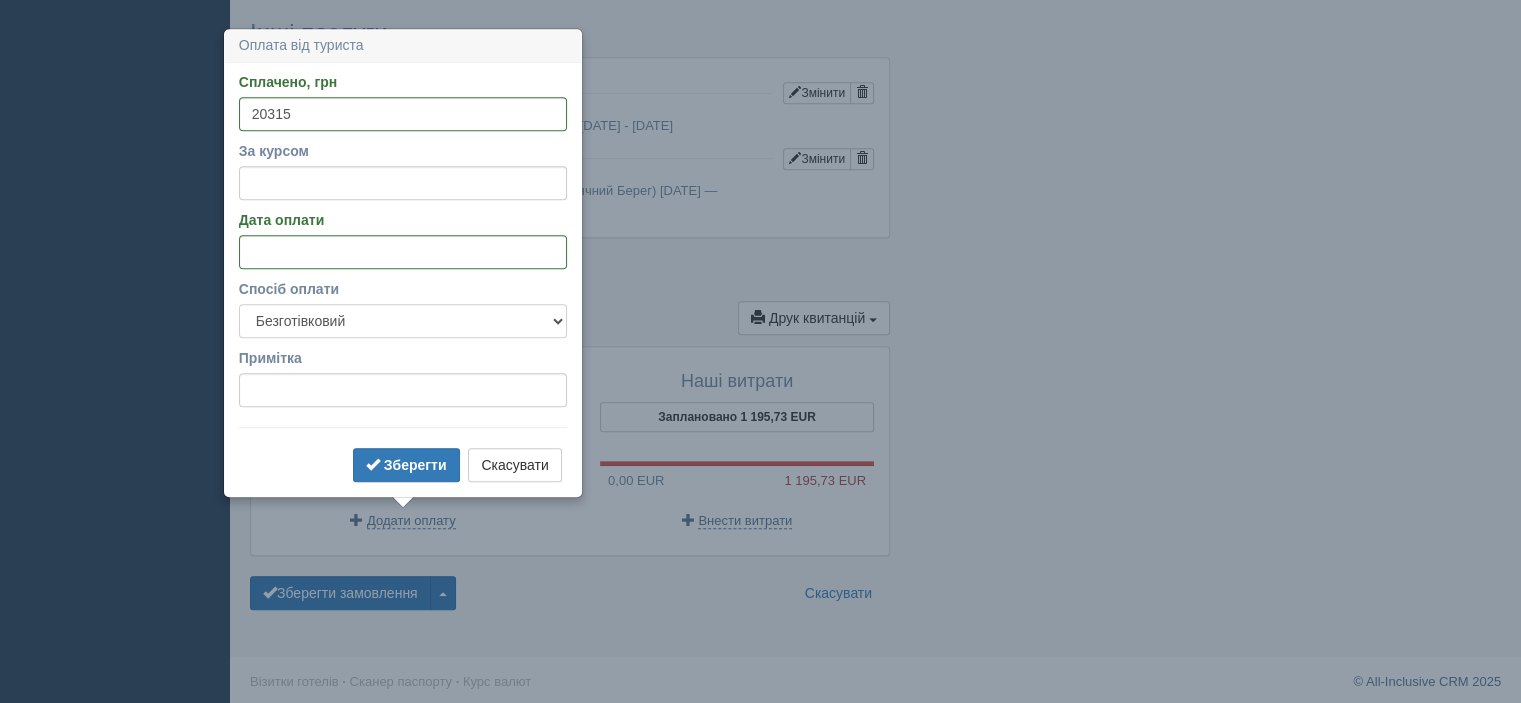 click on "Готівковий
Безготівковий" at bounding box center [403, 321] 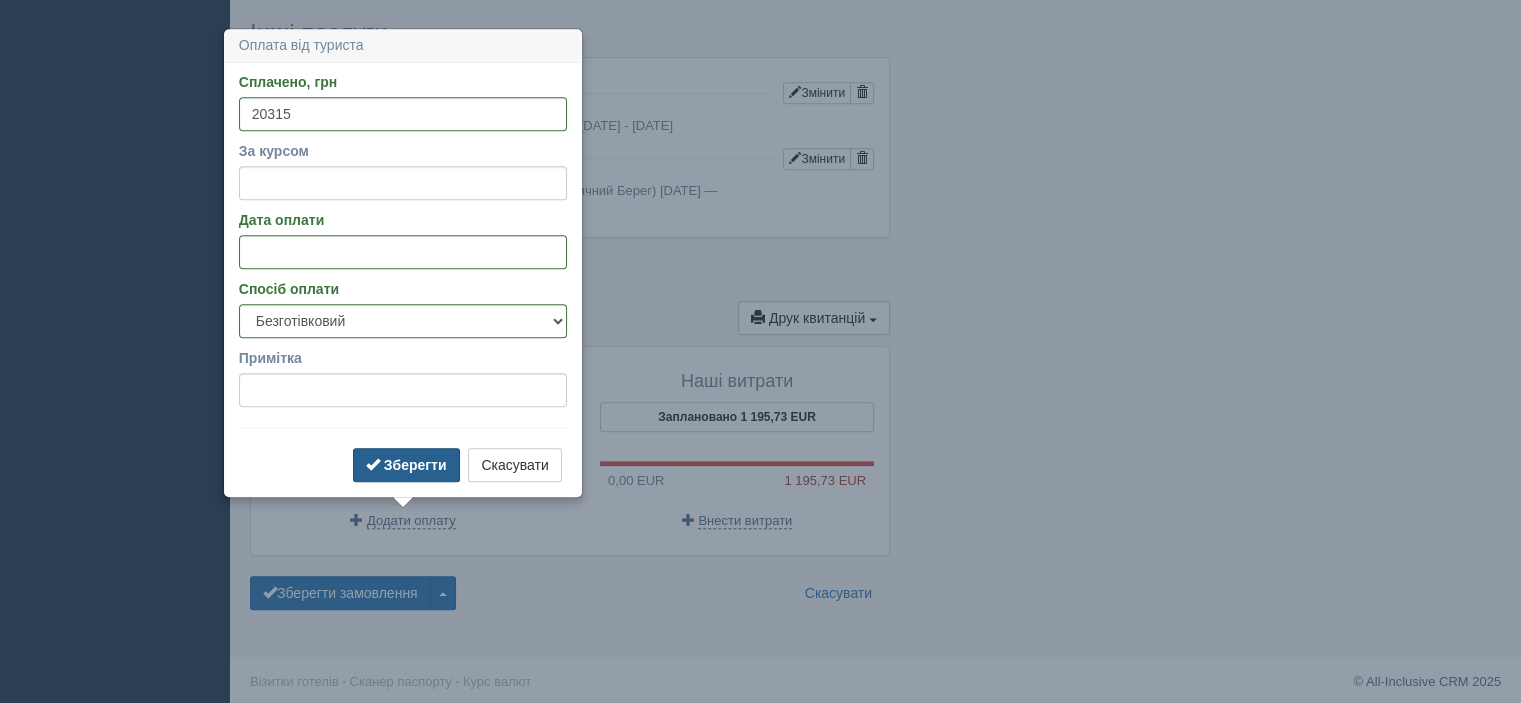click on "Зберегти" at bounding box center [415, 465] 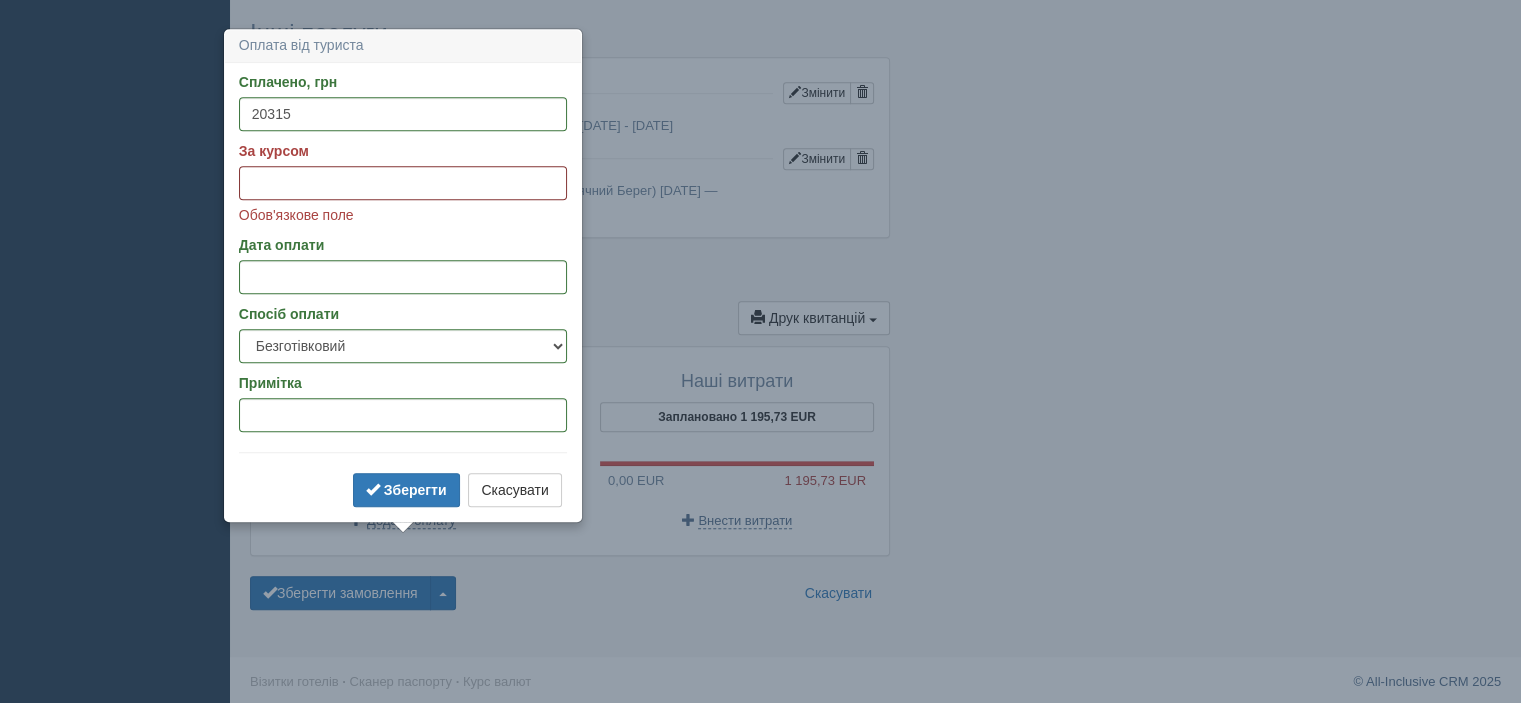 click on "За курсом" at bounding box center [403, 183] 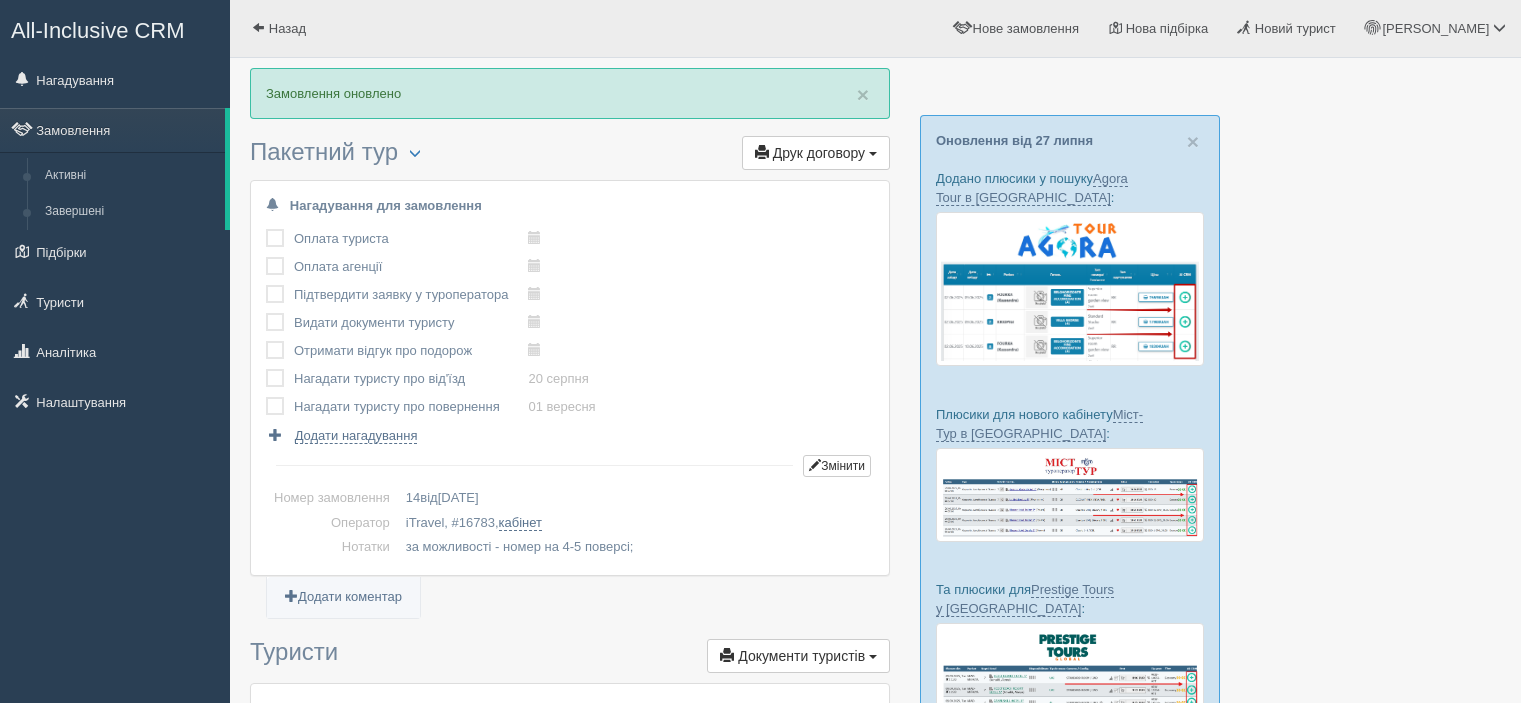 scroll, scrollTop: 0, scrollLeft: 0, axis: both 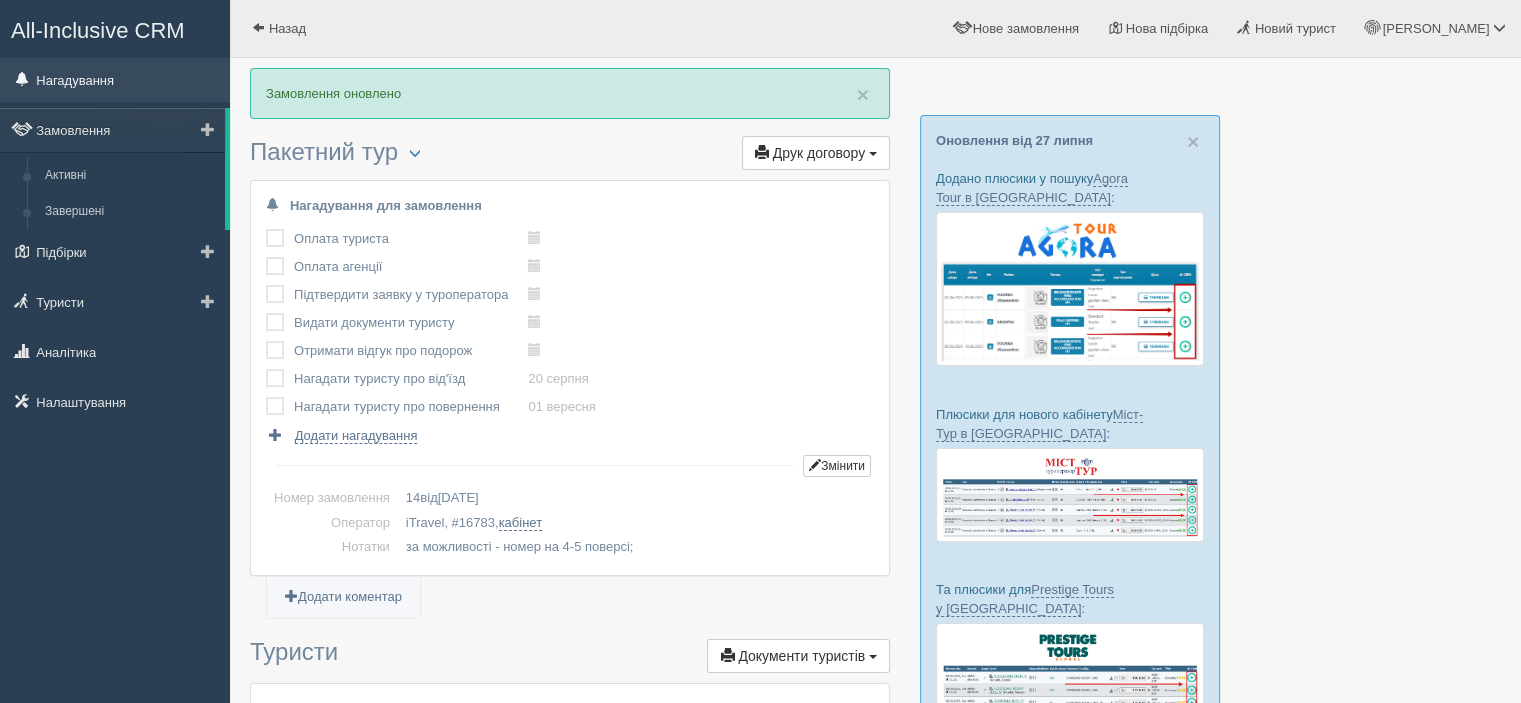 click on "Нагадування" at bounding box center [115, 80] 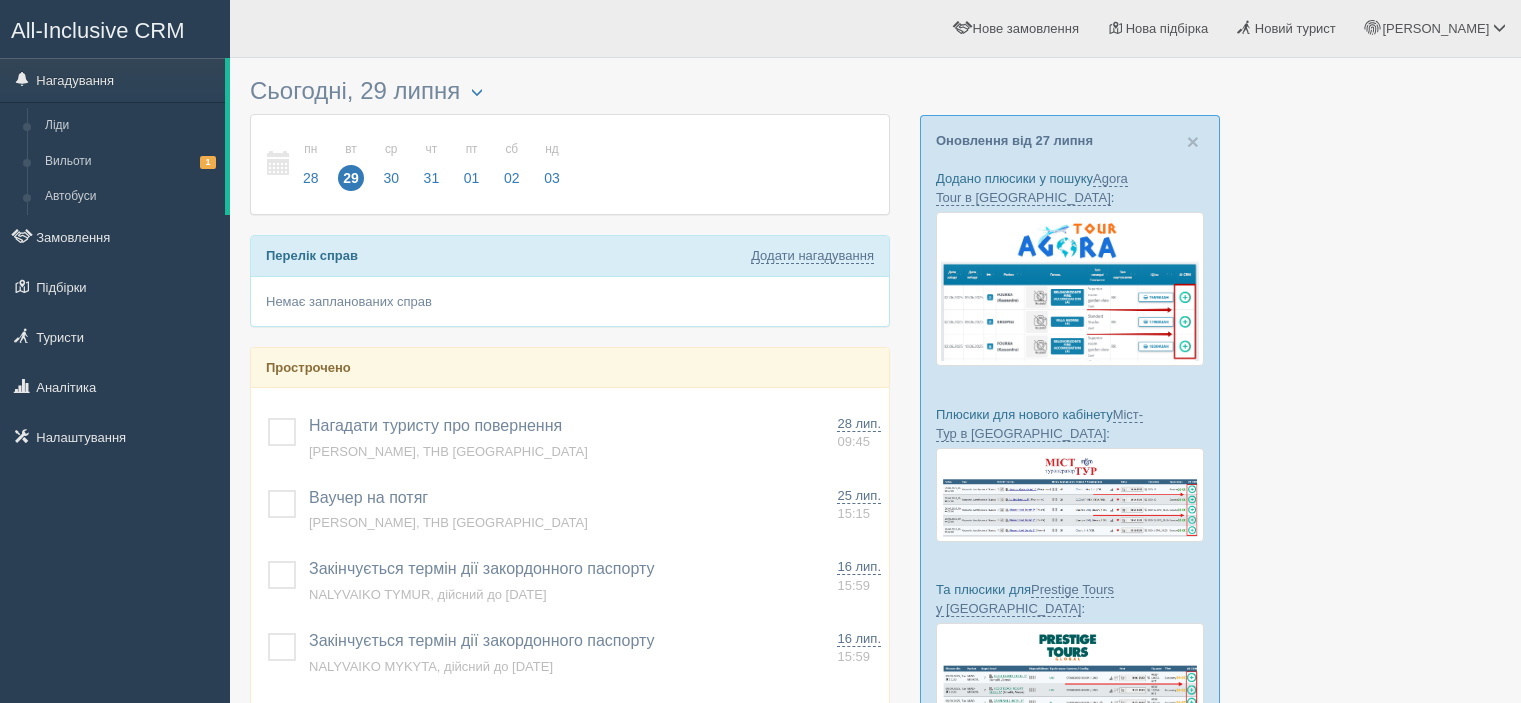 scroll, scrollTop: 0, scrollLeft: 0, axis: both 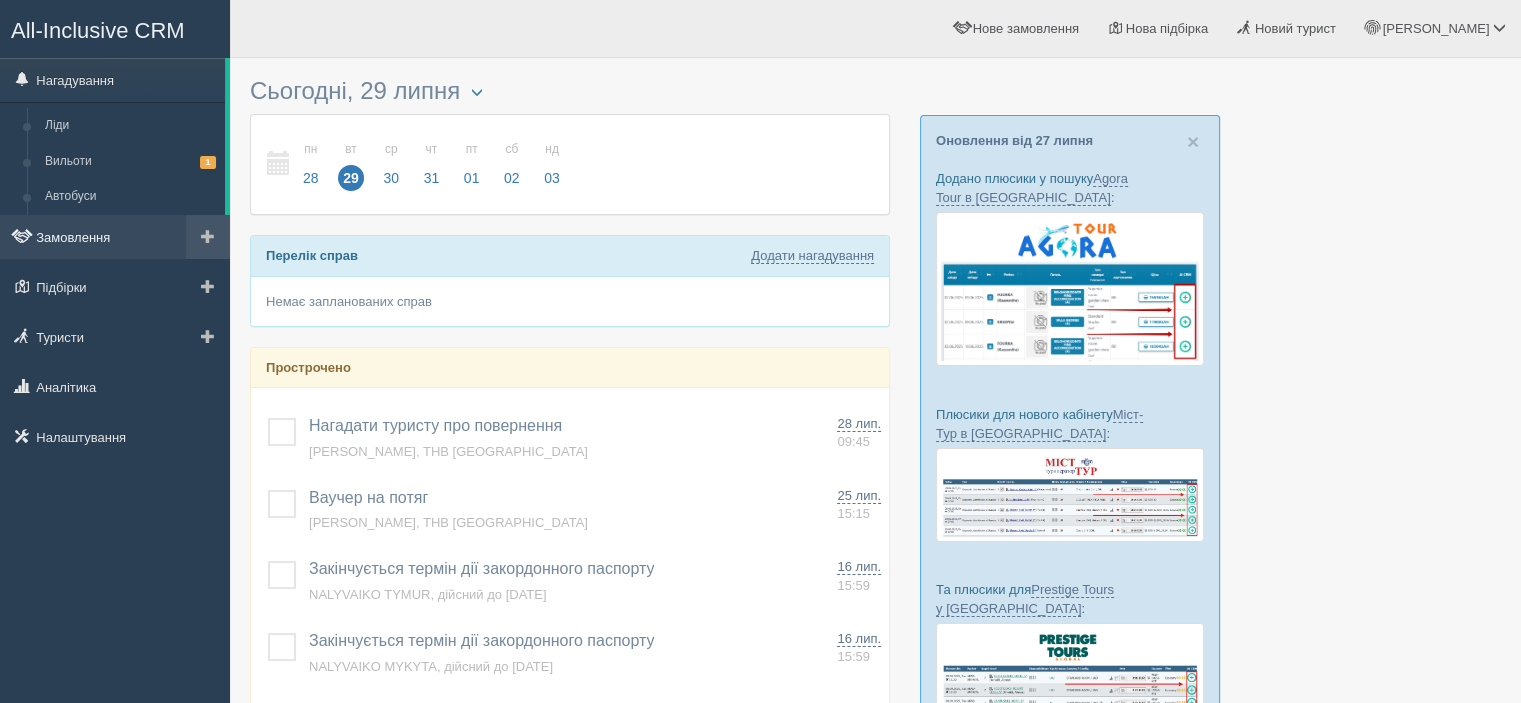 click on "Замовлення" at bounding box center [115, 237] 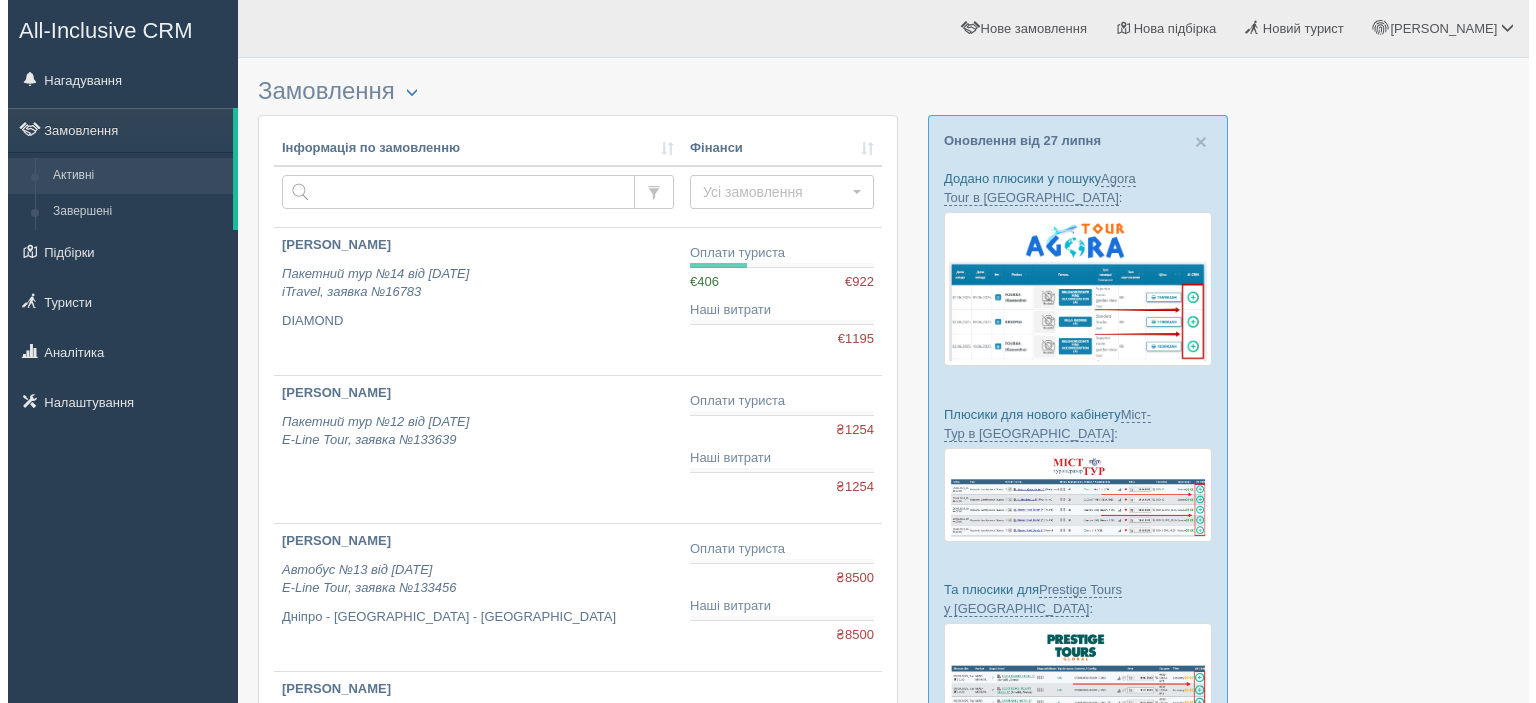 scroll, scrollTop: 0, scrollLeft: 0, axis: both 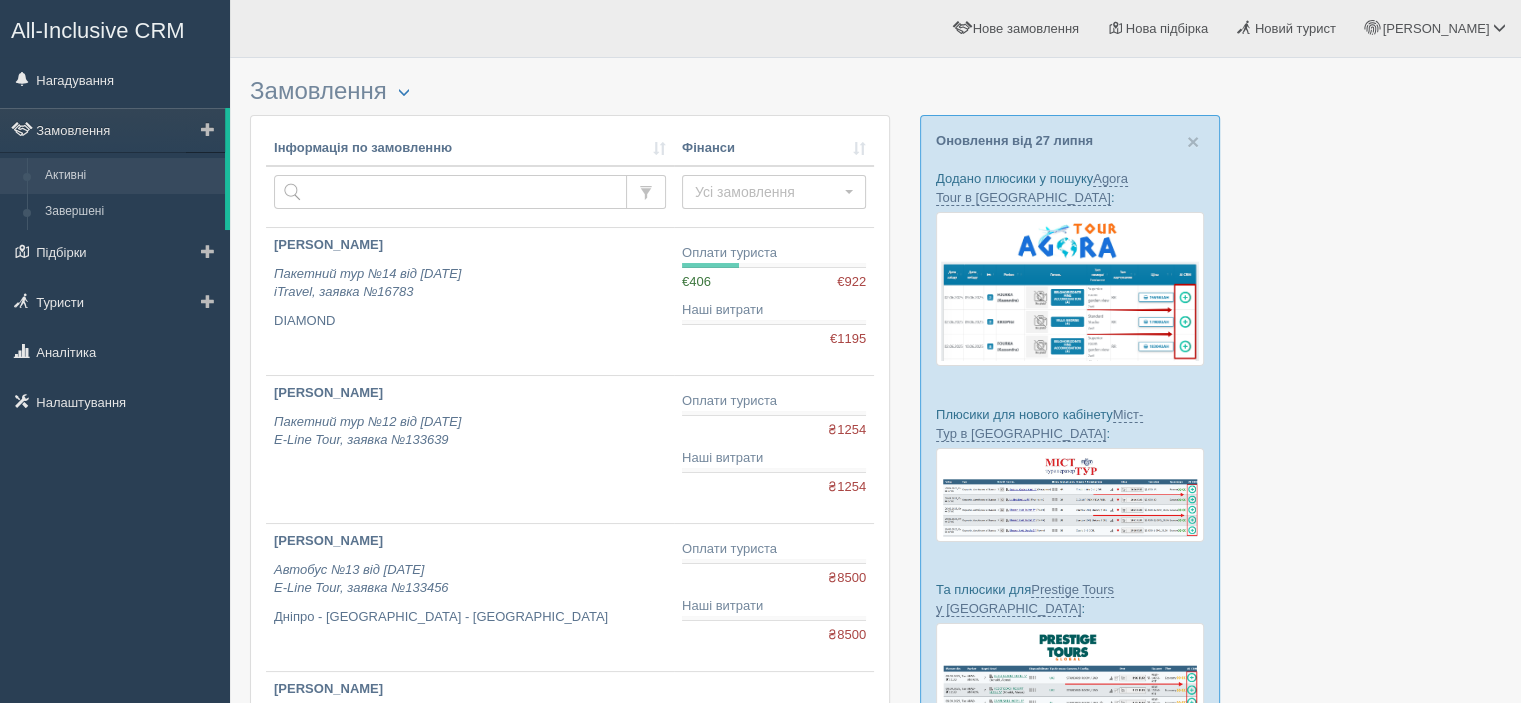 click at bounding box center [208, 129] 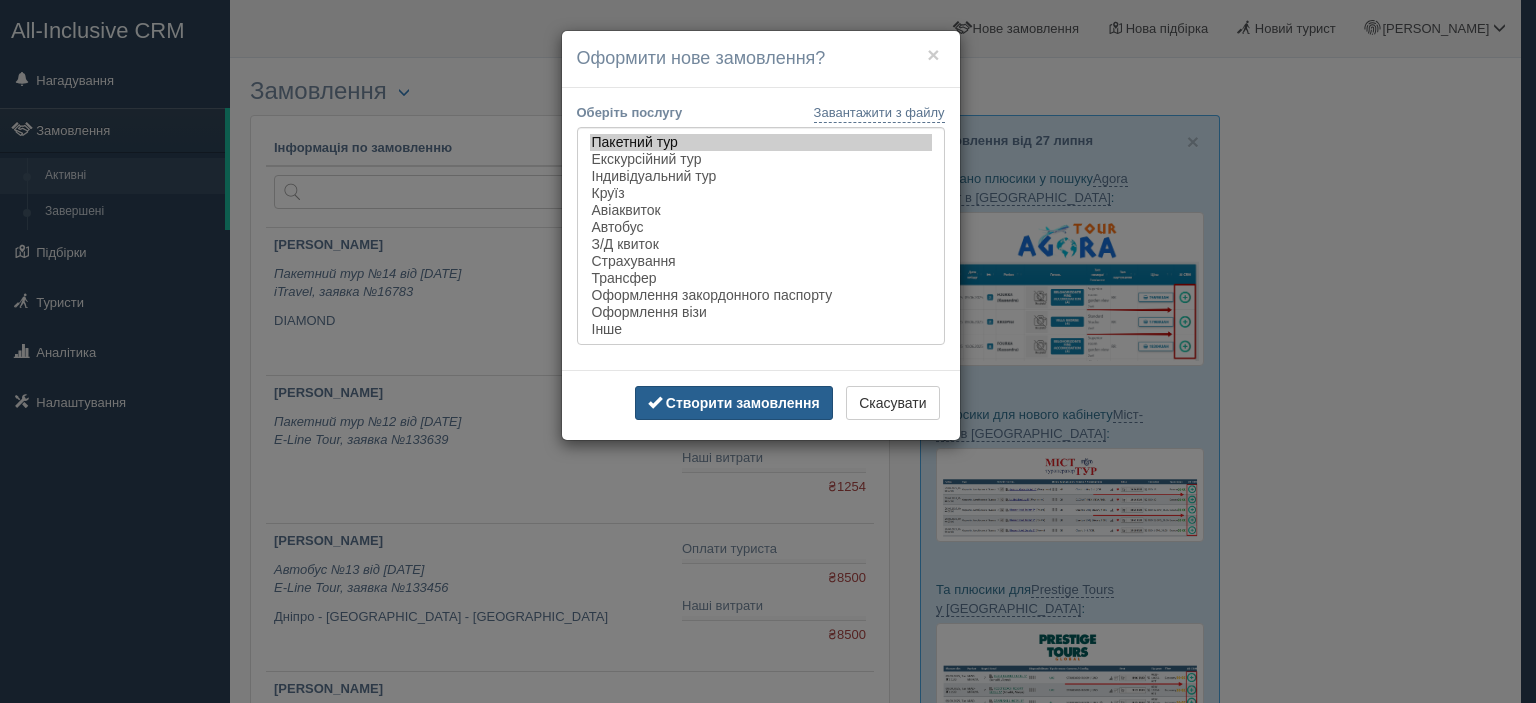 click on "Створити замовлення" at bounding box center (743, 403) 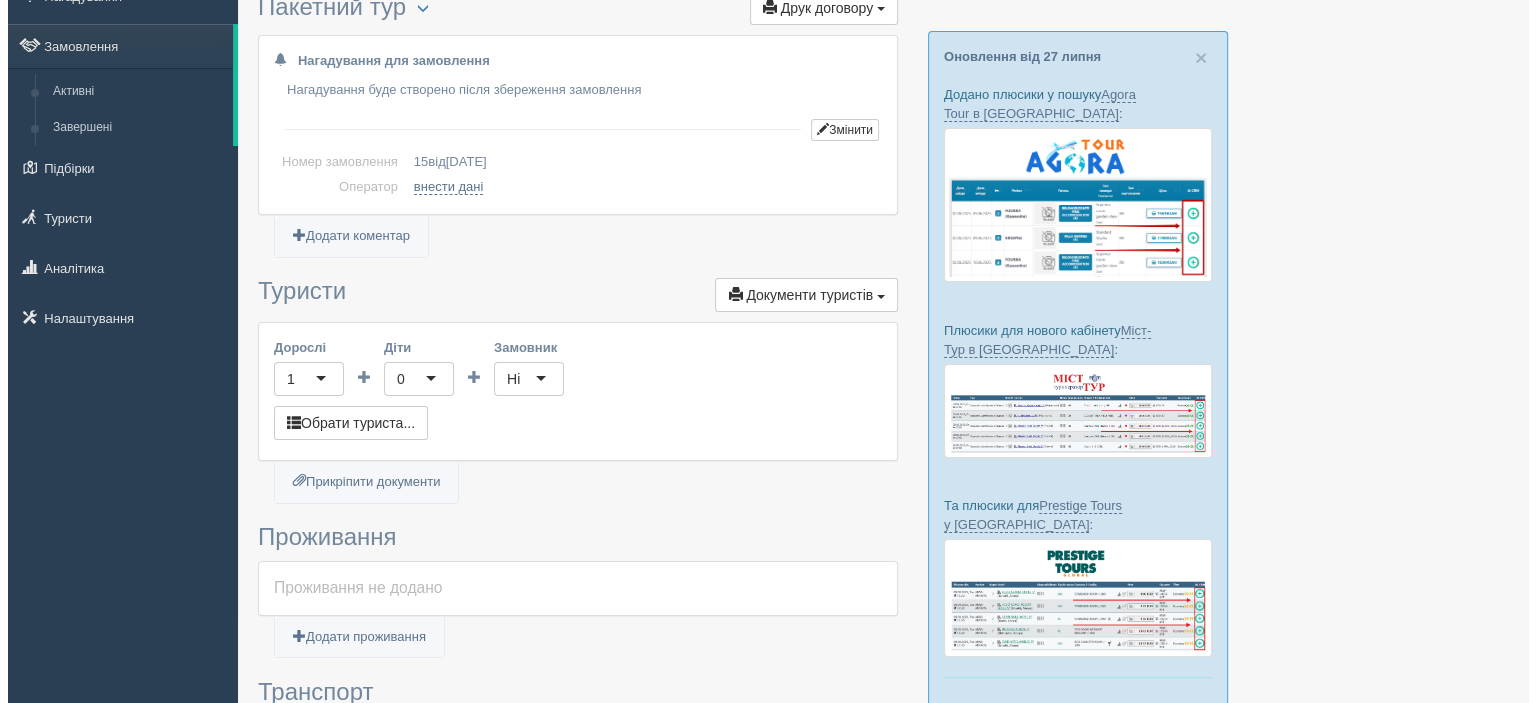 scroll, scrollTop: 0, scrollLeft: 0, axis: both 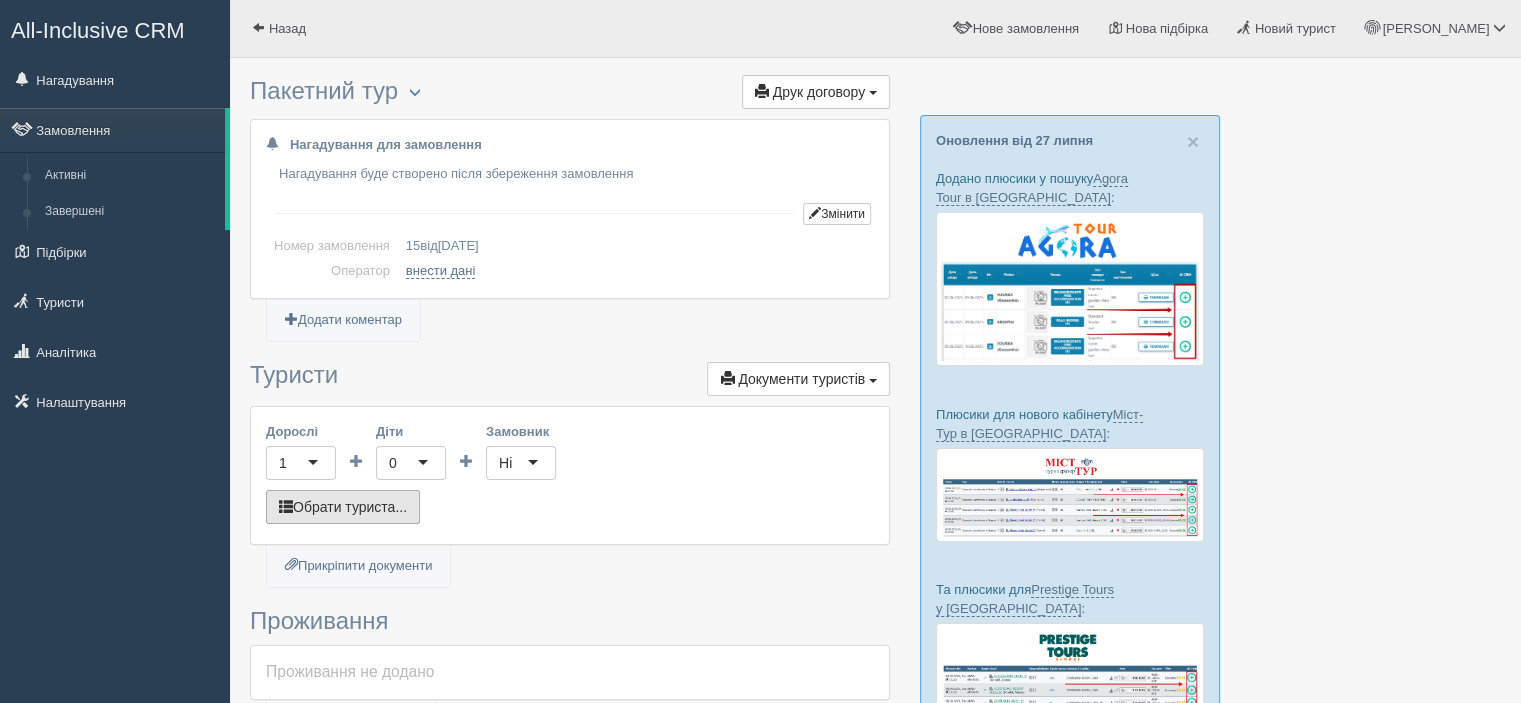 click on "Обрати туриста..." at bounding box center [343, 507] 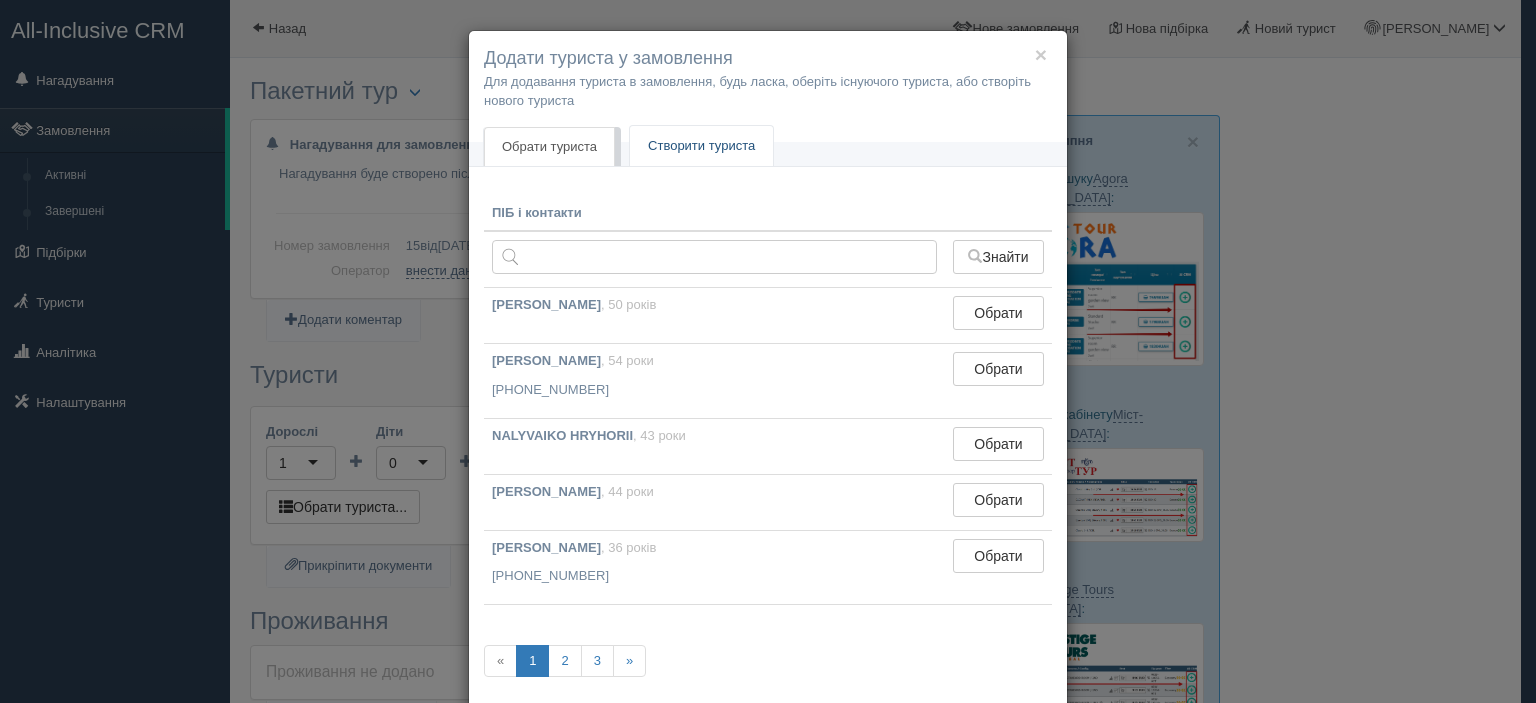 click on "Створити туриста" at bounding box center (701, 146) 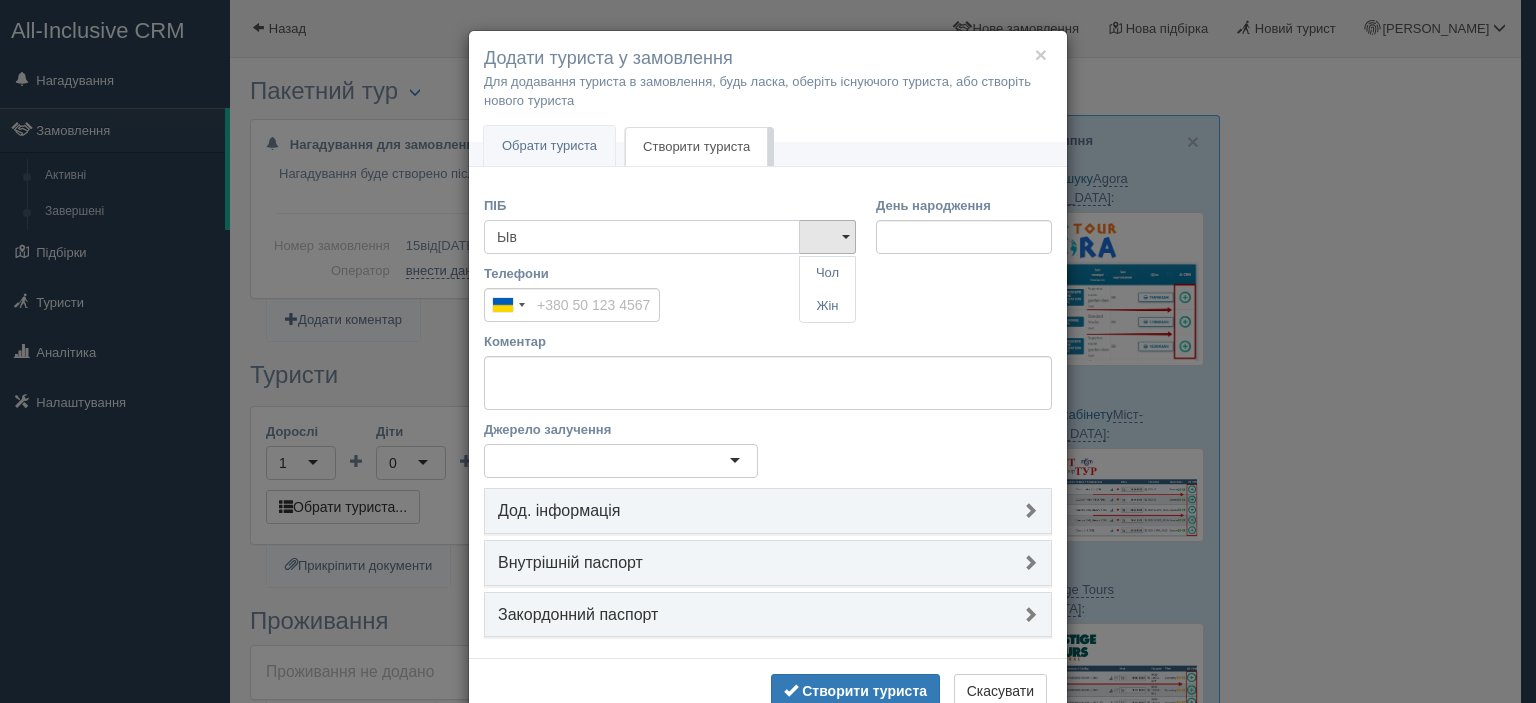 type on "Ы" 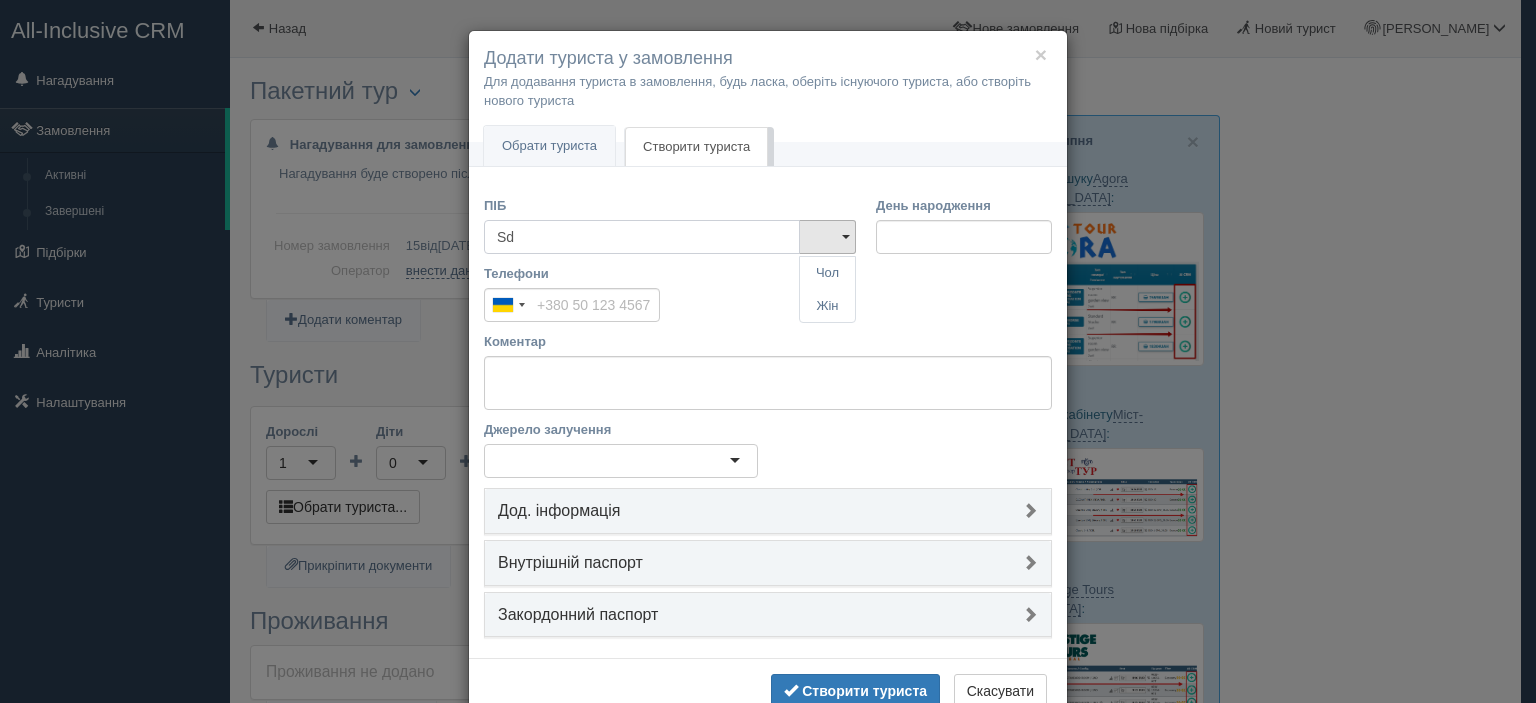 type on "S" 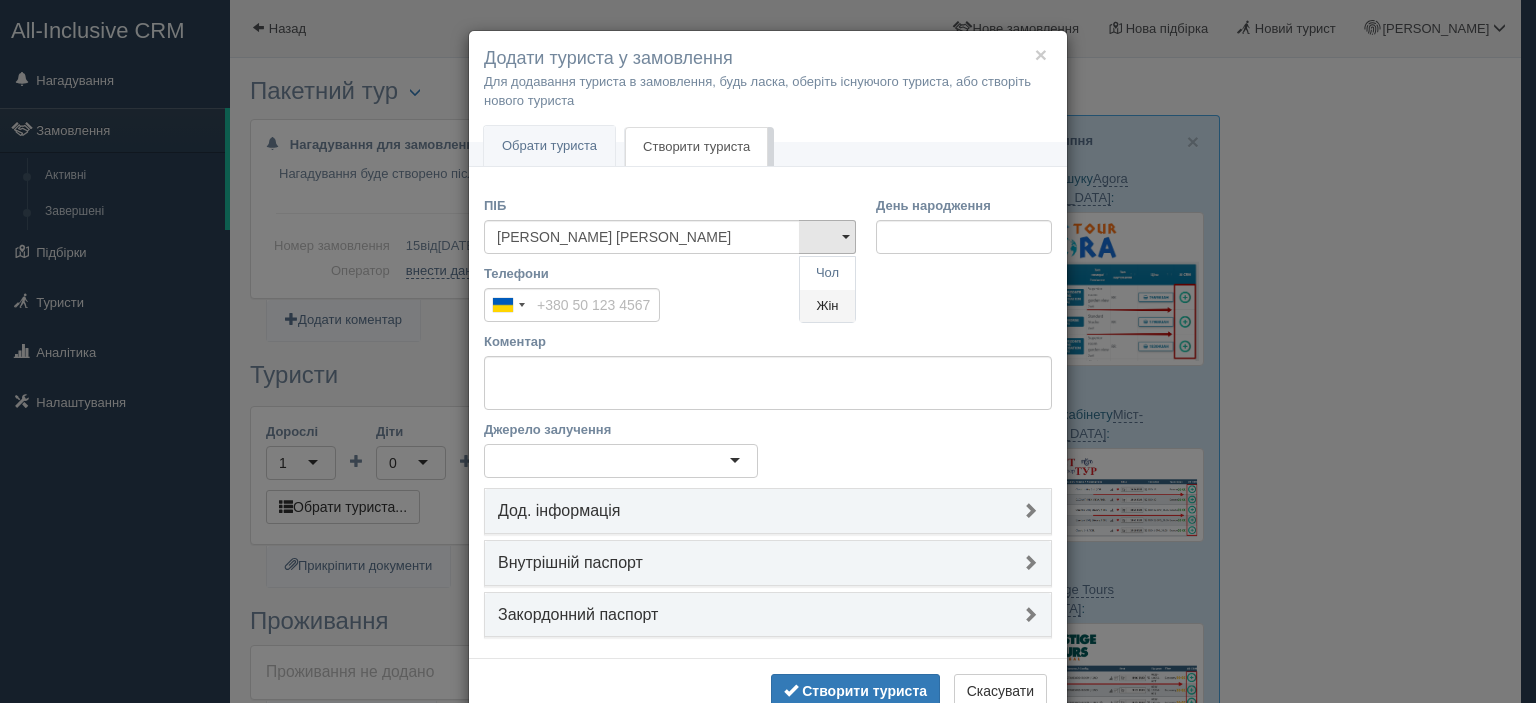 click on "Жін" at bounding box center [827, 306] 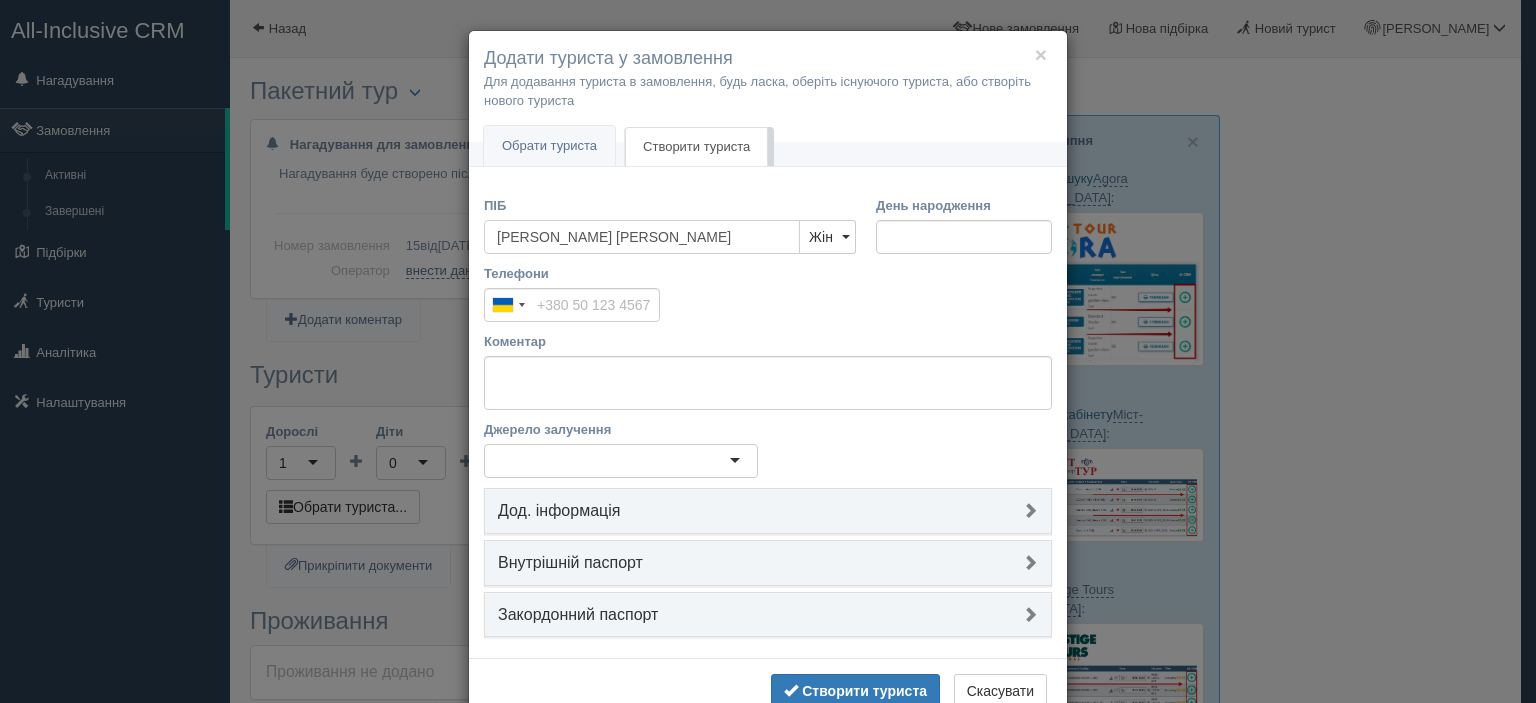 type on "Іванцова Тетяна" 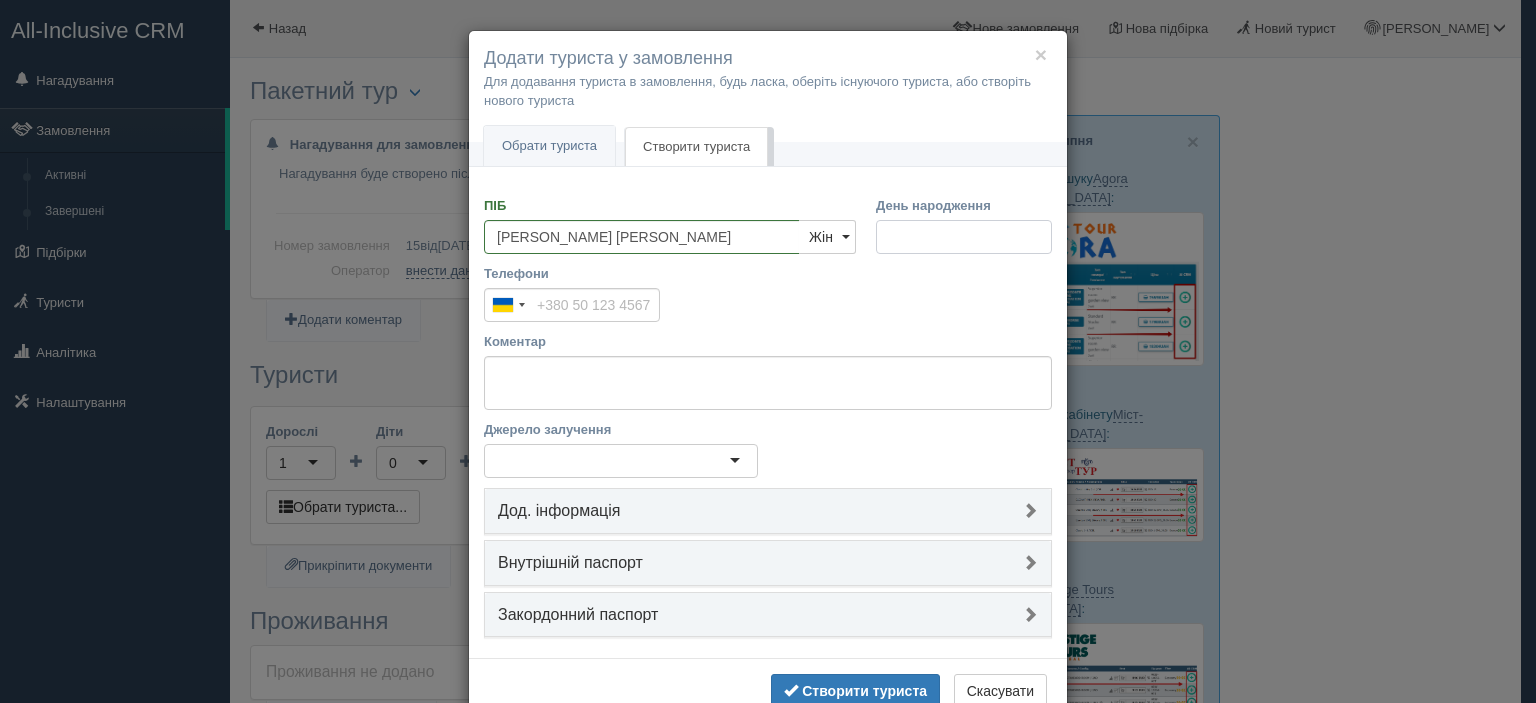 click on "День народження" at bounding box center [964, 237] 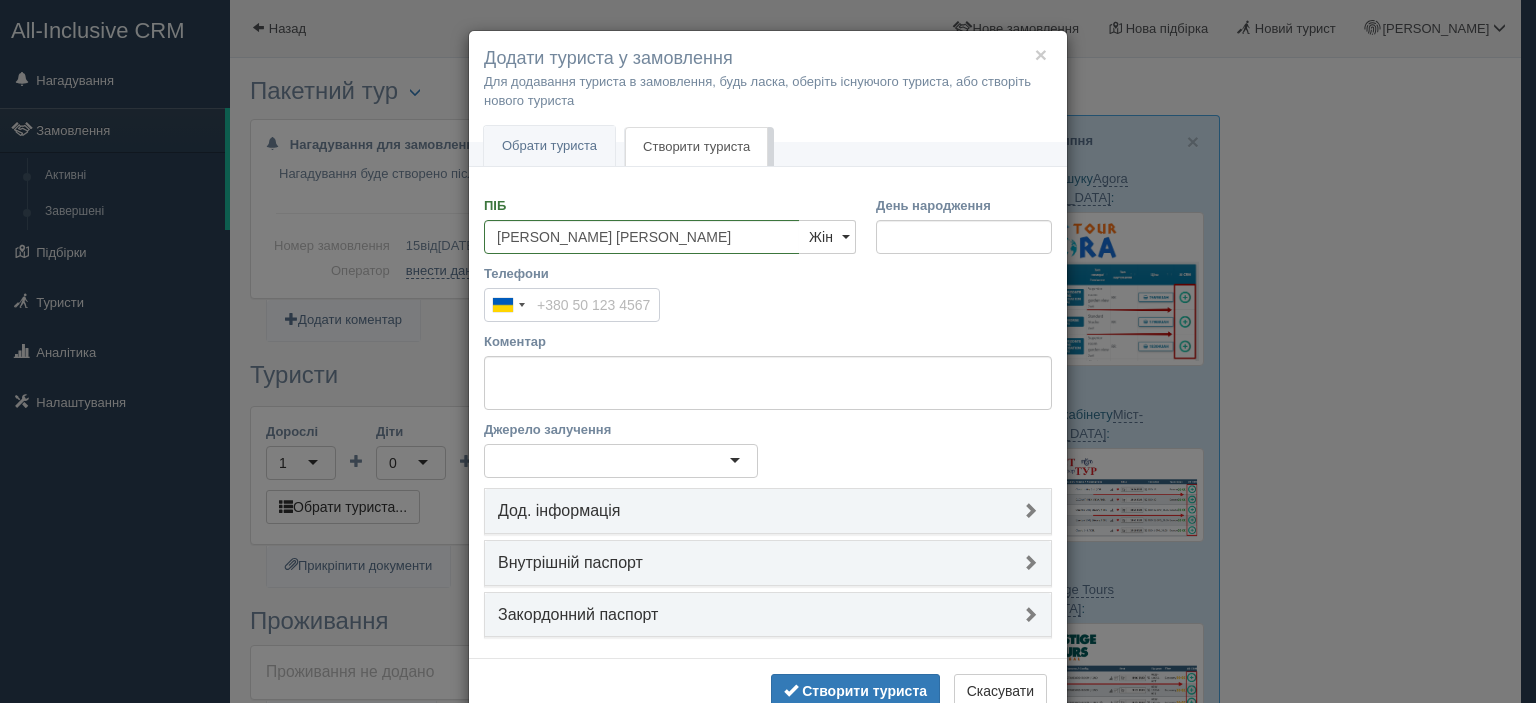 click on "Телефони" at bounding box center (572, 305) 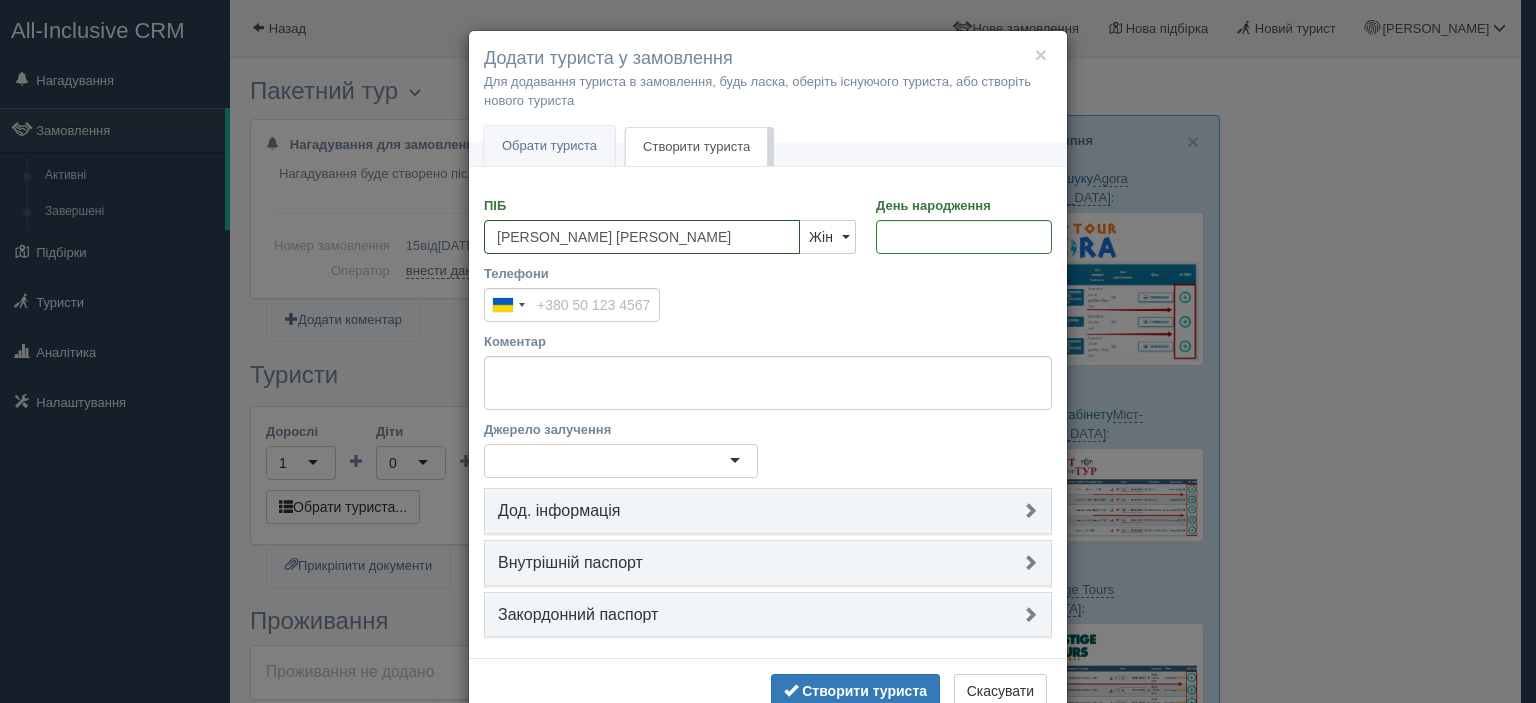 drag, startPoint x: 632, startPoint y: 237, endPoint x: 355, endPoint y: 228, distance: 277.14618 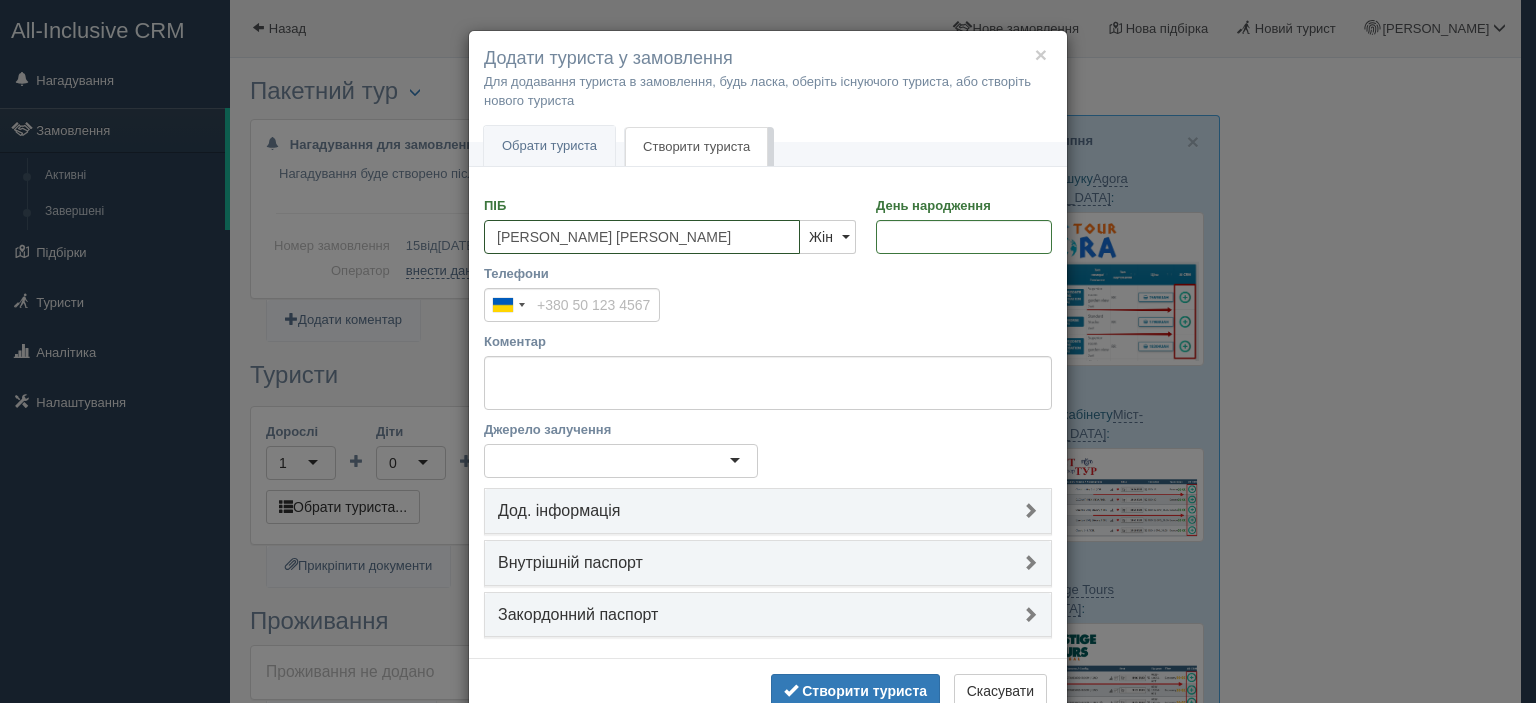 click on "×
Додати туриста у замовлення
Для додавання туриста в замовлення, будь ласка, оберіть існуючого туриста, або створіть нового туриста
Обрати туриста
Створити туриста
ПІБ і контакти  Знайти
RISHKO OKSANA
Обрати" at bounding box center [768, 351] 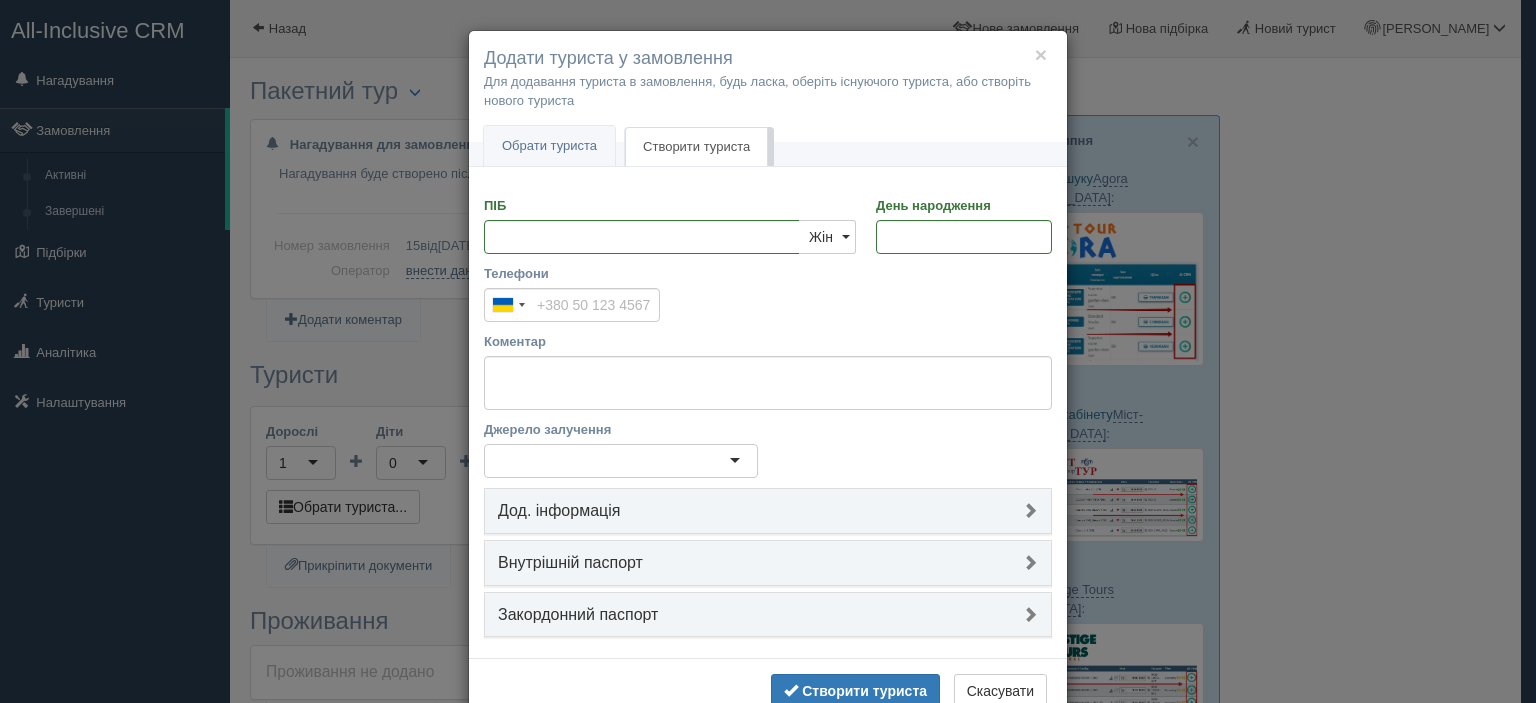 click on "Закордонний паспорт" at bounding box center (768, 615) 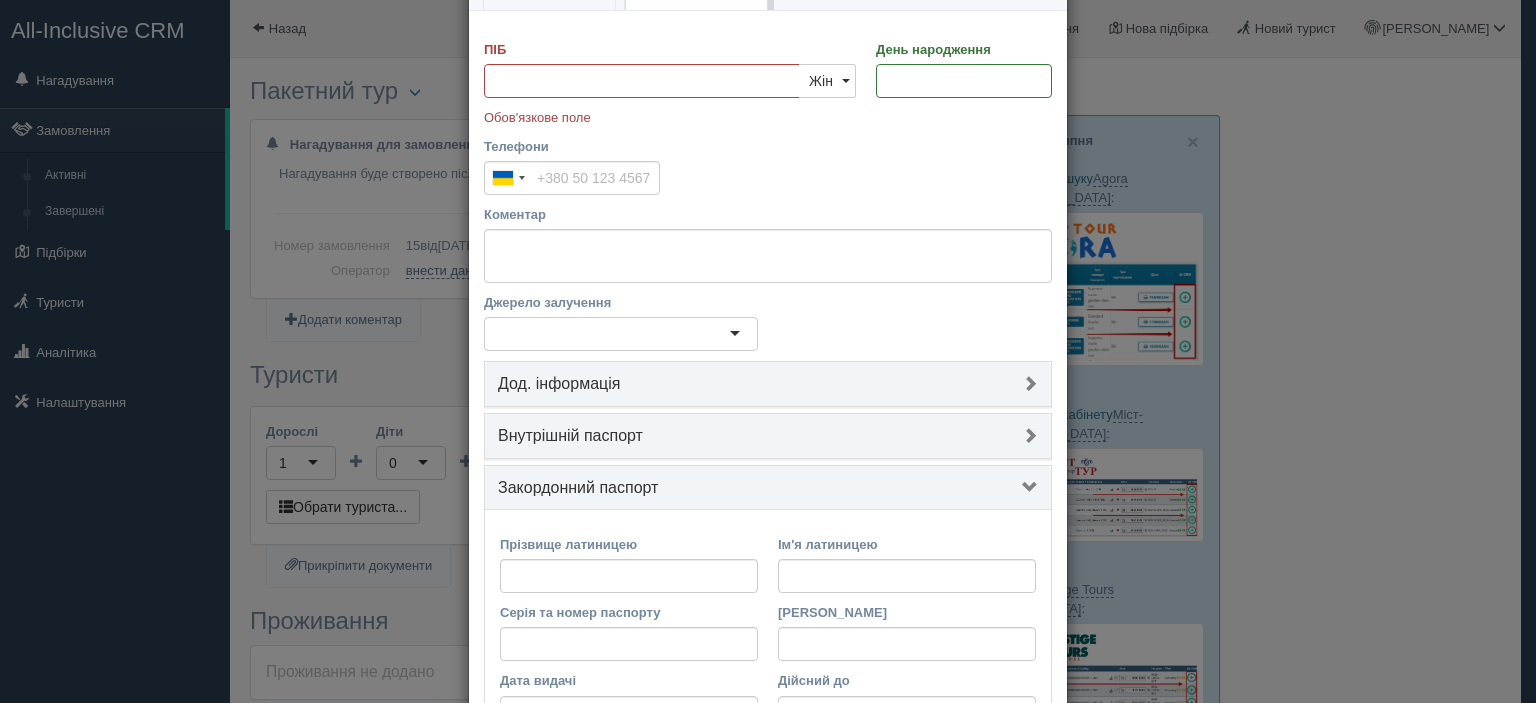 scroll, scrollTop: 0, scrollLeft: 0, axis: both 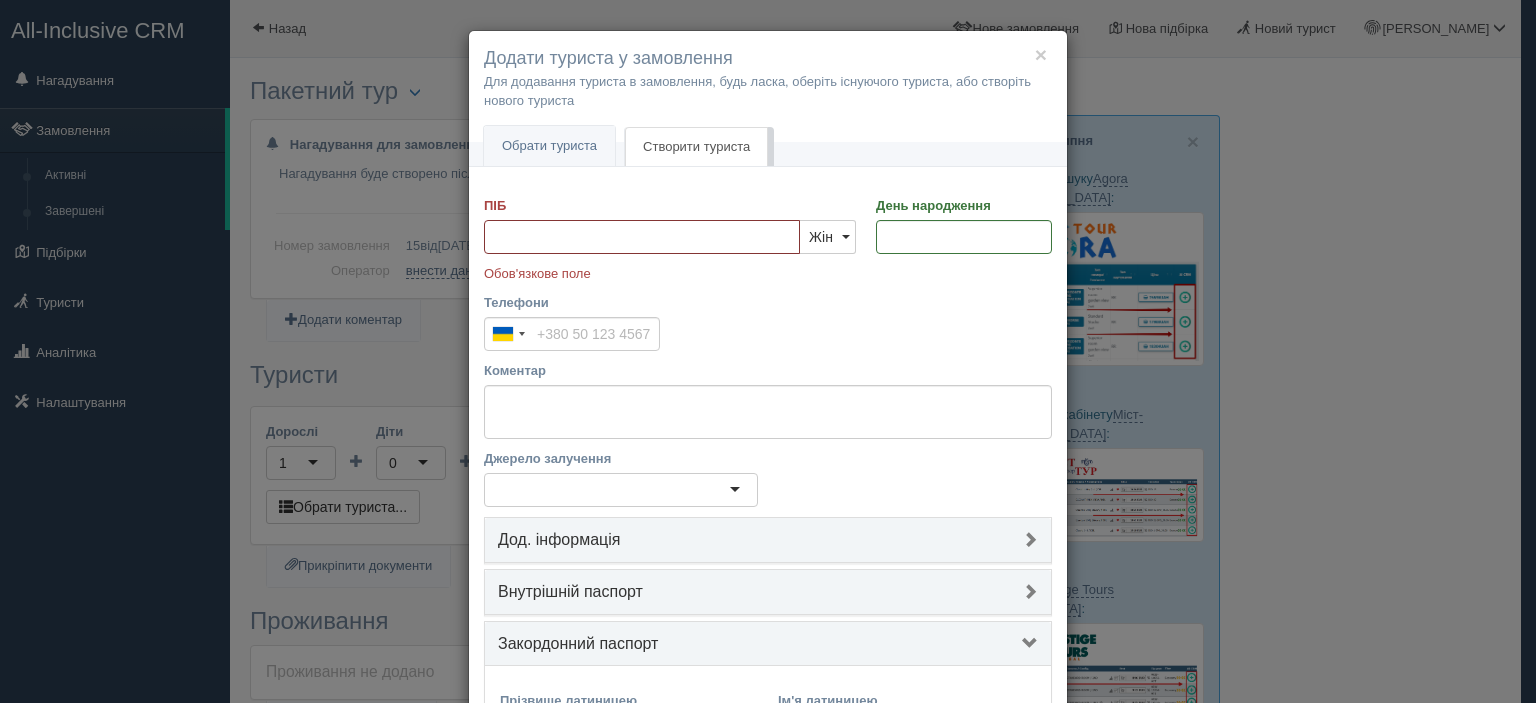 click on "ПІБ" at bounding box center [642, 237] 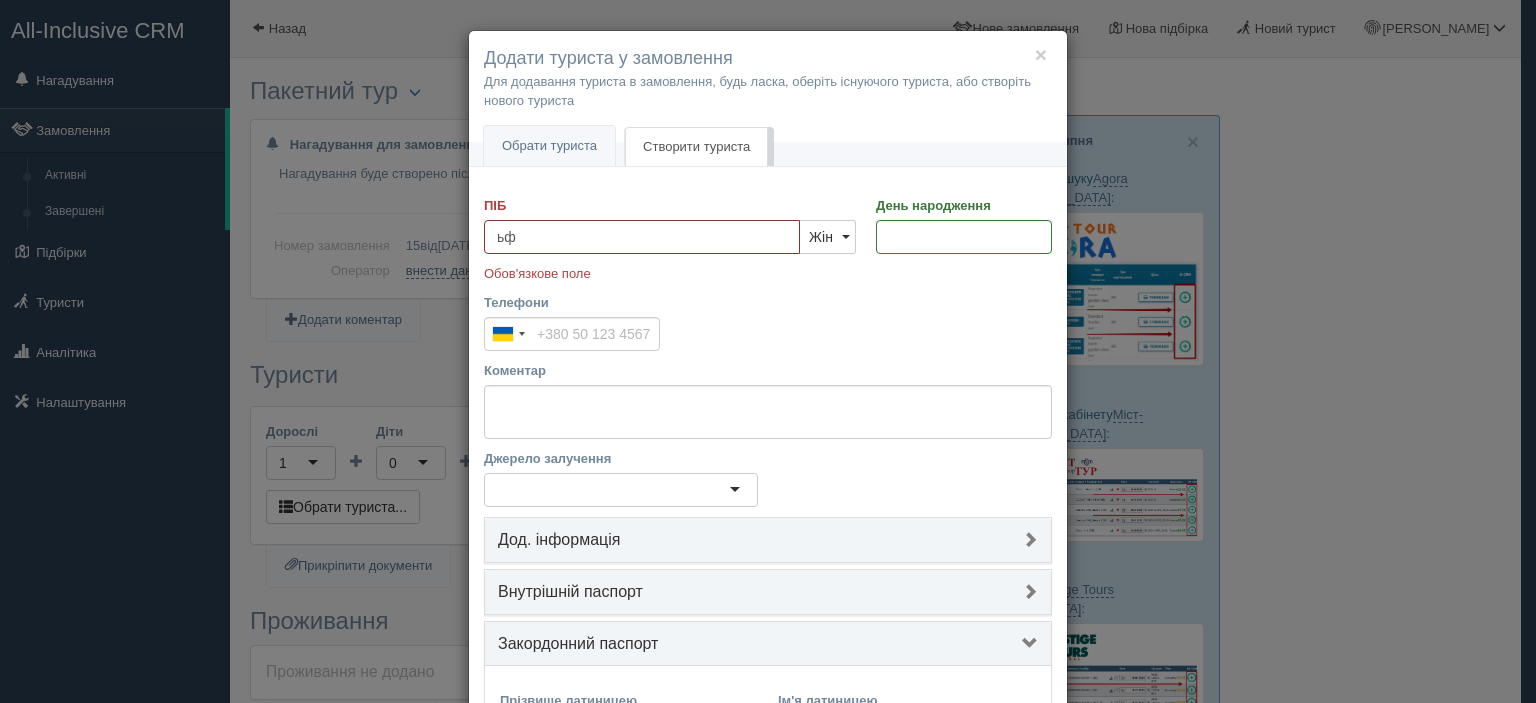type on "ь" 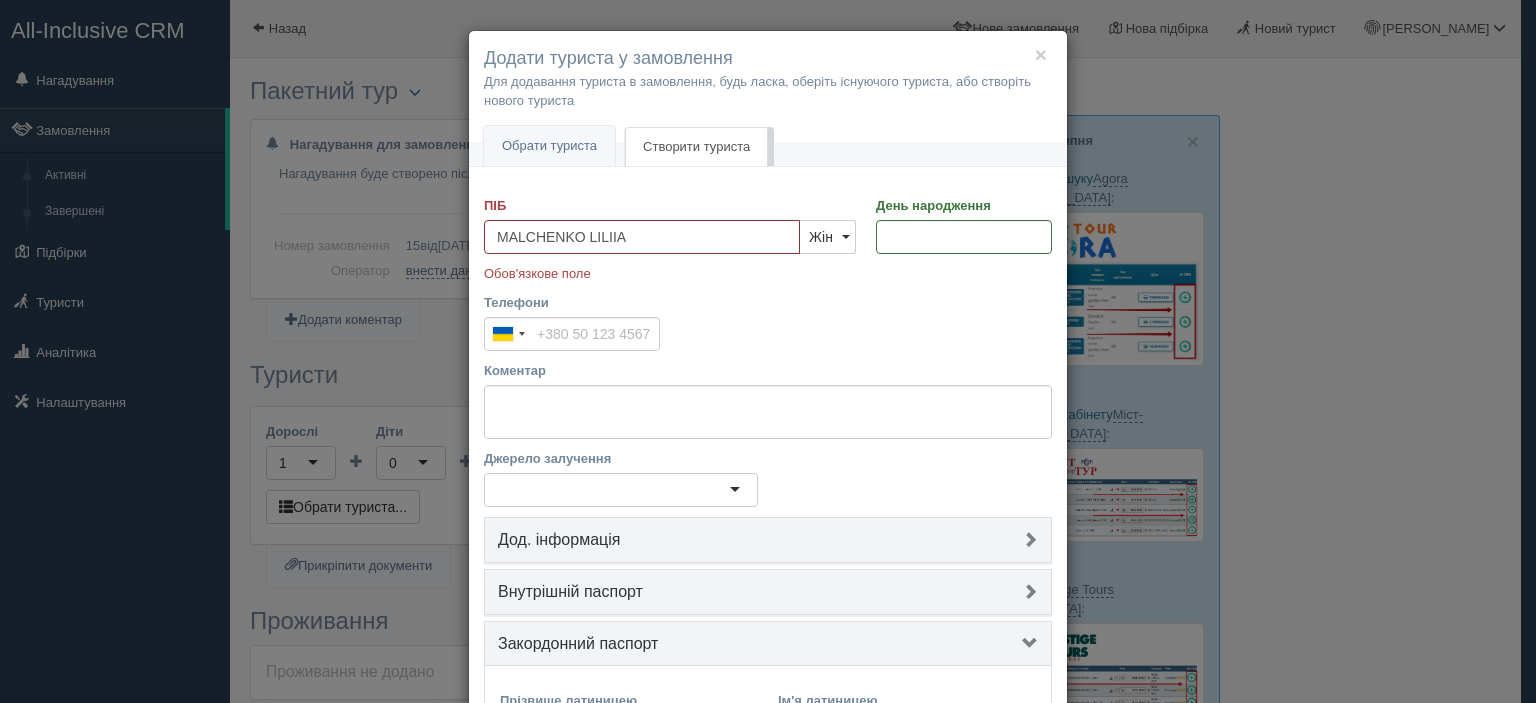 type on "MALCHENKO LILIIA" 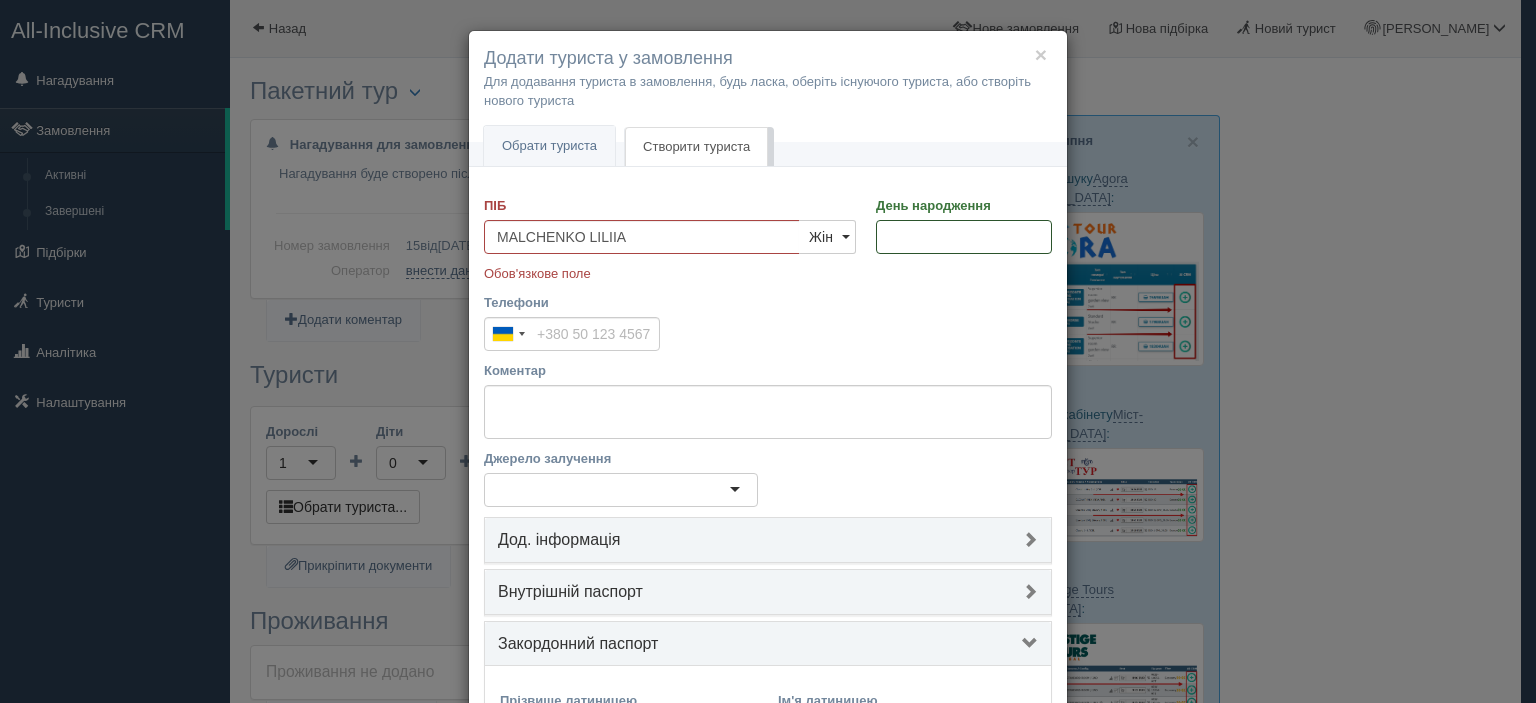 click on "День народження" at bounding box center [964, 237] 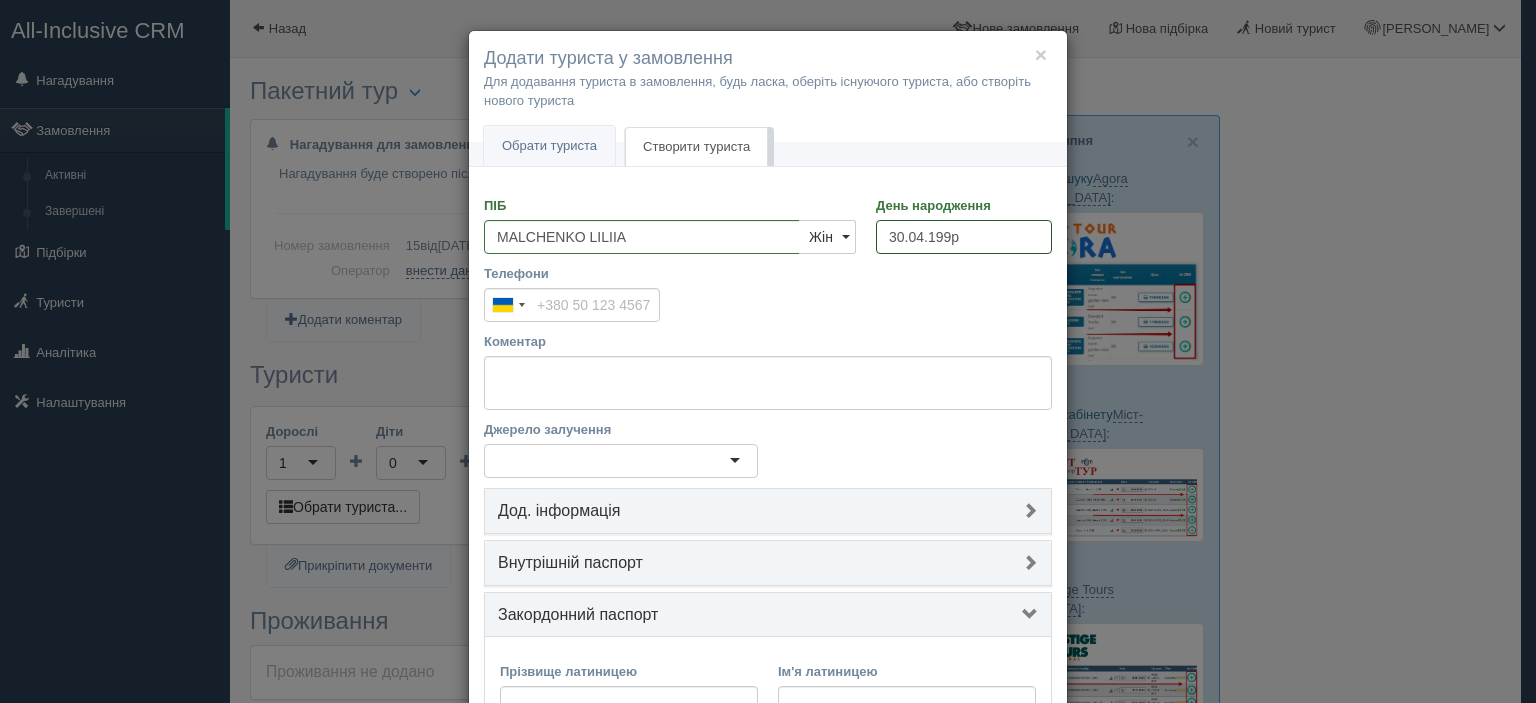type on "30.04.1998" 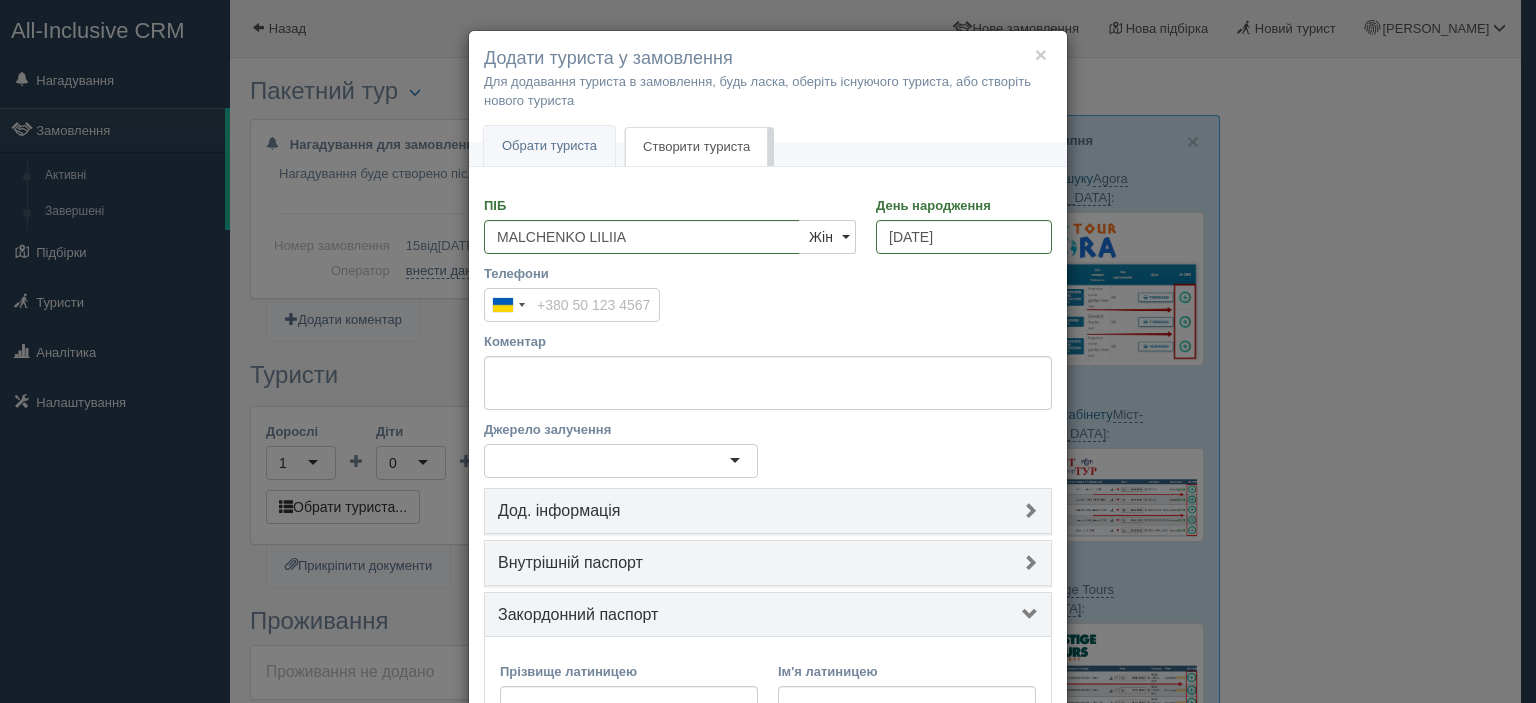 click on "Телефони" at bounding box center [572, 305] 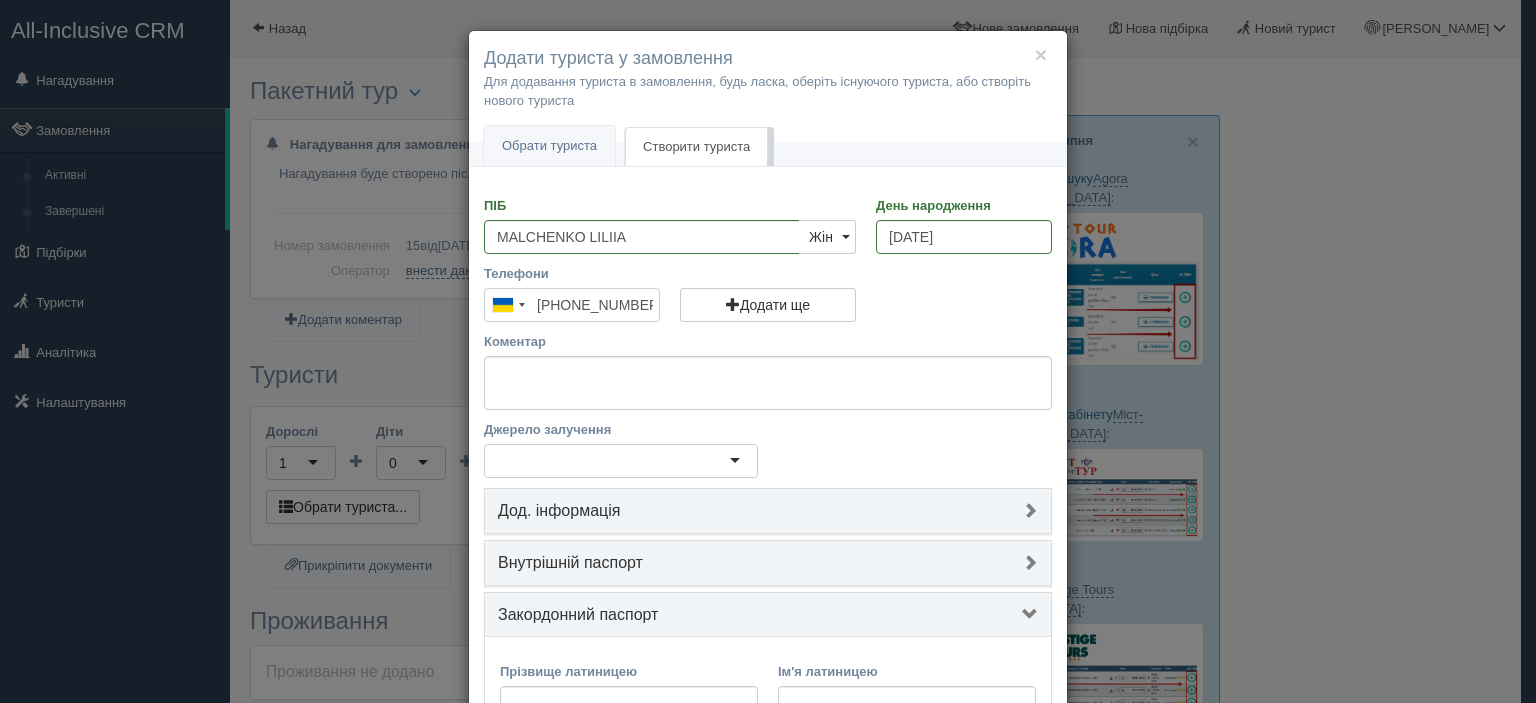 type on "[PHONE_NUMBER]" 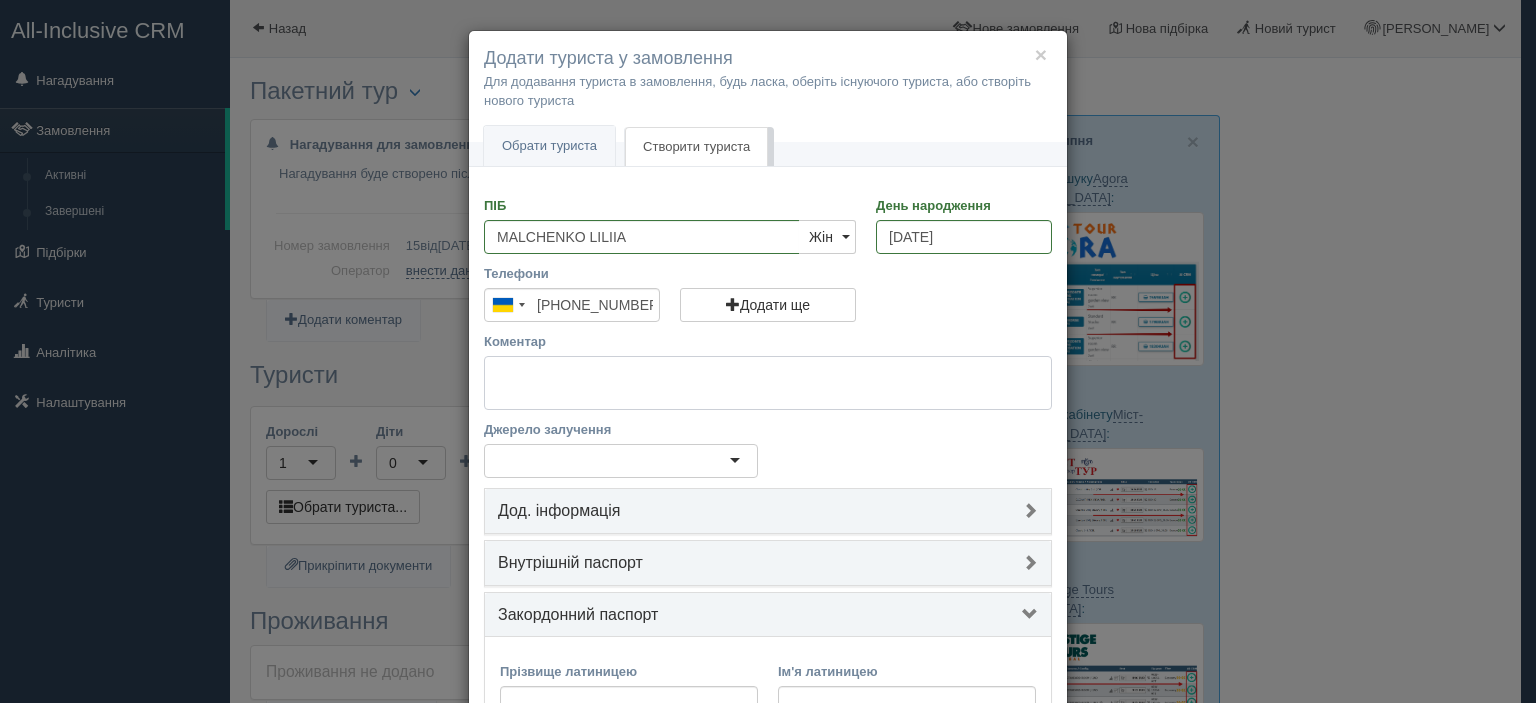 click on "Коментар" at bounding box center (768, 383) 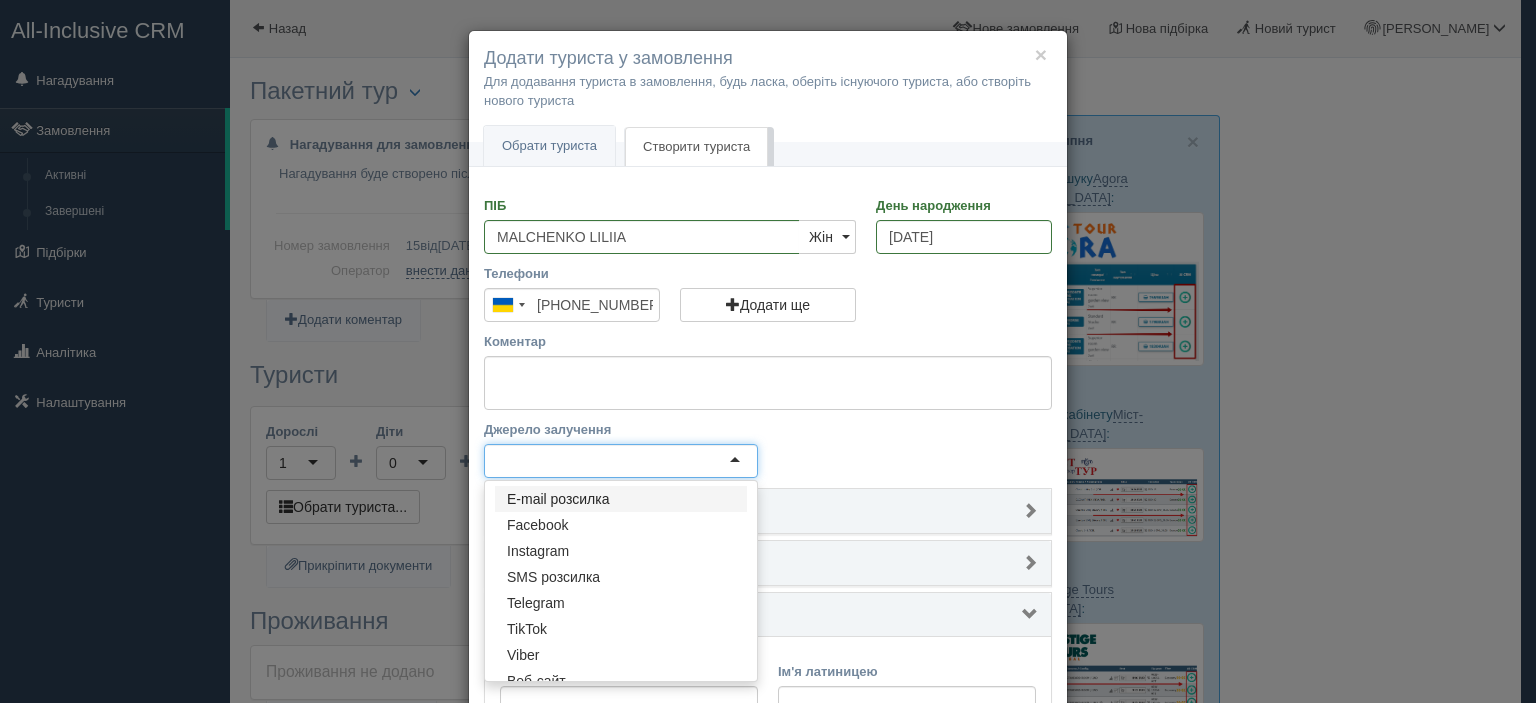 click at bounding box center (621, 461) 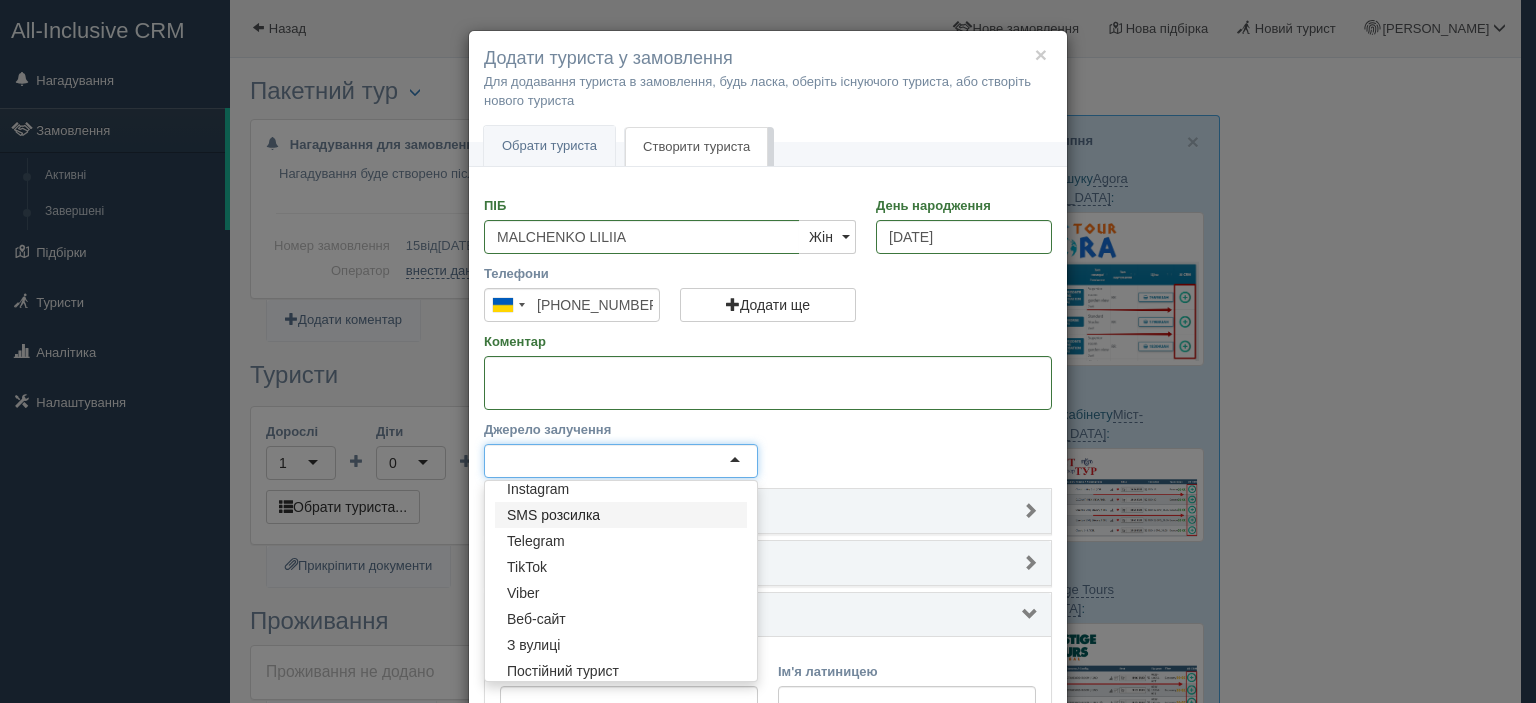 scroll, scrollTop: 96, scrollLeft: 0, axis: vertical 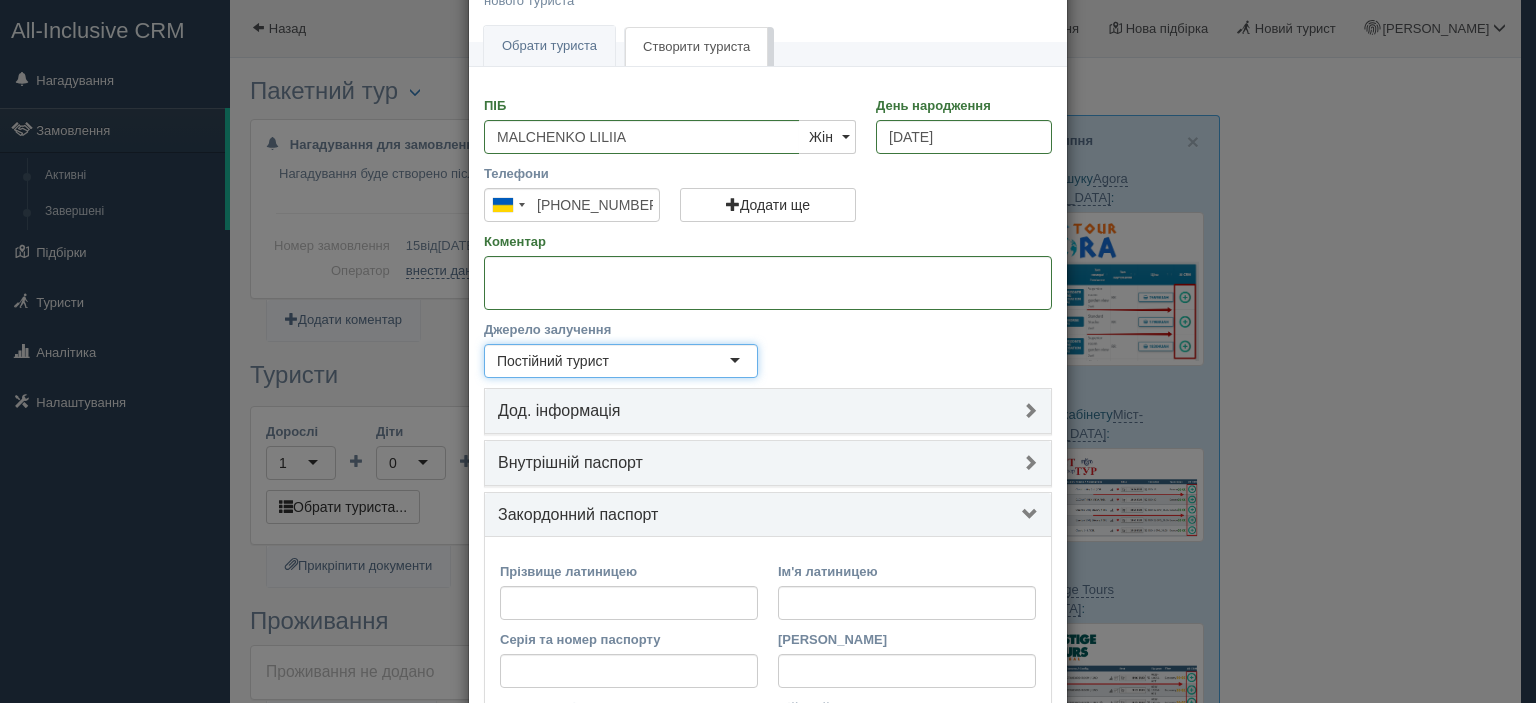 click on "Закордонний паспорт" at bounding box center (768, 515) 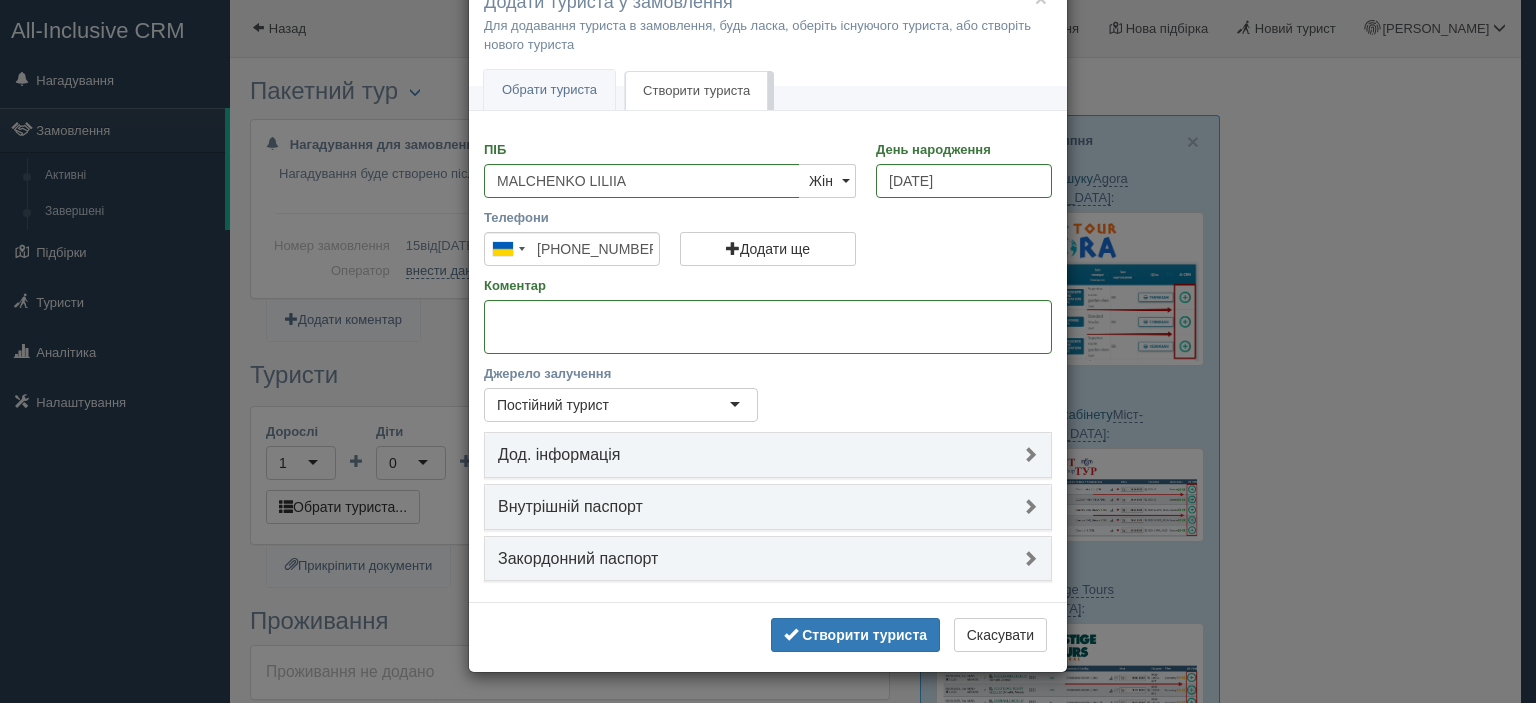 scroll, scrollTop: 52, scrollLeft: 0, axis: vertical 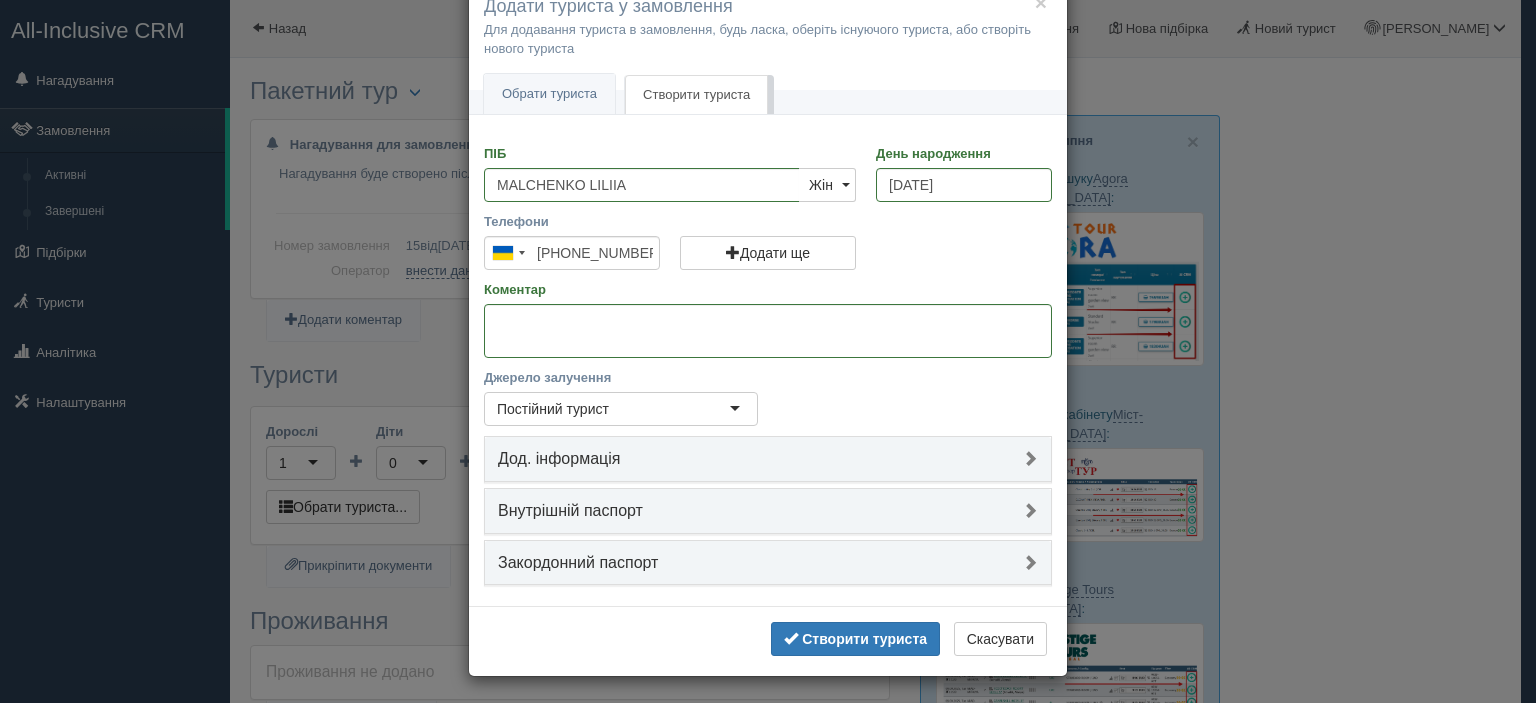 click on "Закордонний паспорт" at bounding box center (768, 563) 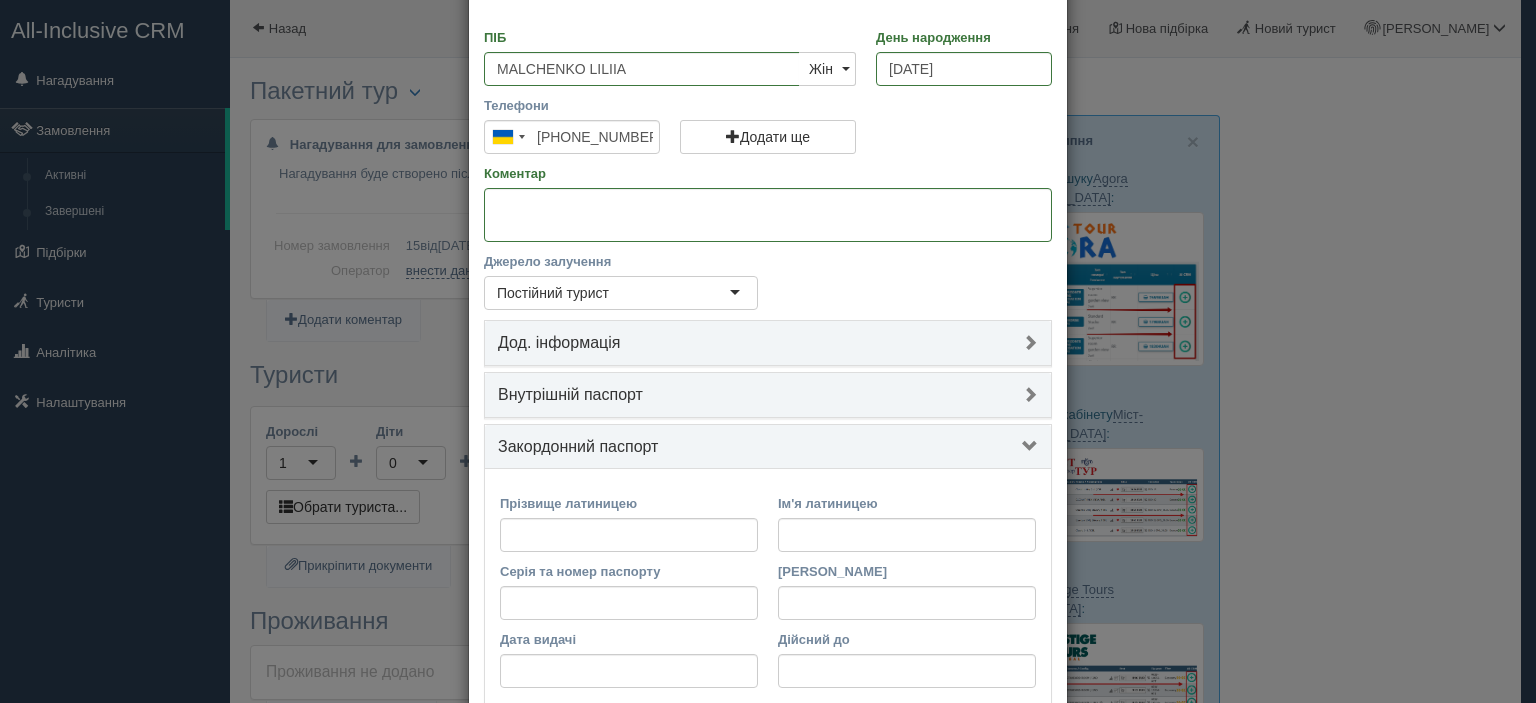 scroll, scrollTop: 296, scrollLeft: 0, axis: vertical 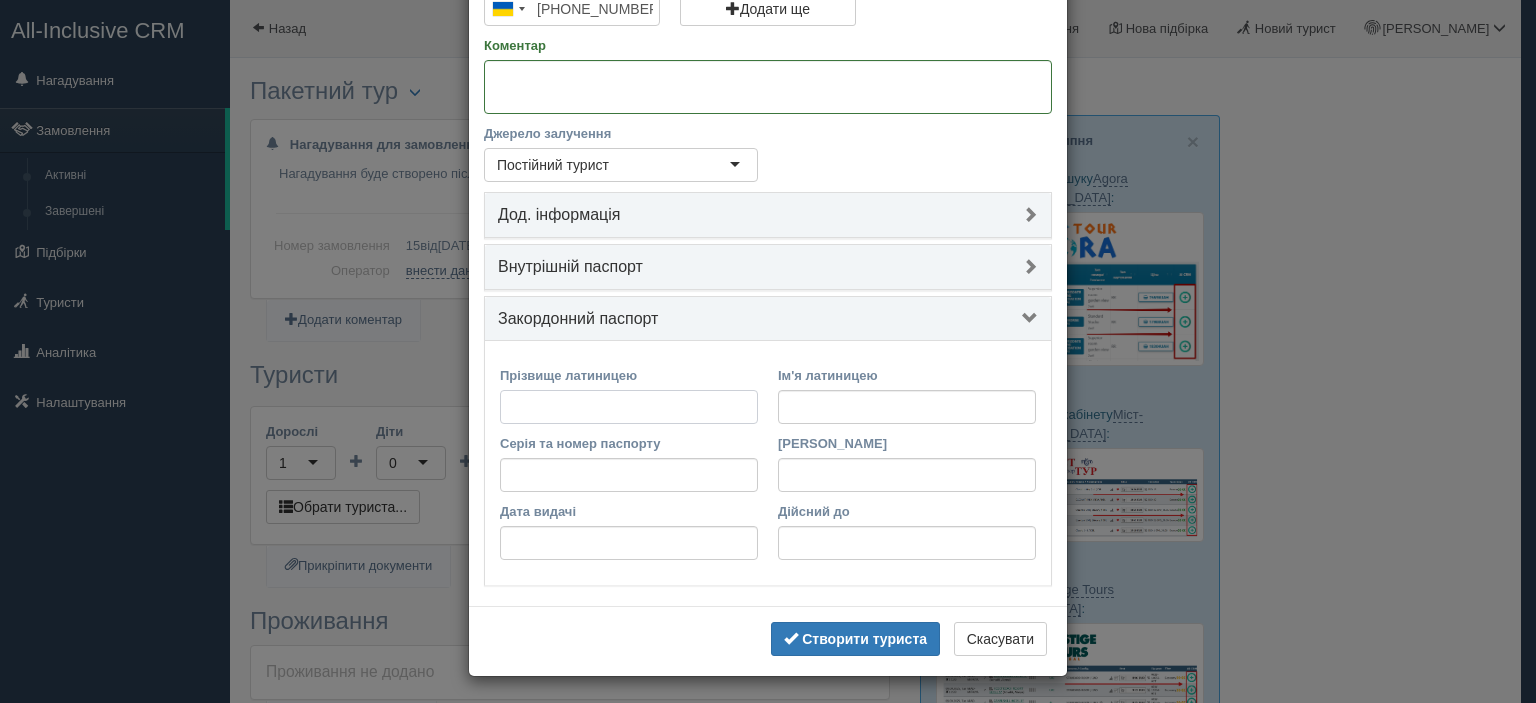click on "Прізвище латиницею" at bounding box center [629, 407] 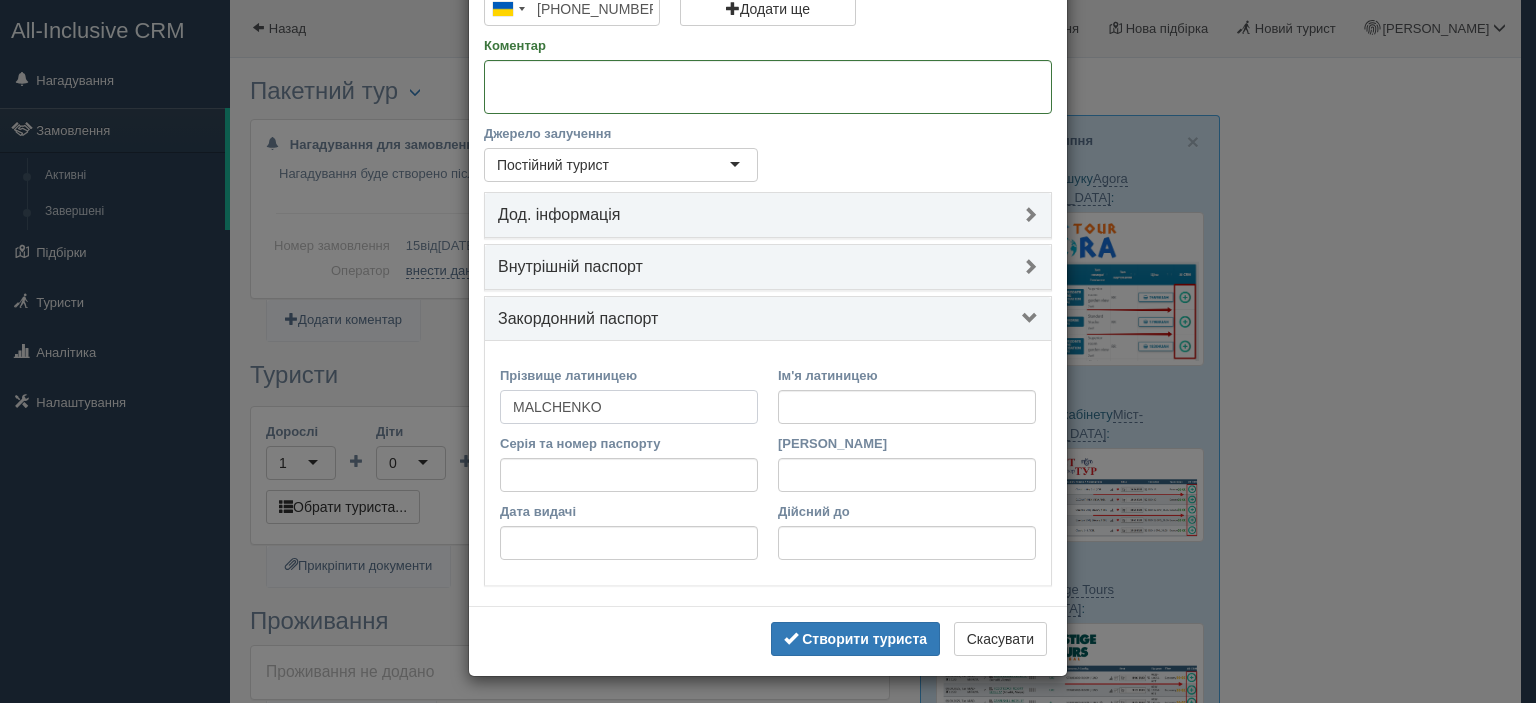 type on "MALCHENKO" 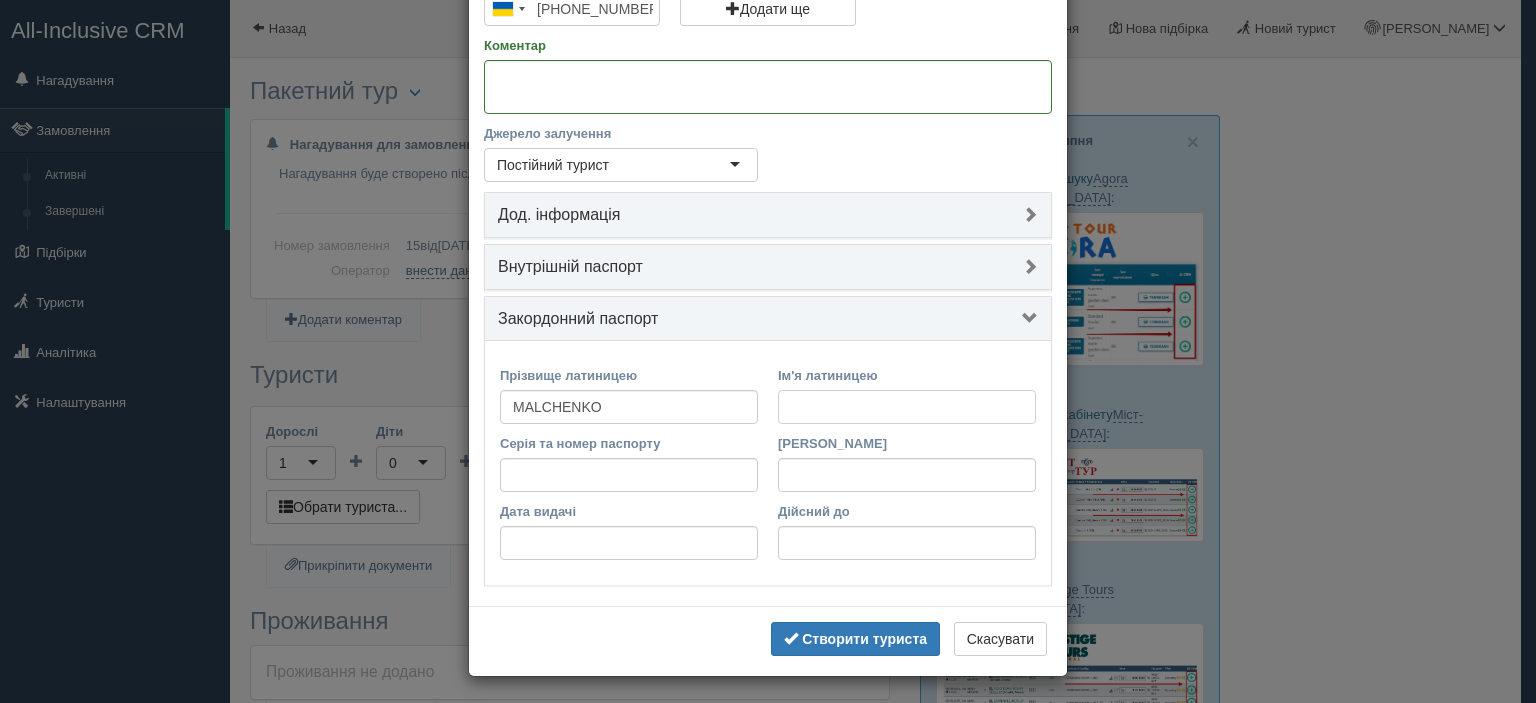click on "Ім'я латиницею" at bounding box center (907, 407) 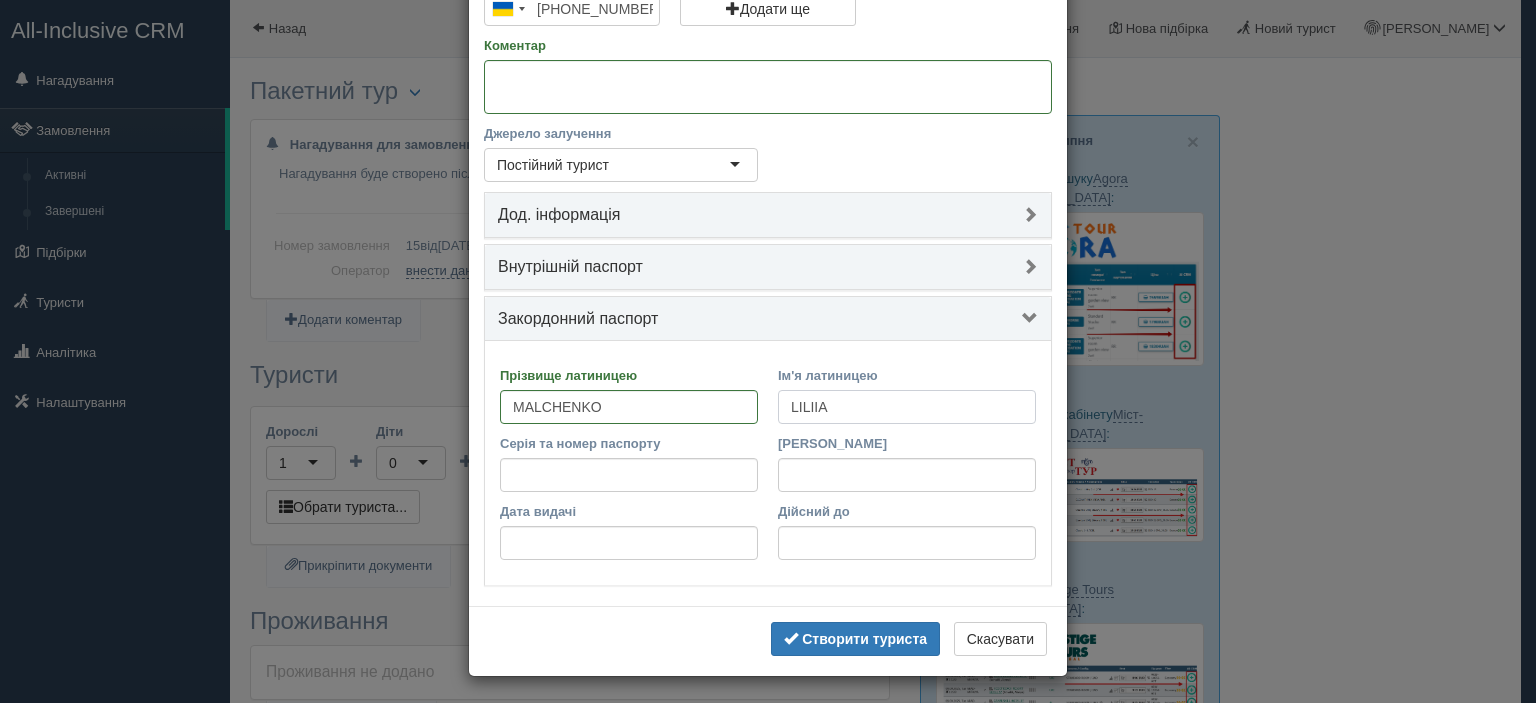 type on "LILIIA" 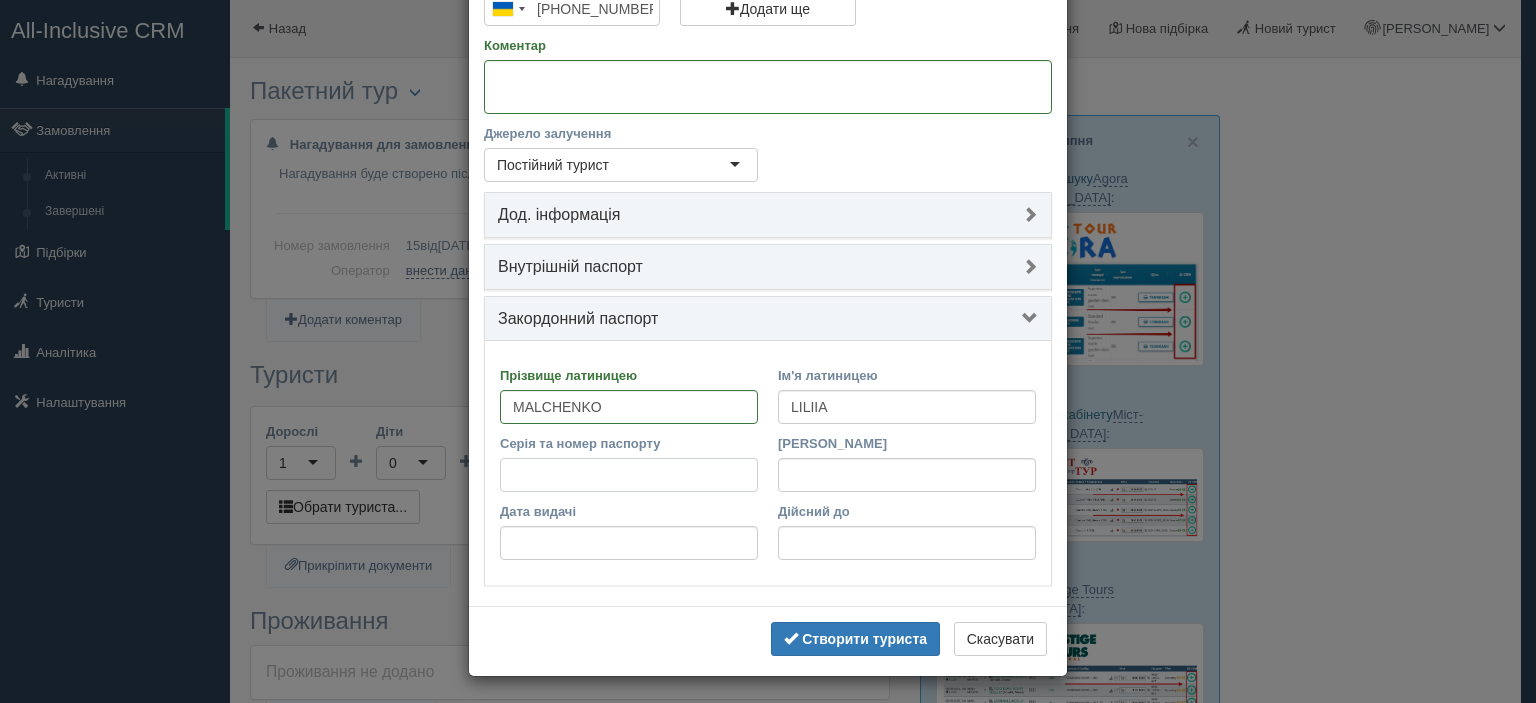 click on "Серія та номер паспорту" at bounding box center [629, 475] 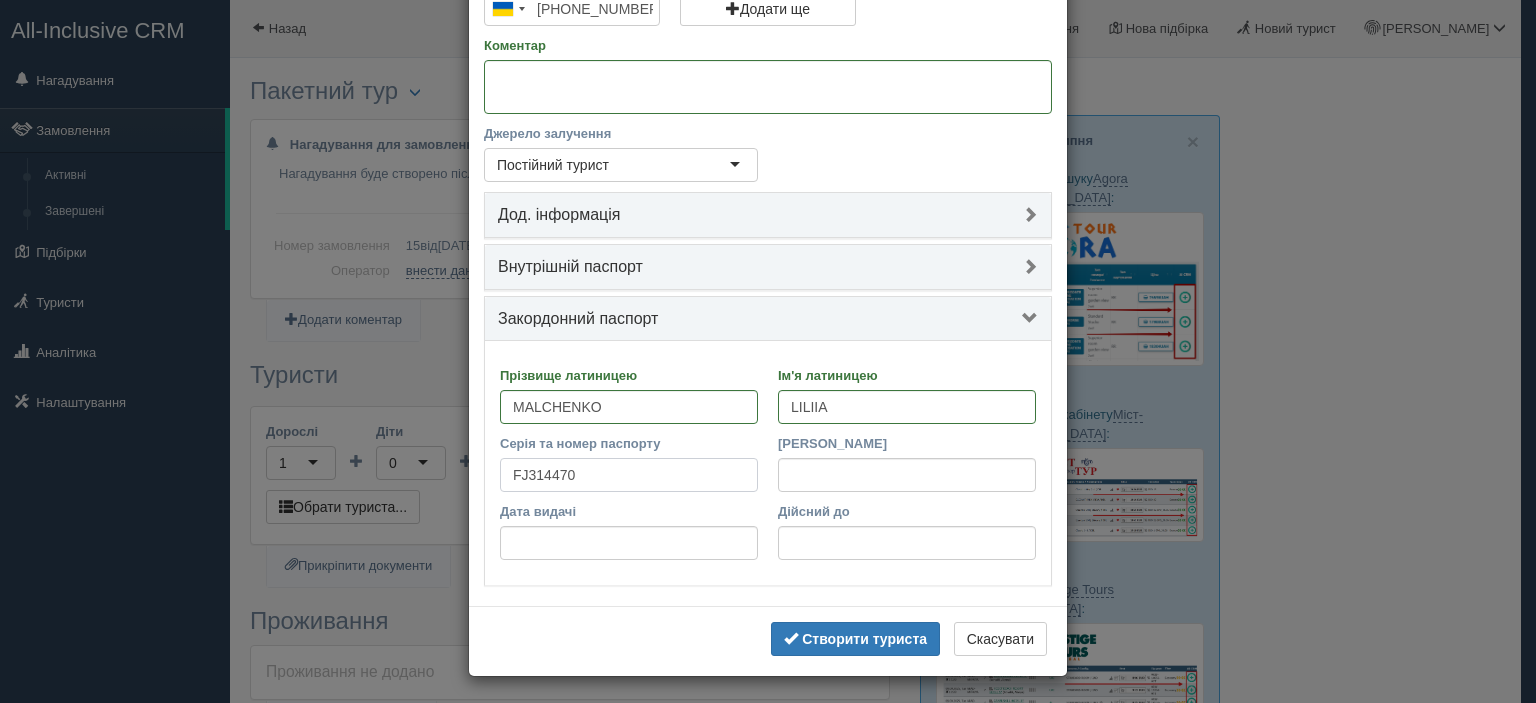 type on "FJ314470" 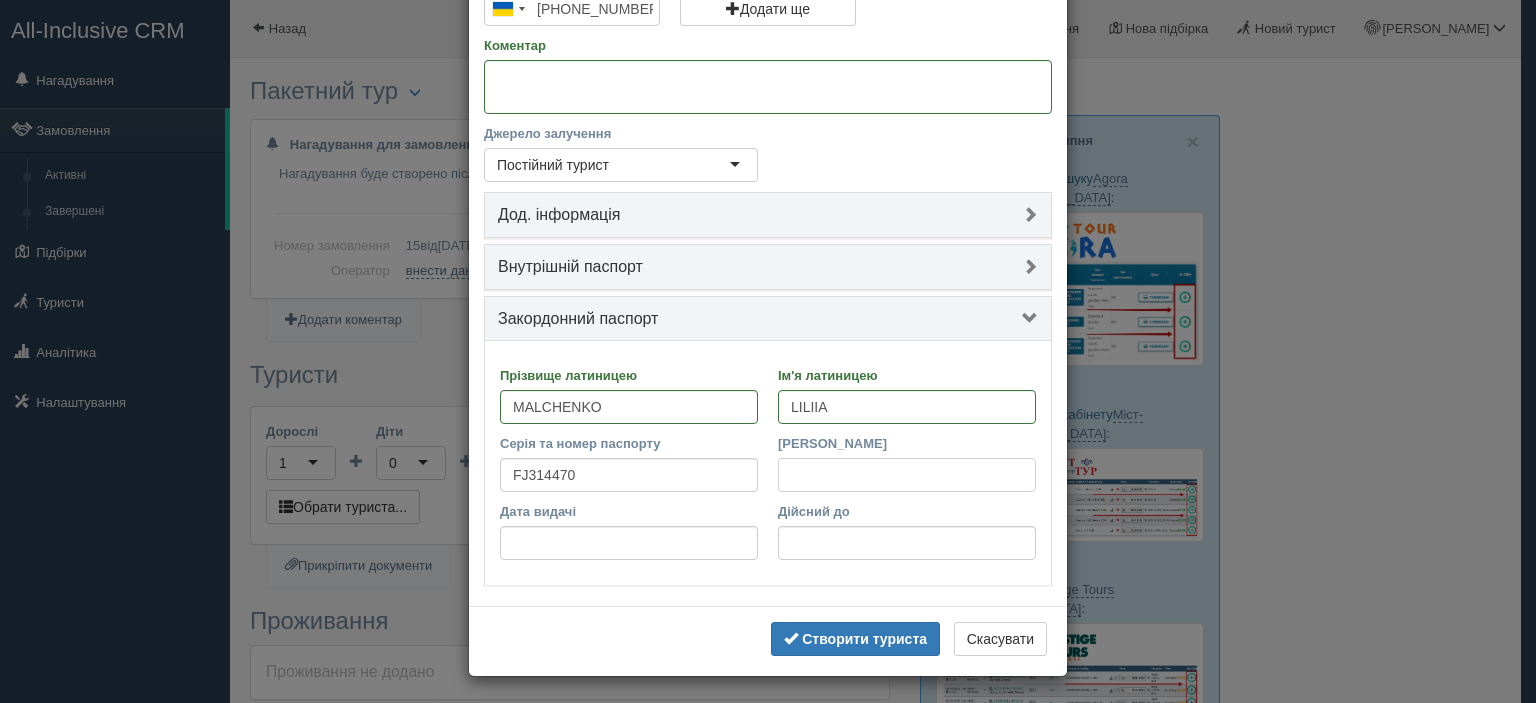 click on "[PERSON_NAME]" at bounding box center [907, 475] 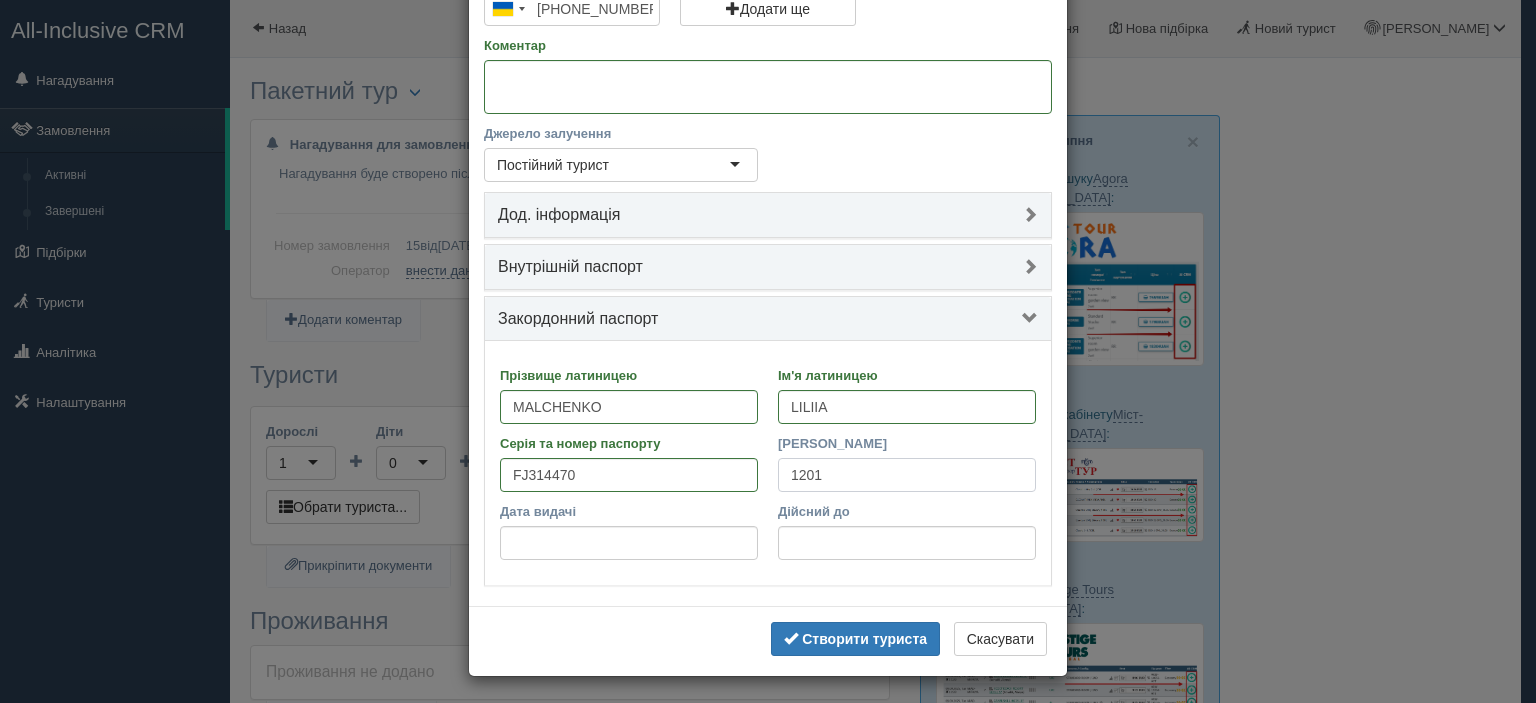 type on "1201" 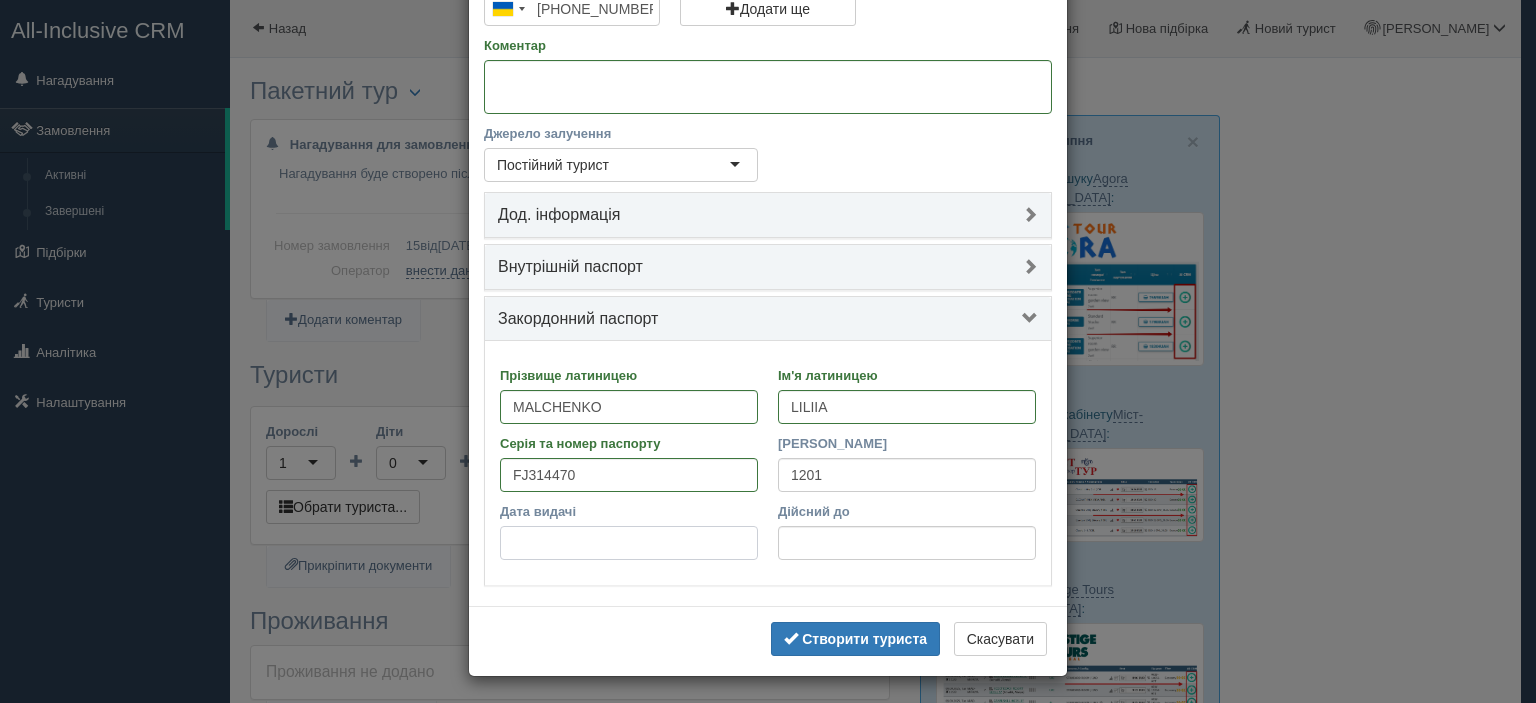 click on "Дата видачі" at bounding box center [629, 543] 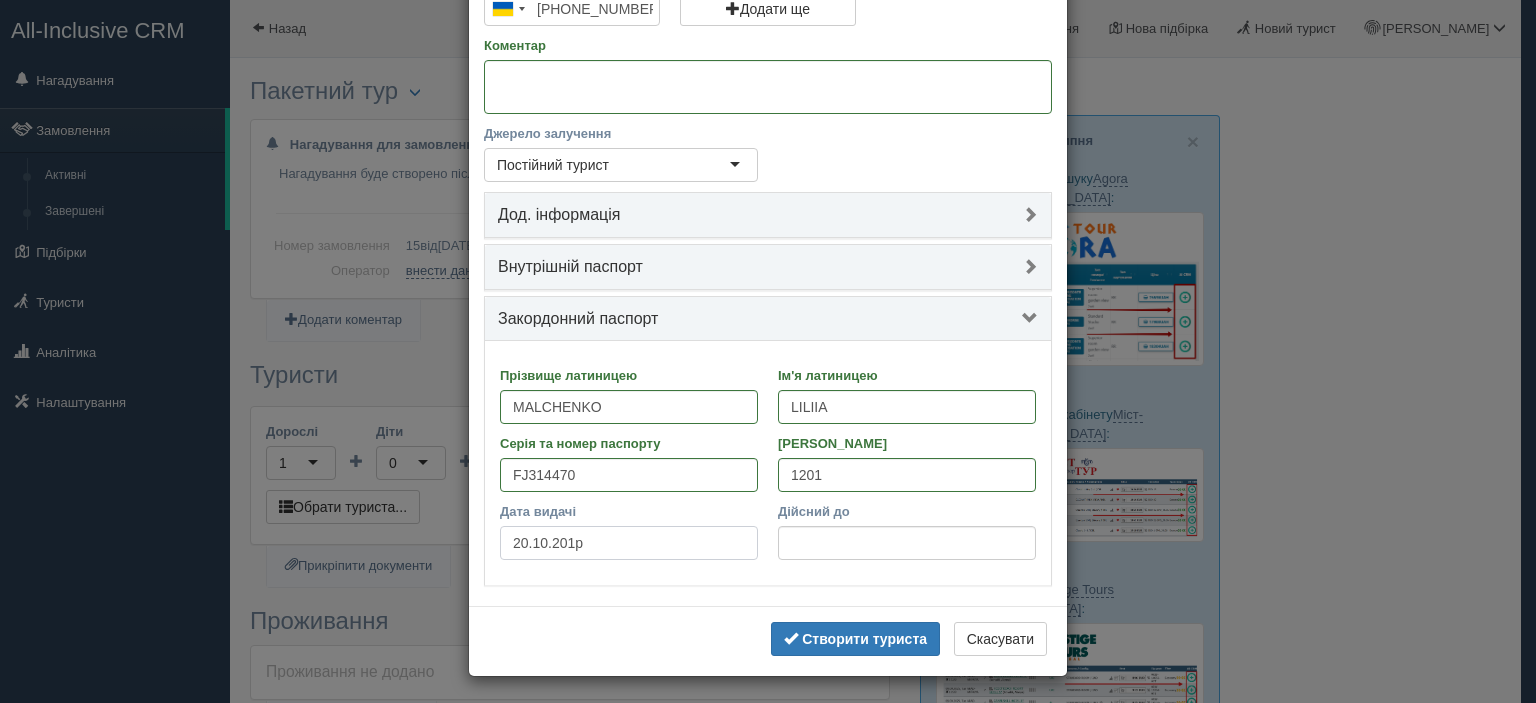 type on "20.10.2017" 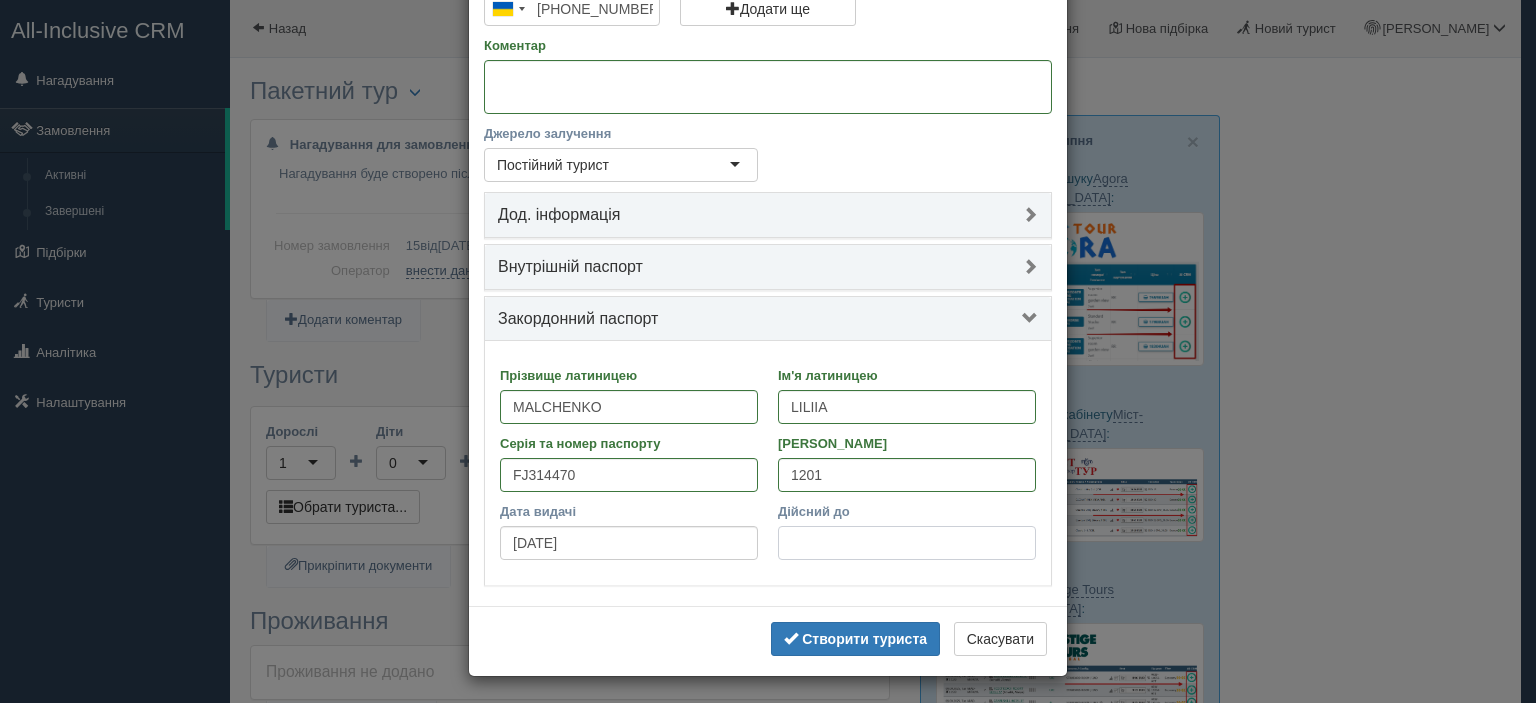click on "Дійсний до" at bounding box center [907, 543] 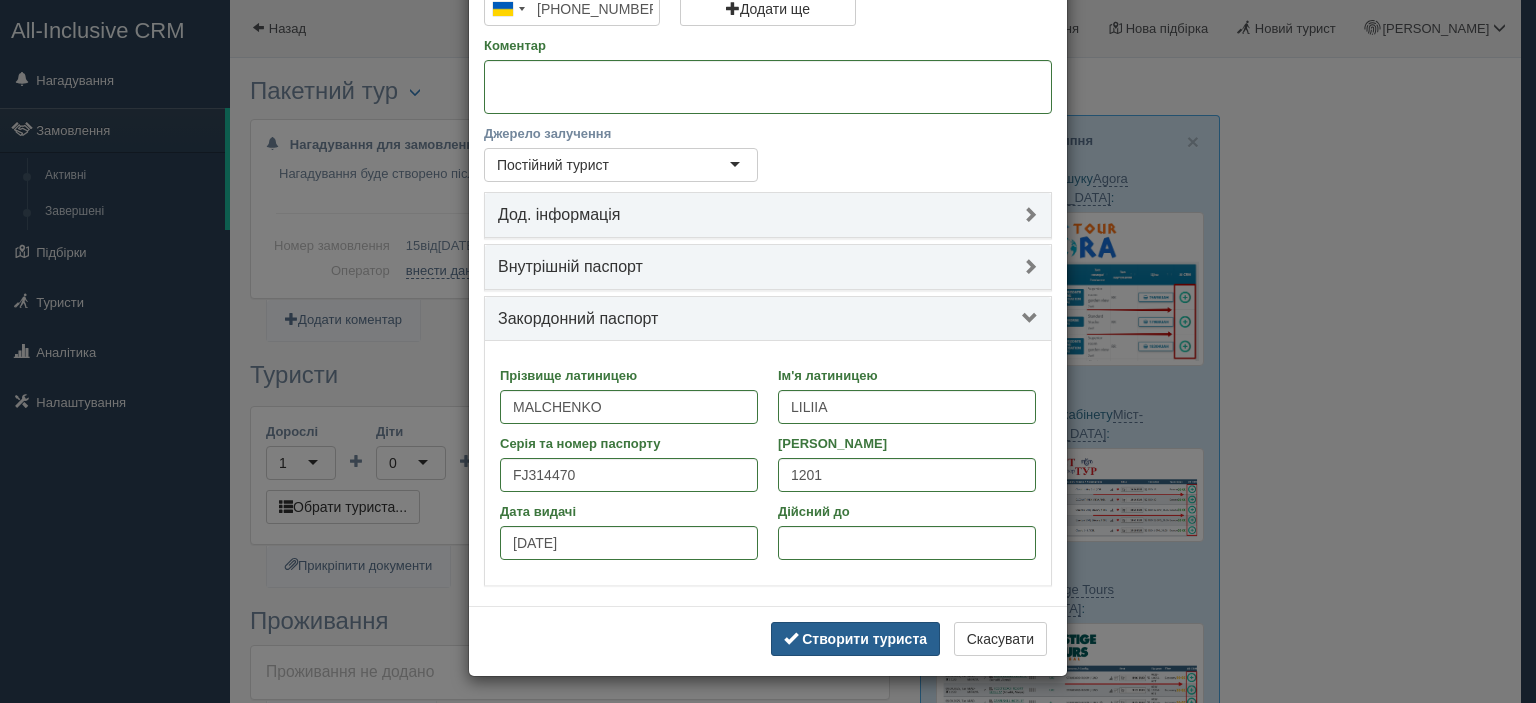 click on "Створити туриста" at bounding box center [864, 639] 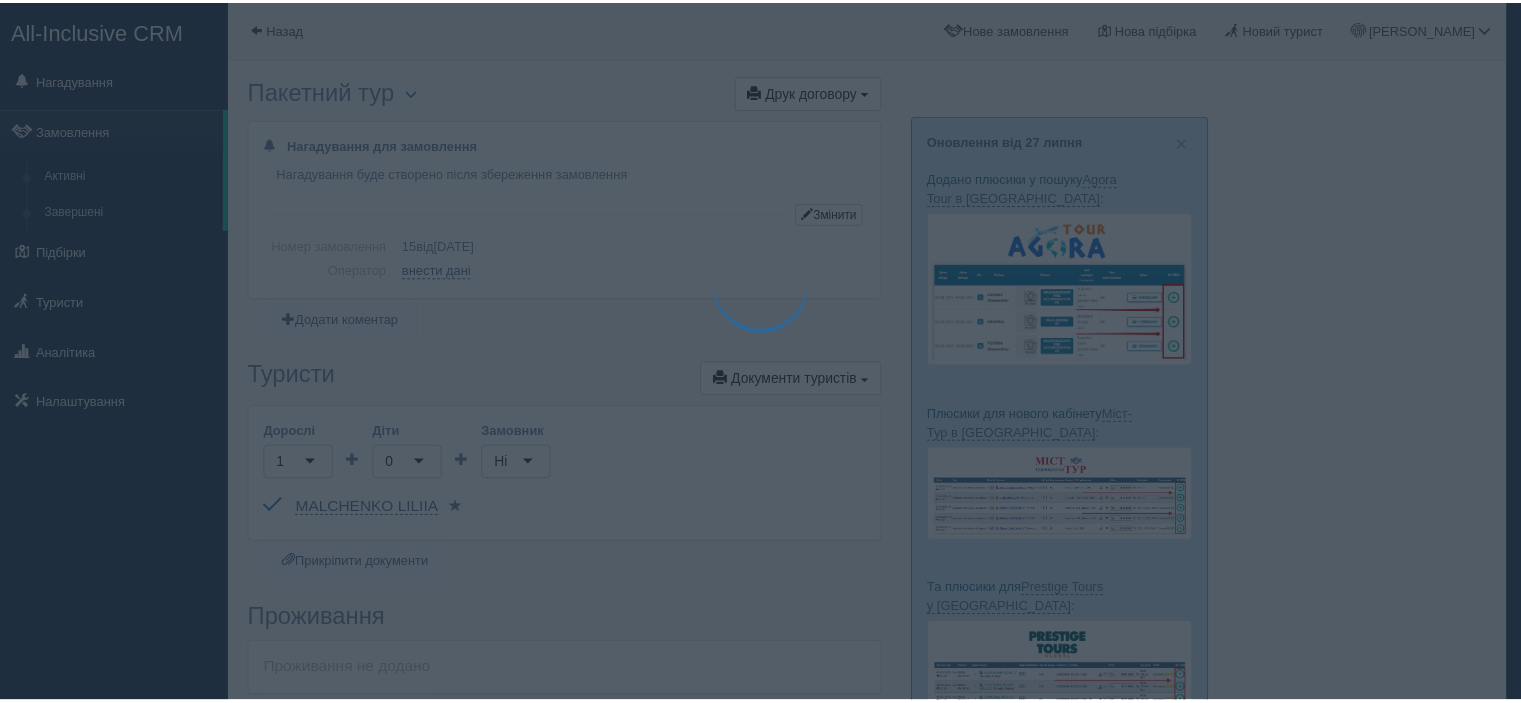 scroll, scrollTop: 52, scrollLeft: 0, axis: vertical 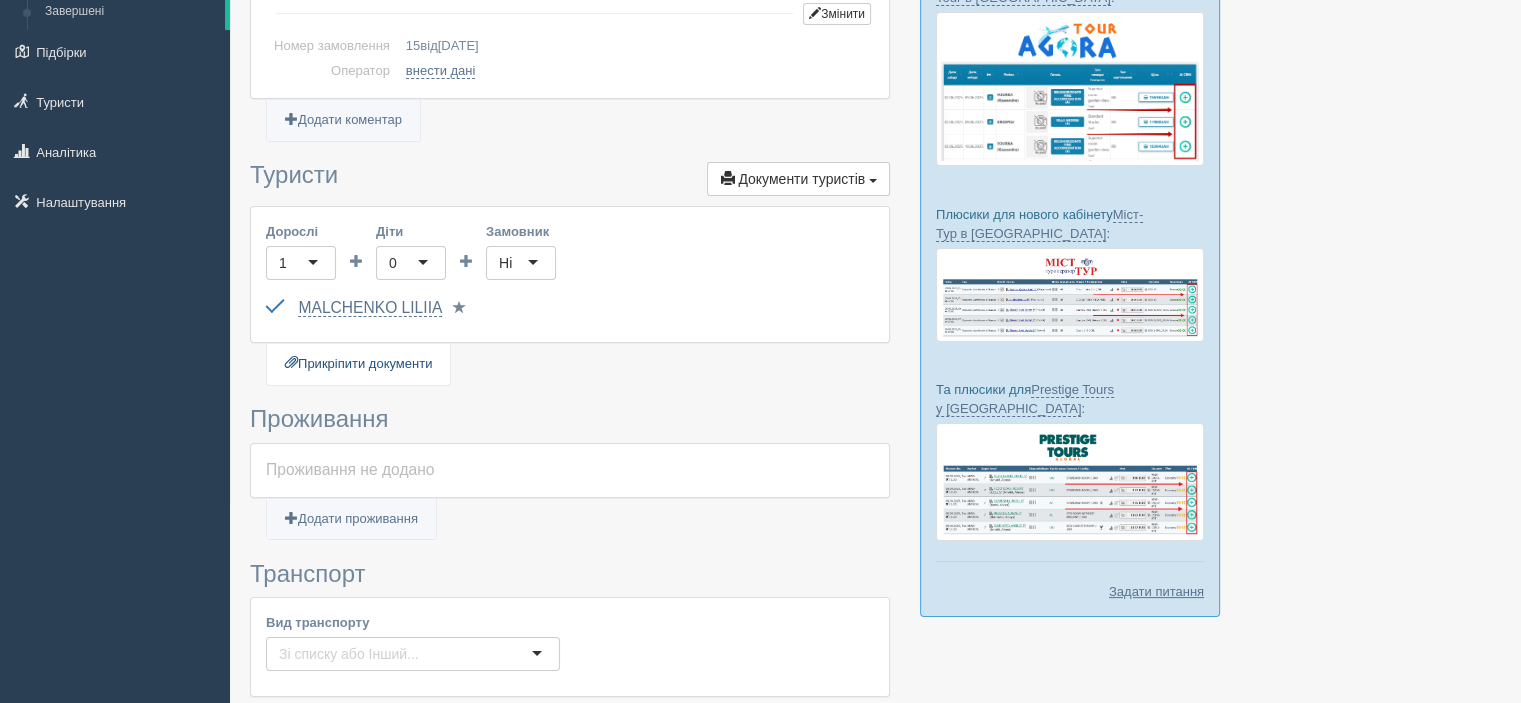 click on "Прикріпити документи" at bounding box center (358, 364) 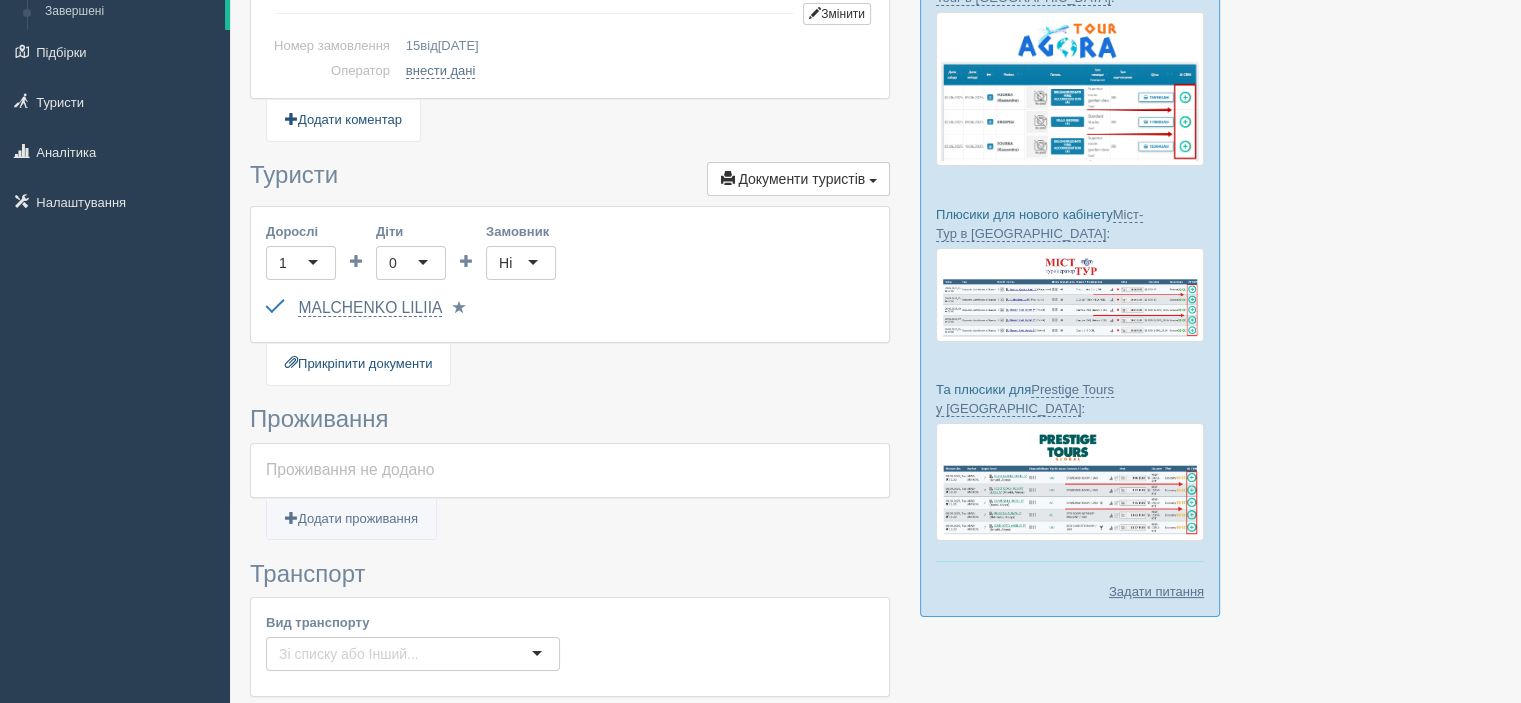 type 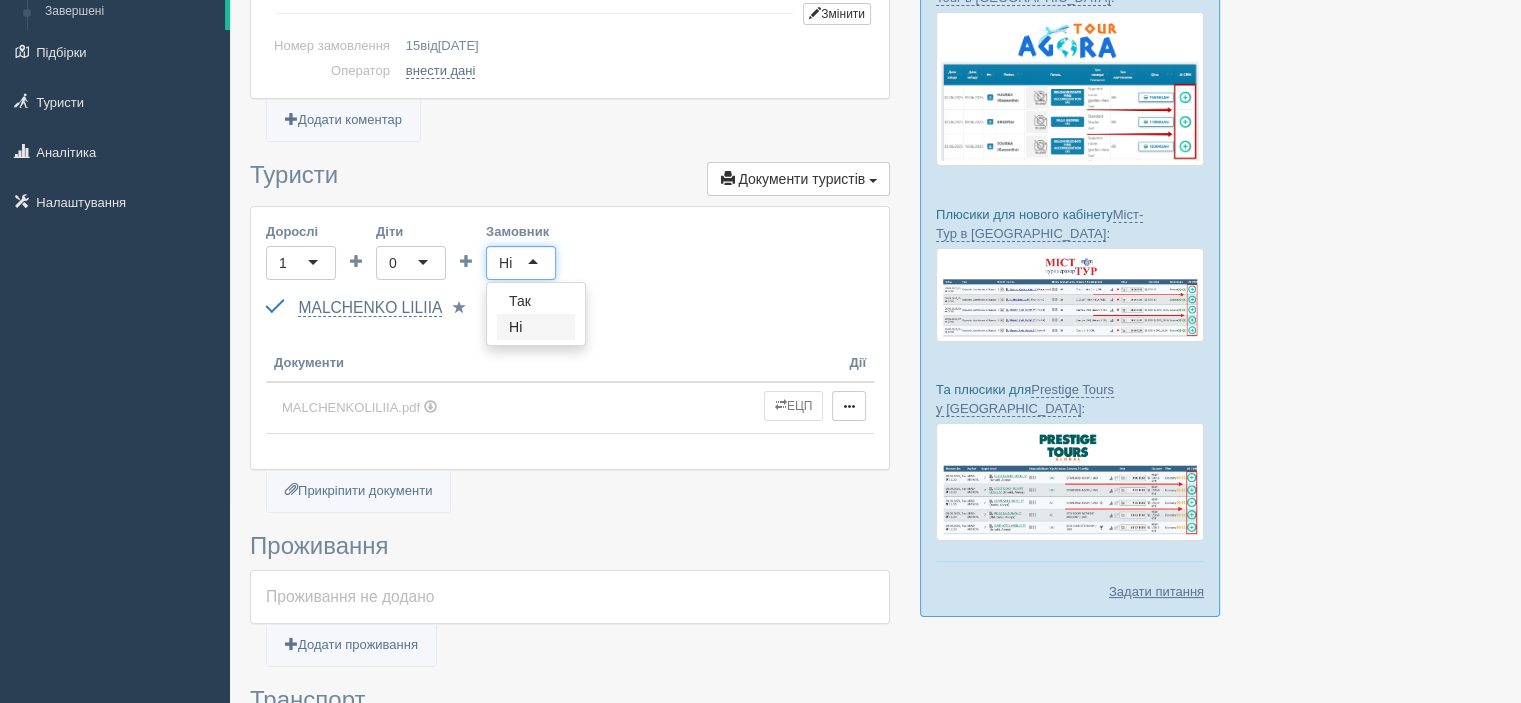 click on "Ні" at bounding box center (521, 263) 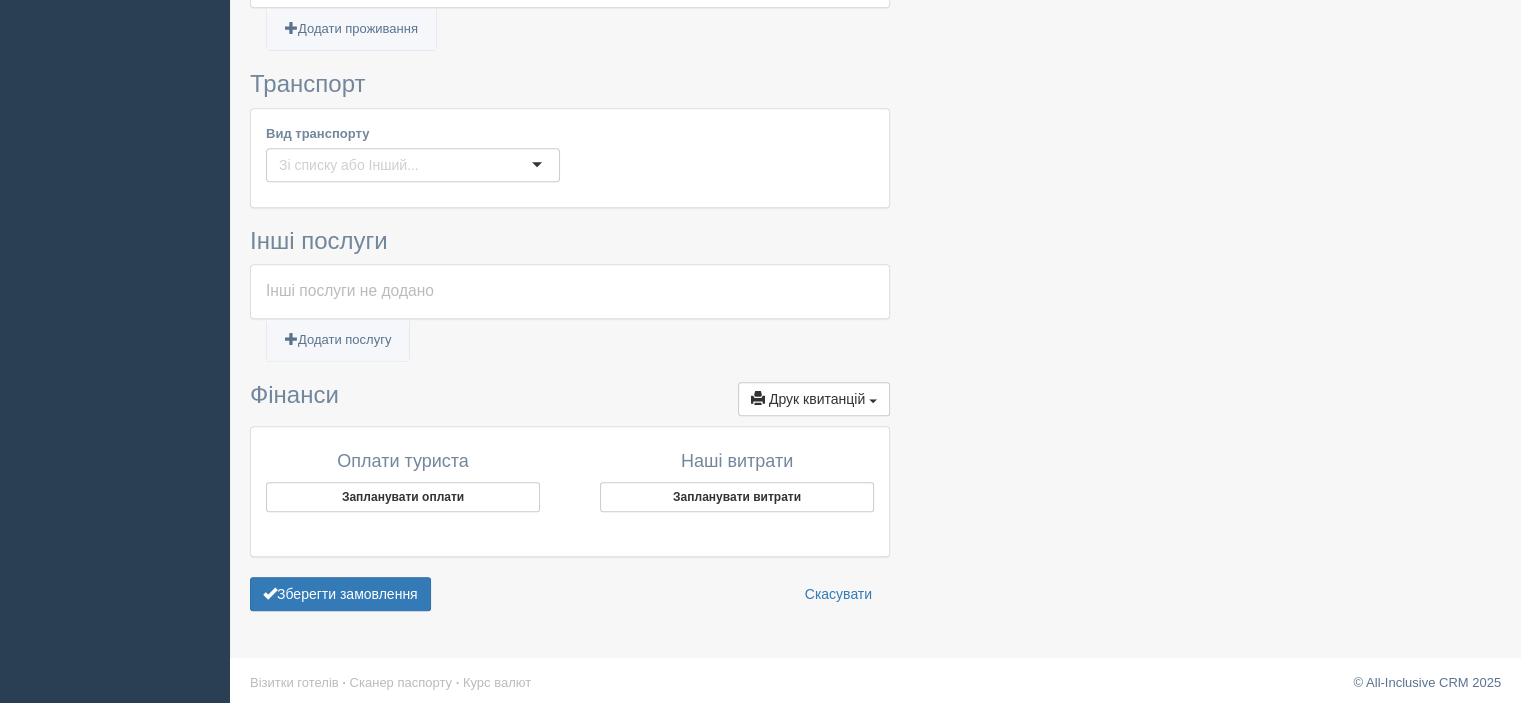 scroll, scrollTop: 857, scrollLeft: 0, axis: vertical 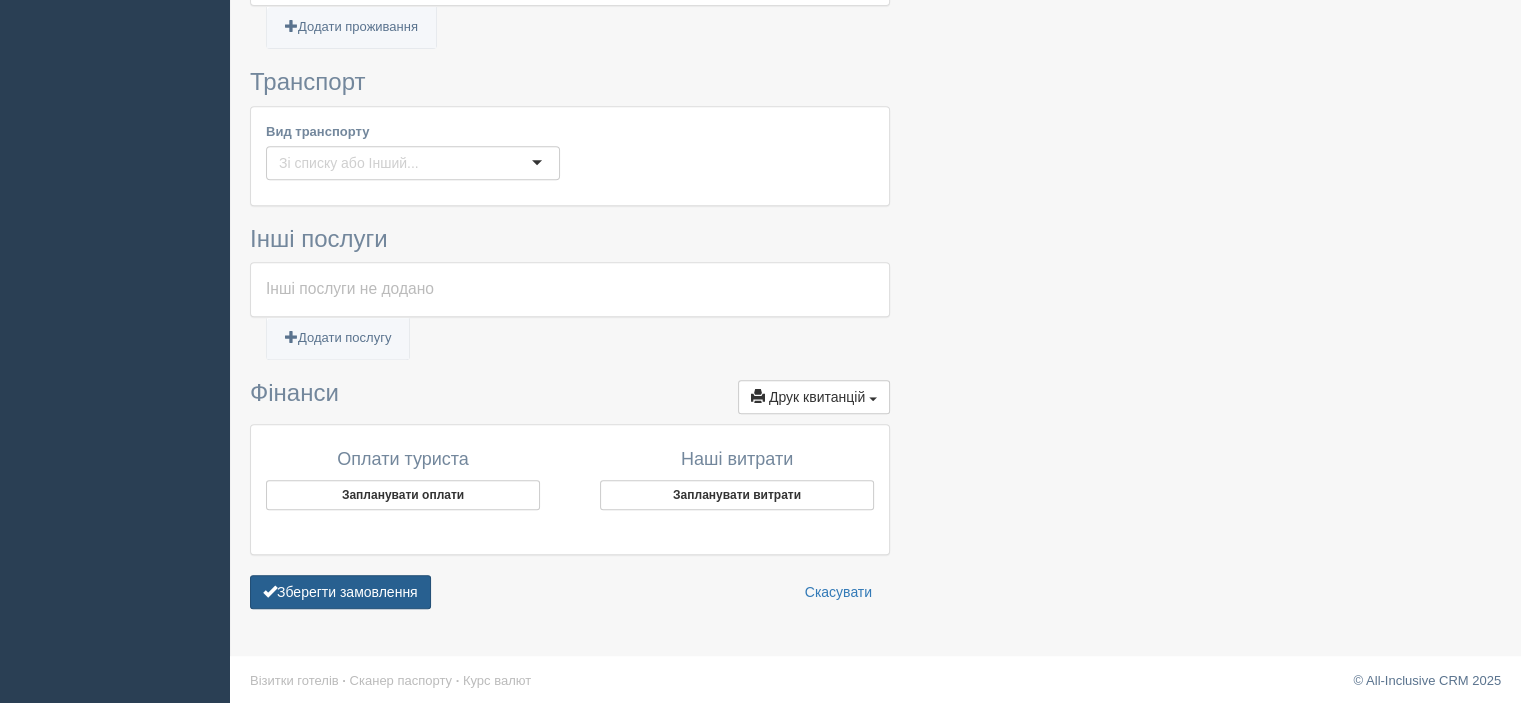 click on "Зберегти замовлення" at bounding box center [340, 592] 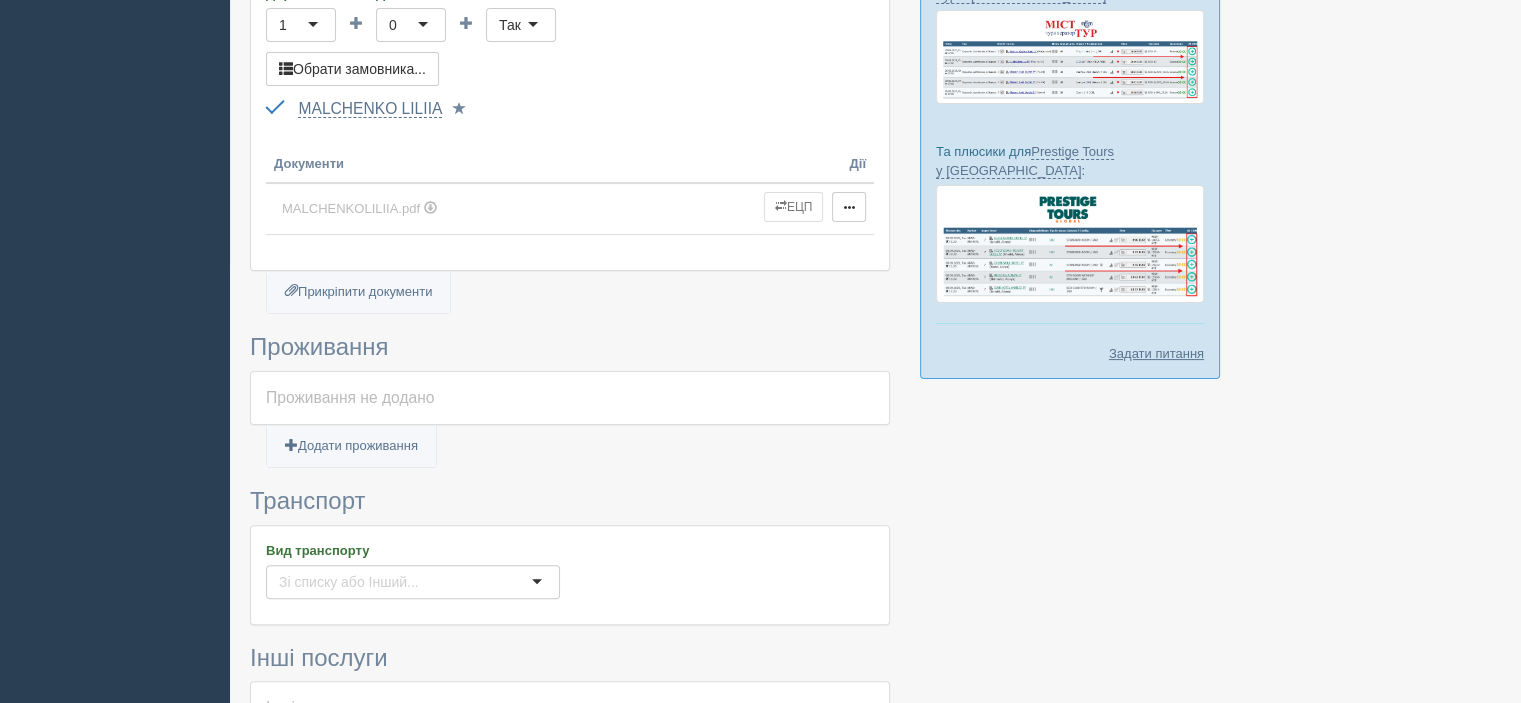 scroll, scrollTop: 360, scrollLeft: 0, axis: vertical 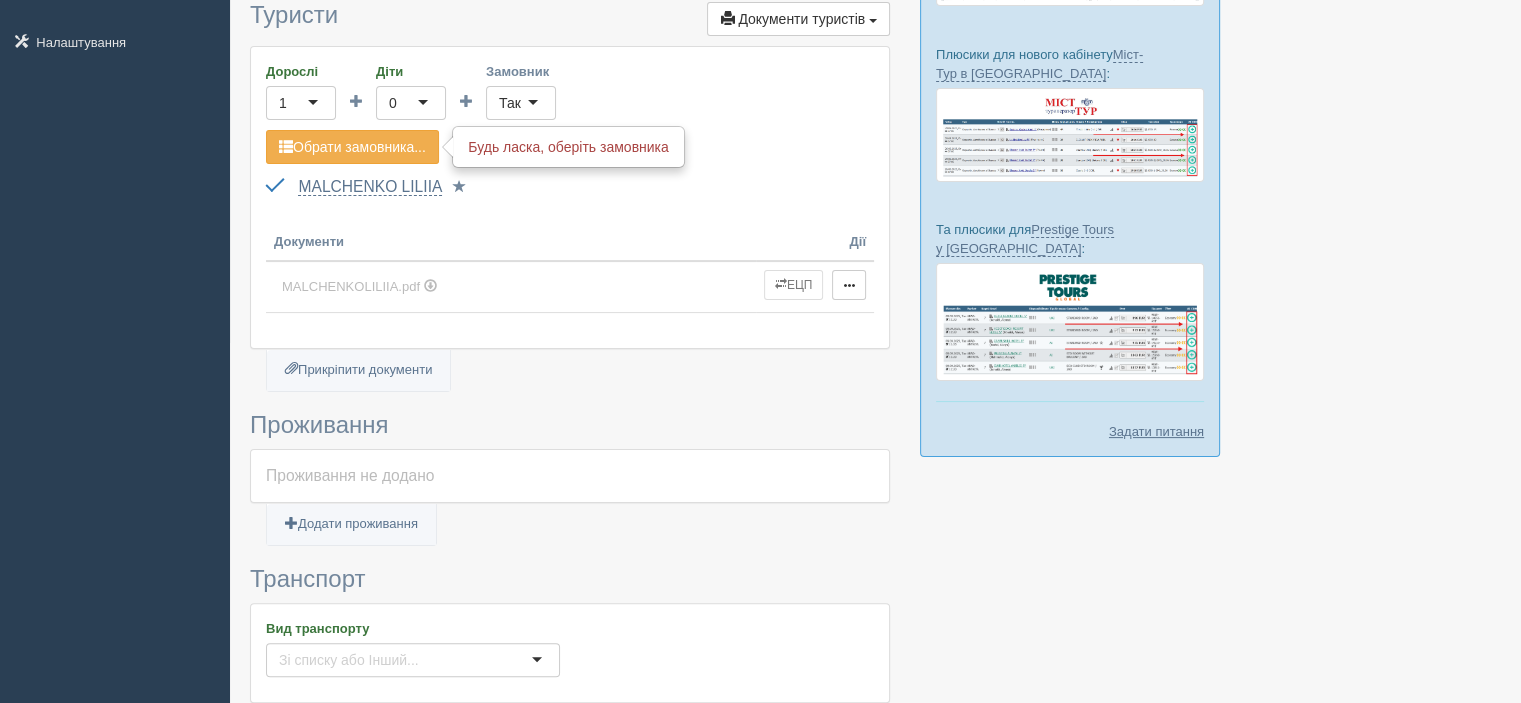 click on "Так" at bounding box center (521, 103) 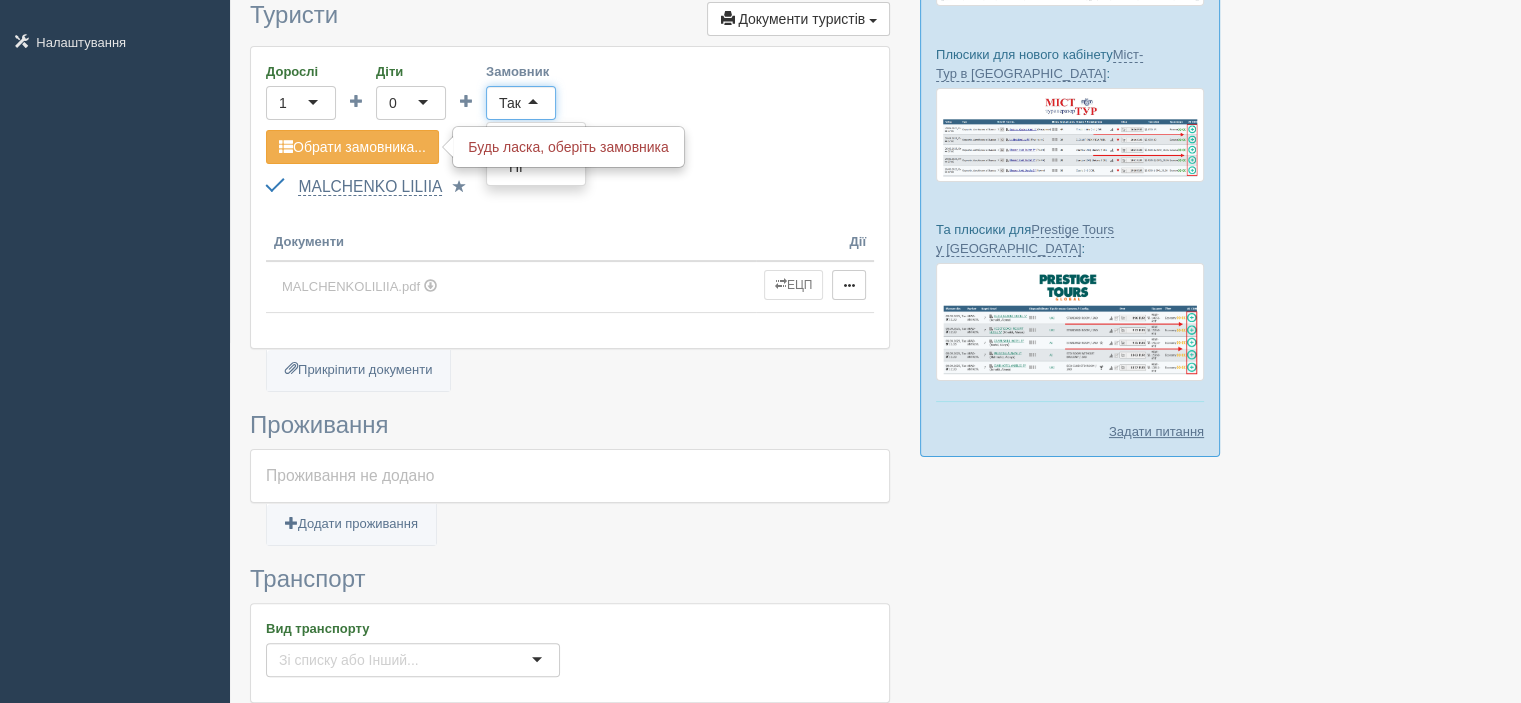 click on "Так" at bounding box center [521, 103] 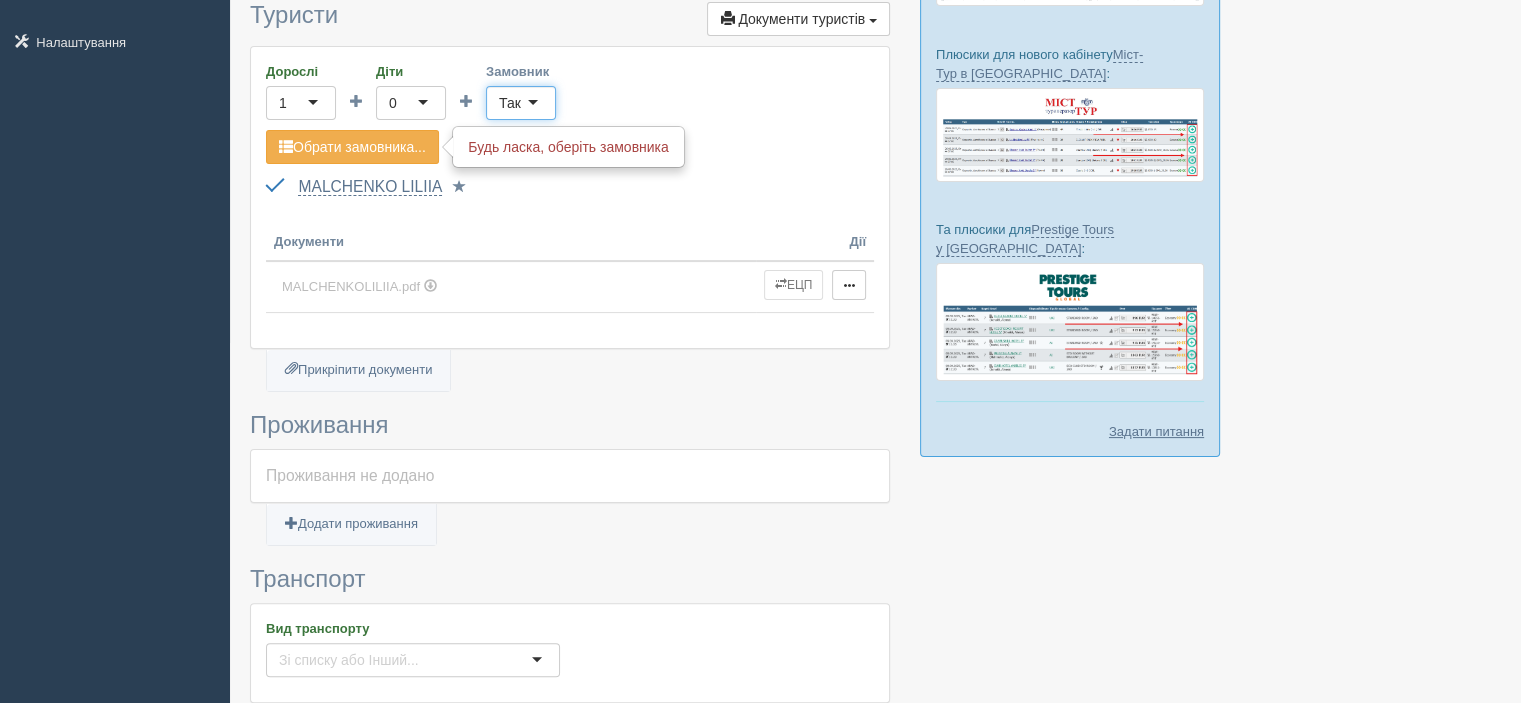 click on "Так" at bounding box center (510, 103) 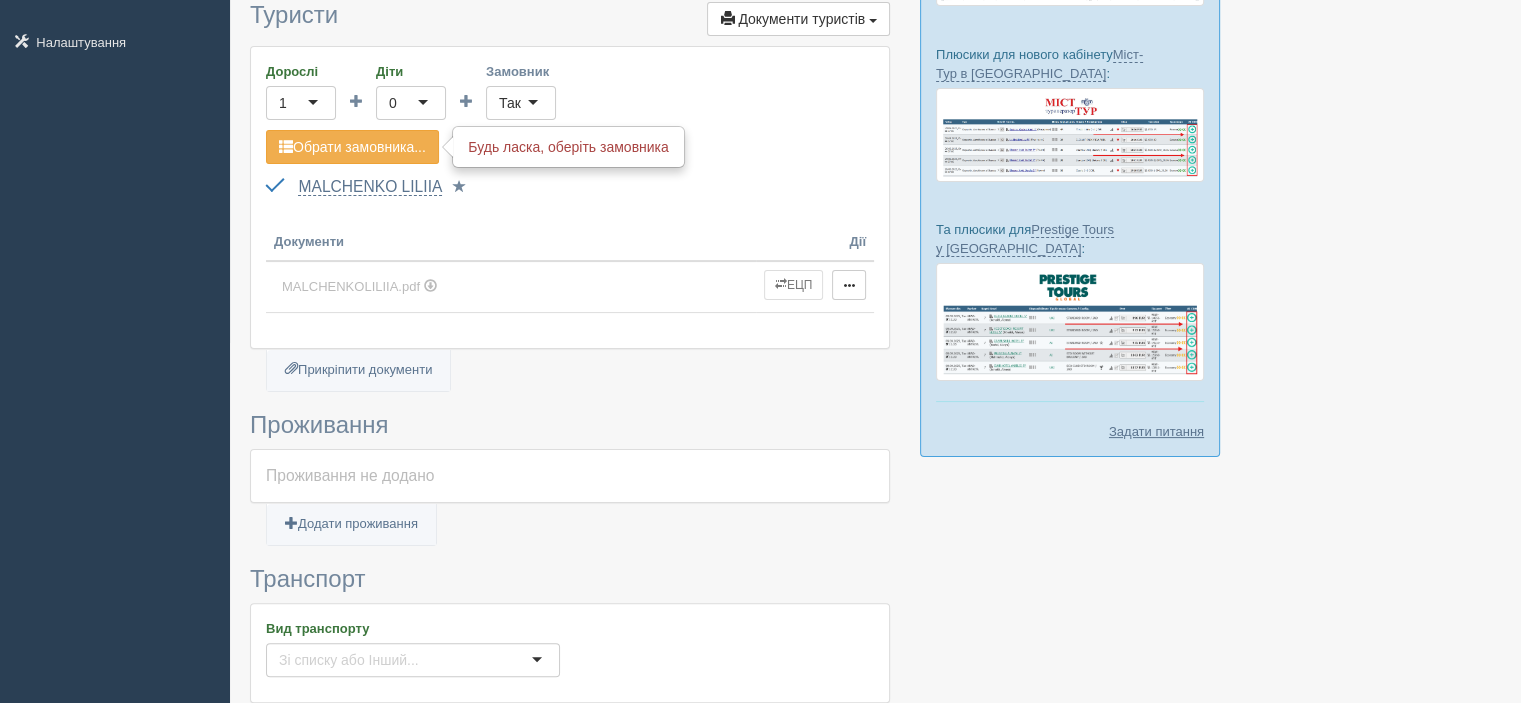 click on "Документи" at bounding box center [511, 233] 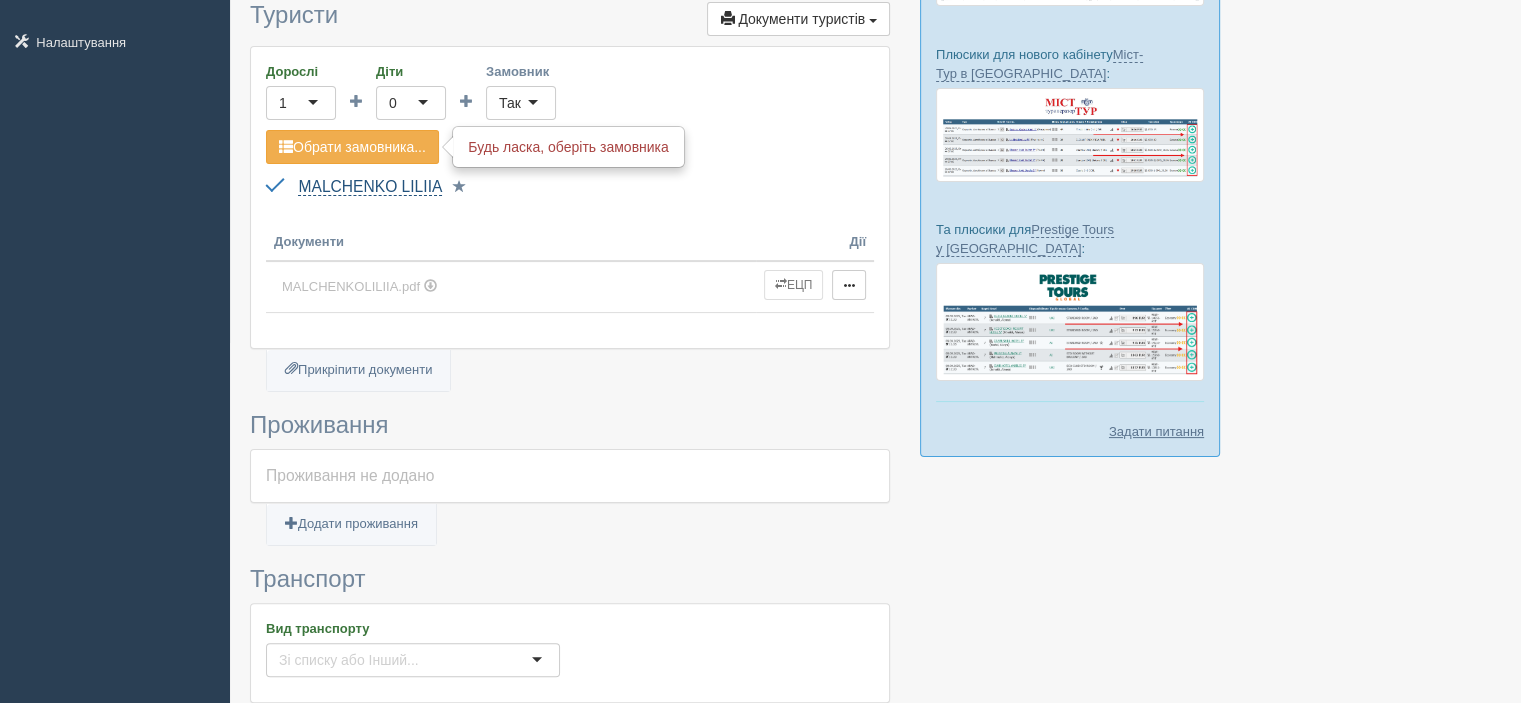 click on "MALCHENKO LILIIA" at bounding box center (370, 187) 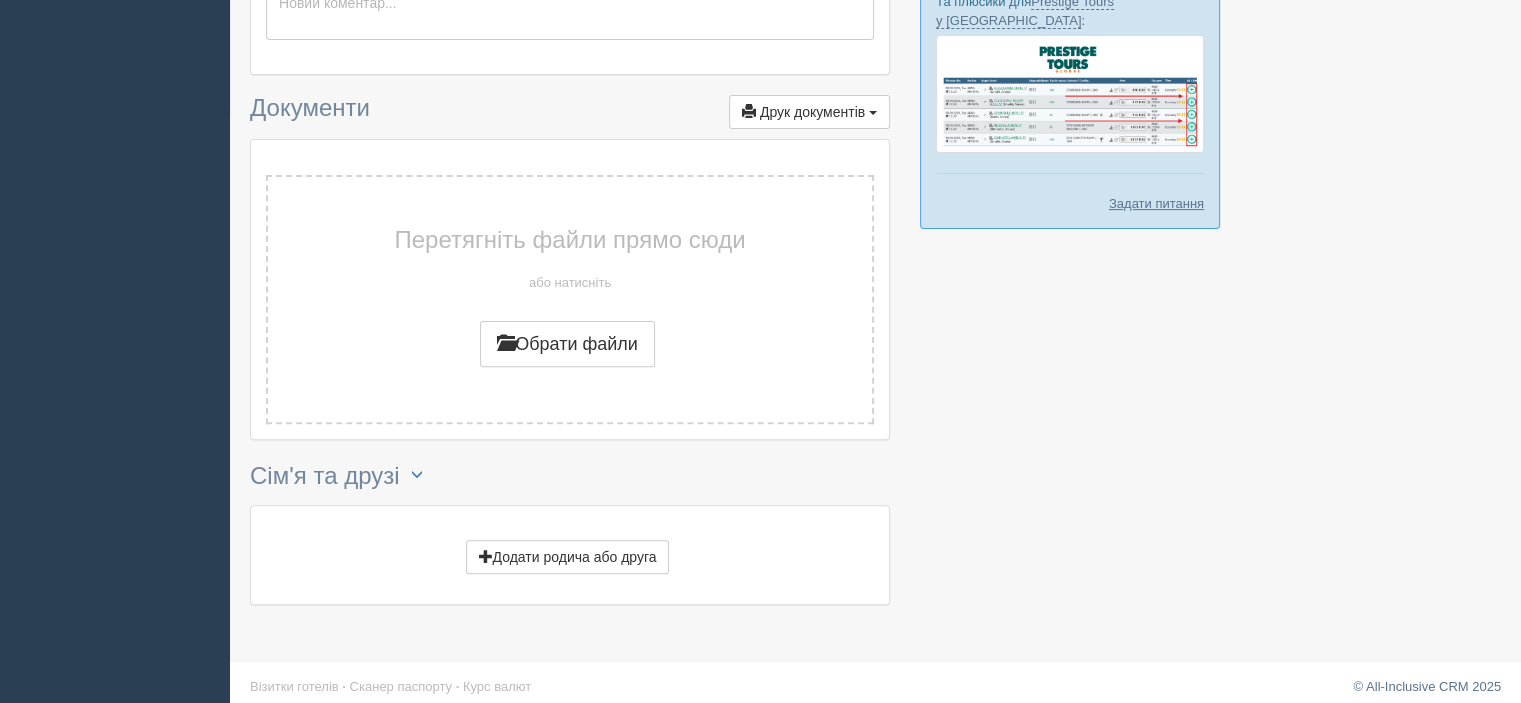 scroll, scrollTop: 595, scrollLeft: 0, axis: vertical 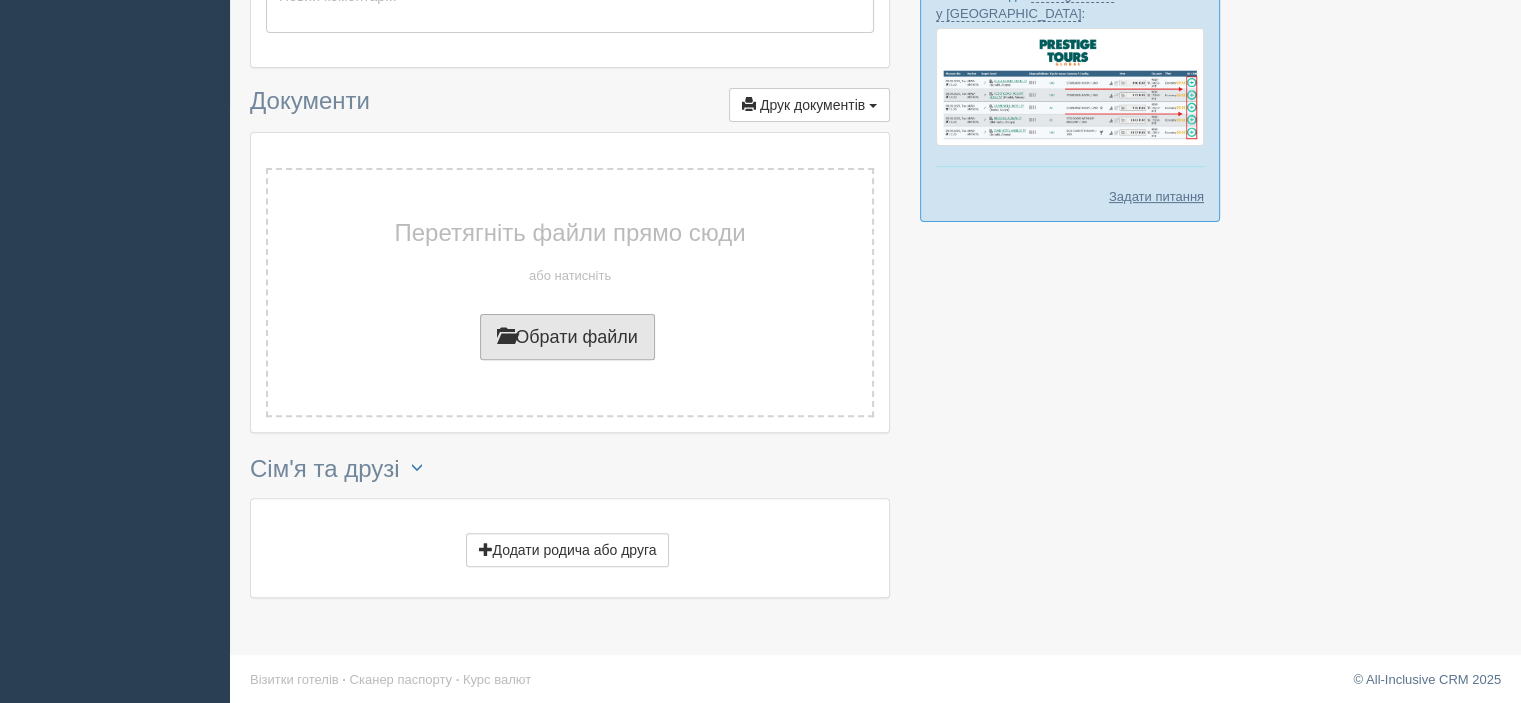 click on "Обрати файли" at bounding box center (567, 337) 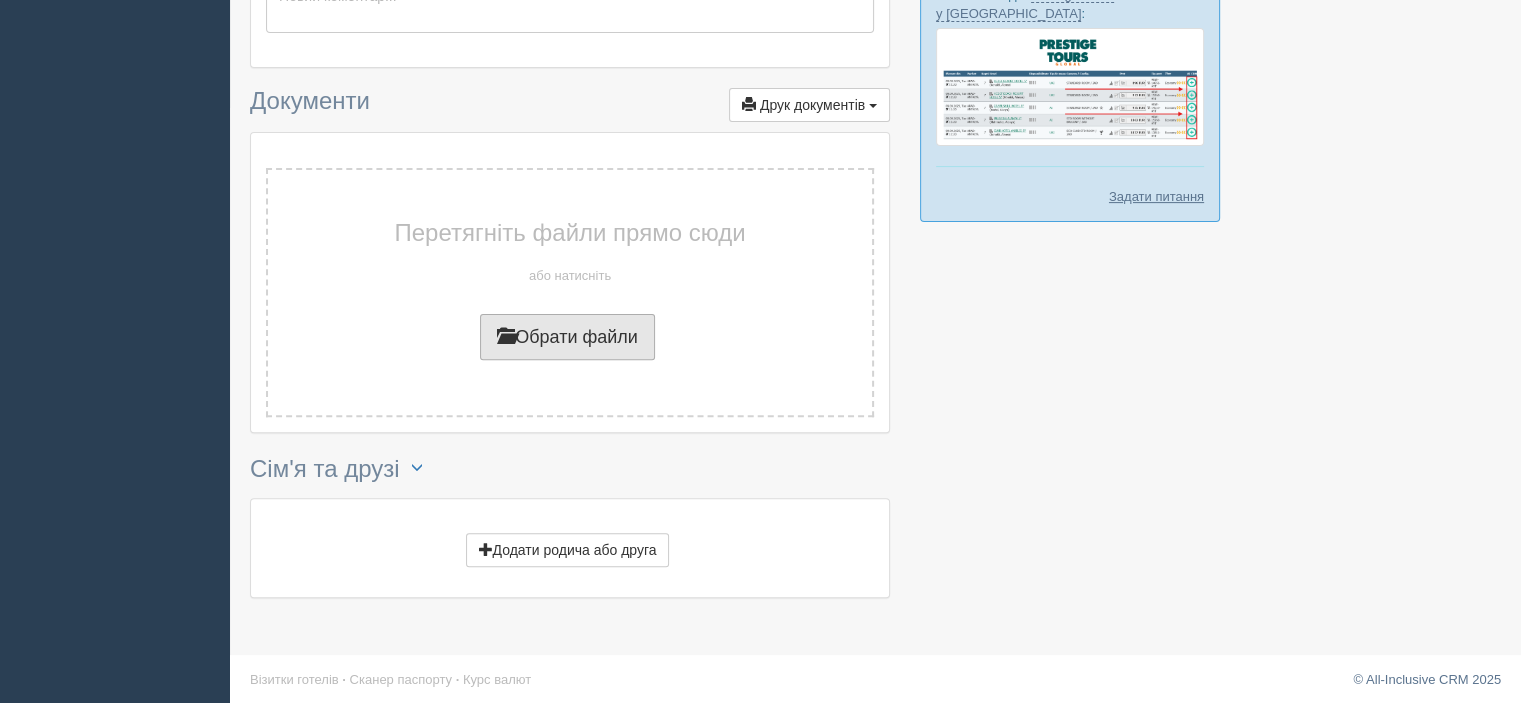 type on "C:\fakepath\MALCHENKOLILIIA.pdf" 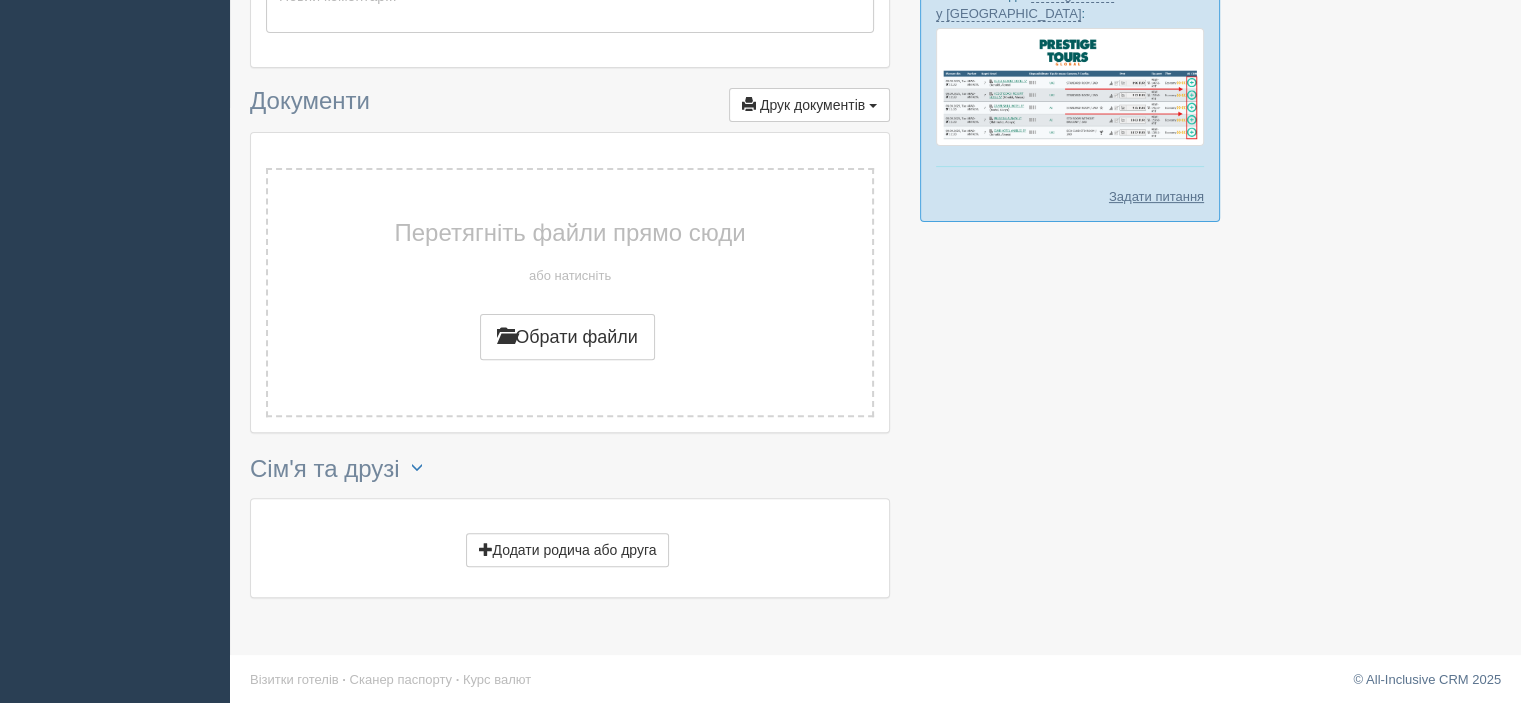 type 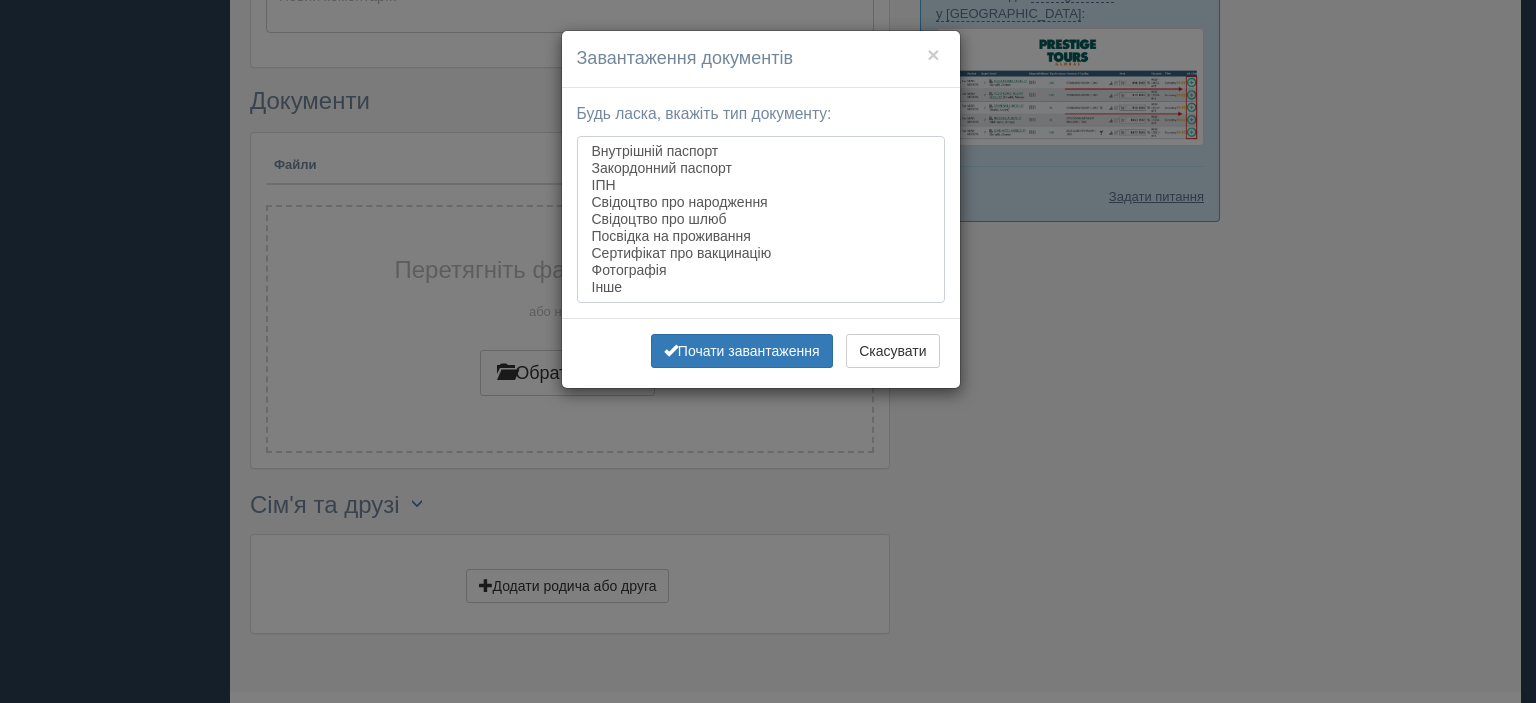 select on "passport_external" 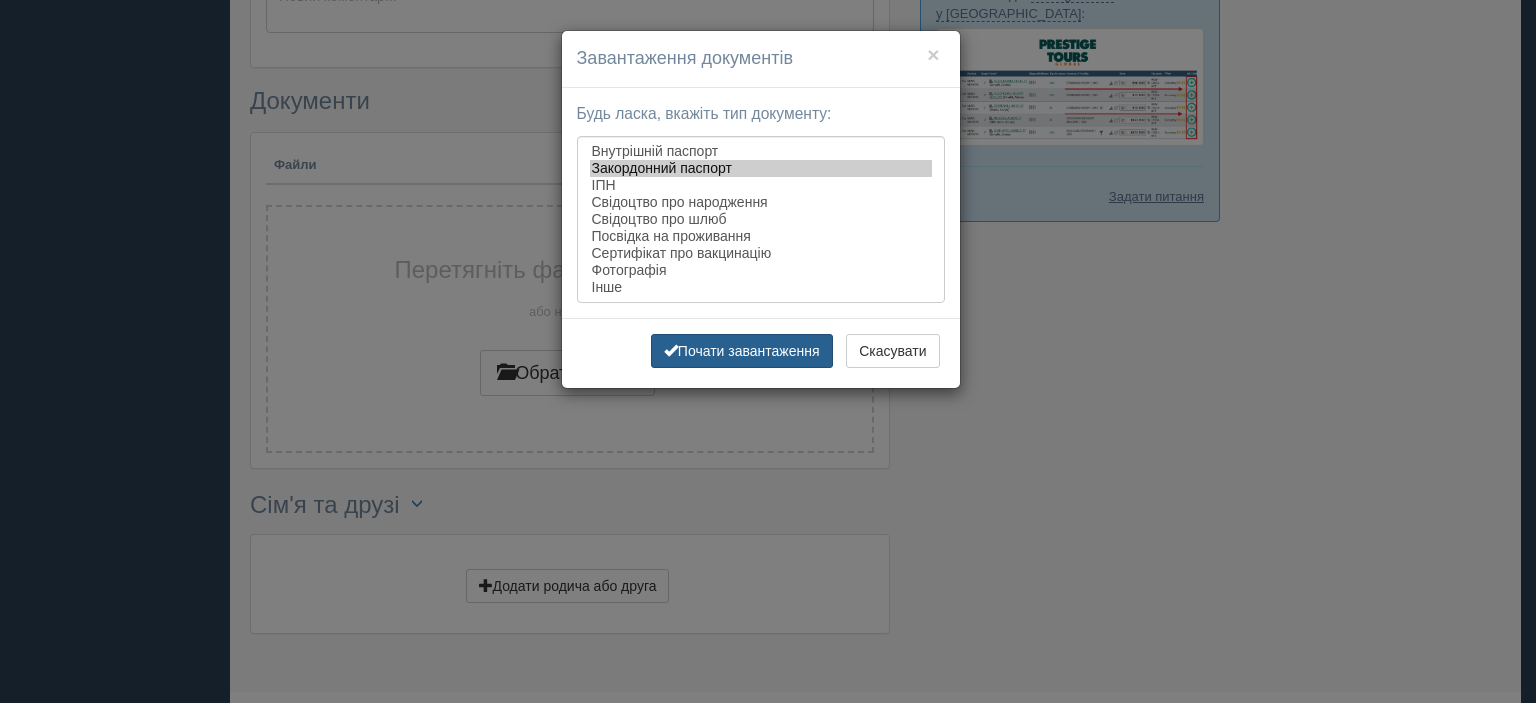click on "Почати завантаження" at bounding box center (742, 351) 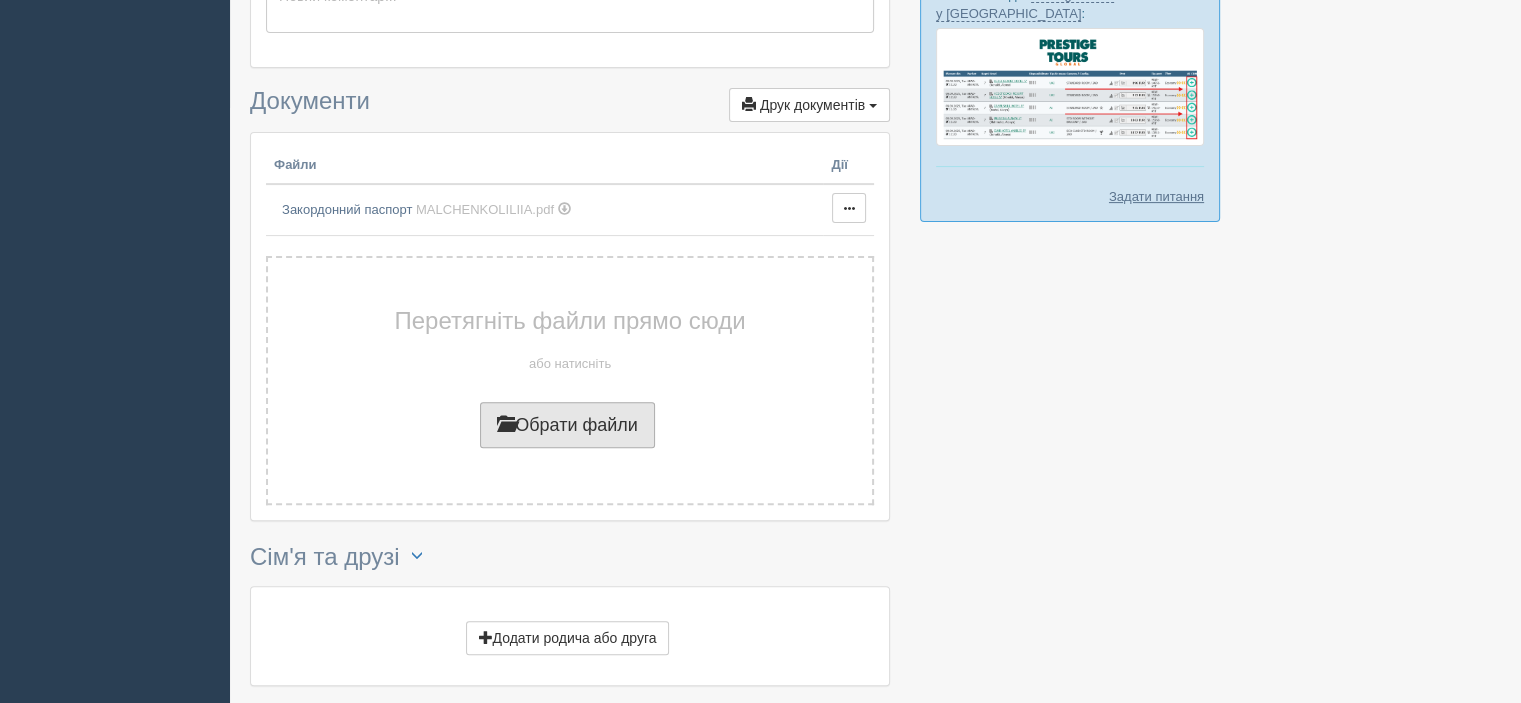 click on "Обрати файли" at bounding box center [567, 425] 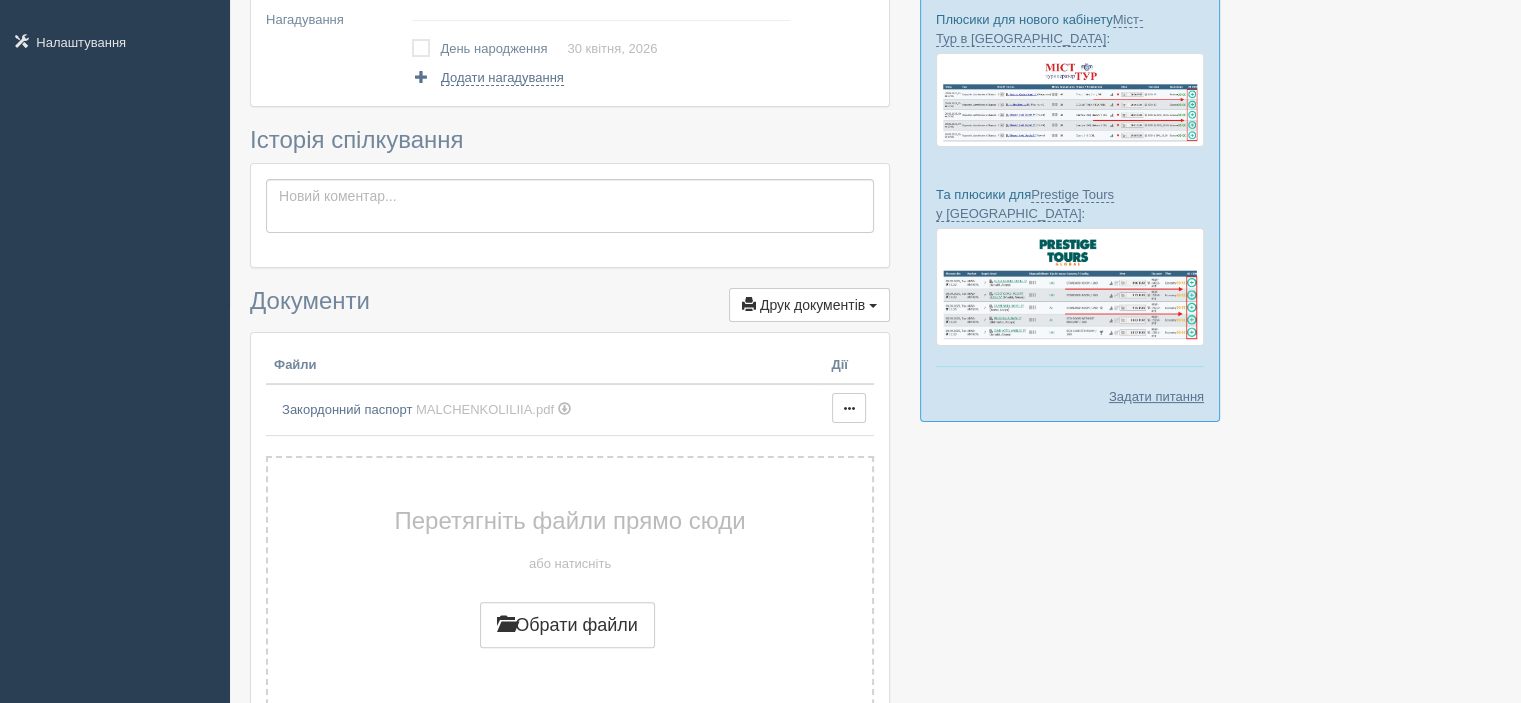 scroll, scrollTop: 0, scrollLeft: 0, axis: both 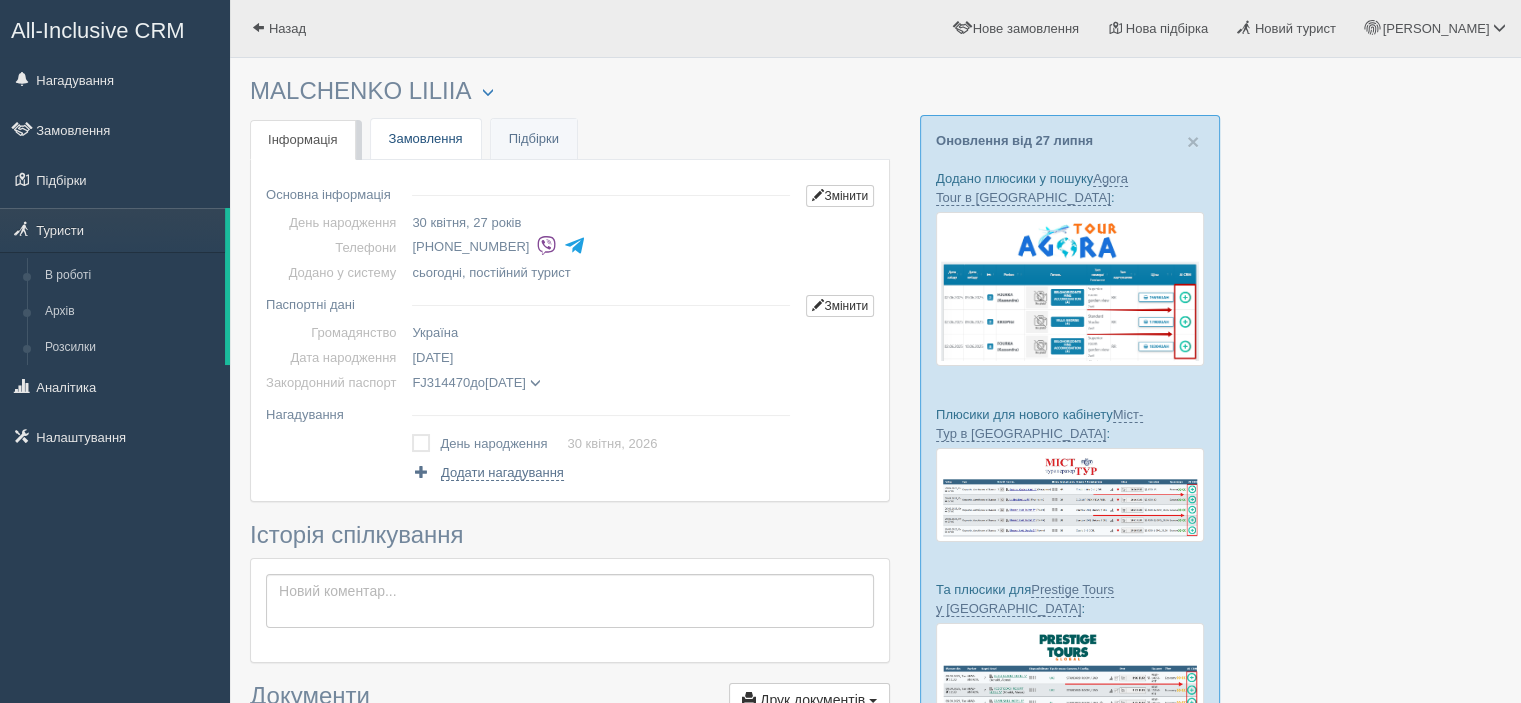 click on "Замовлення" at bounding box center (426, 139) 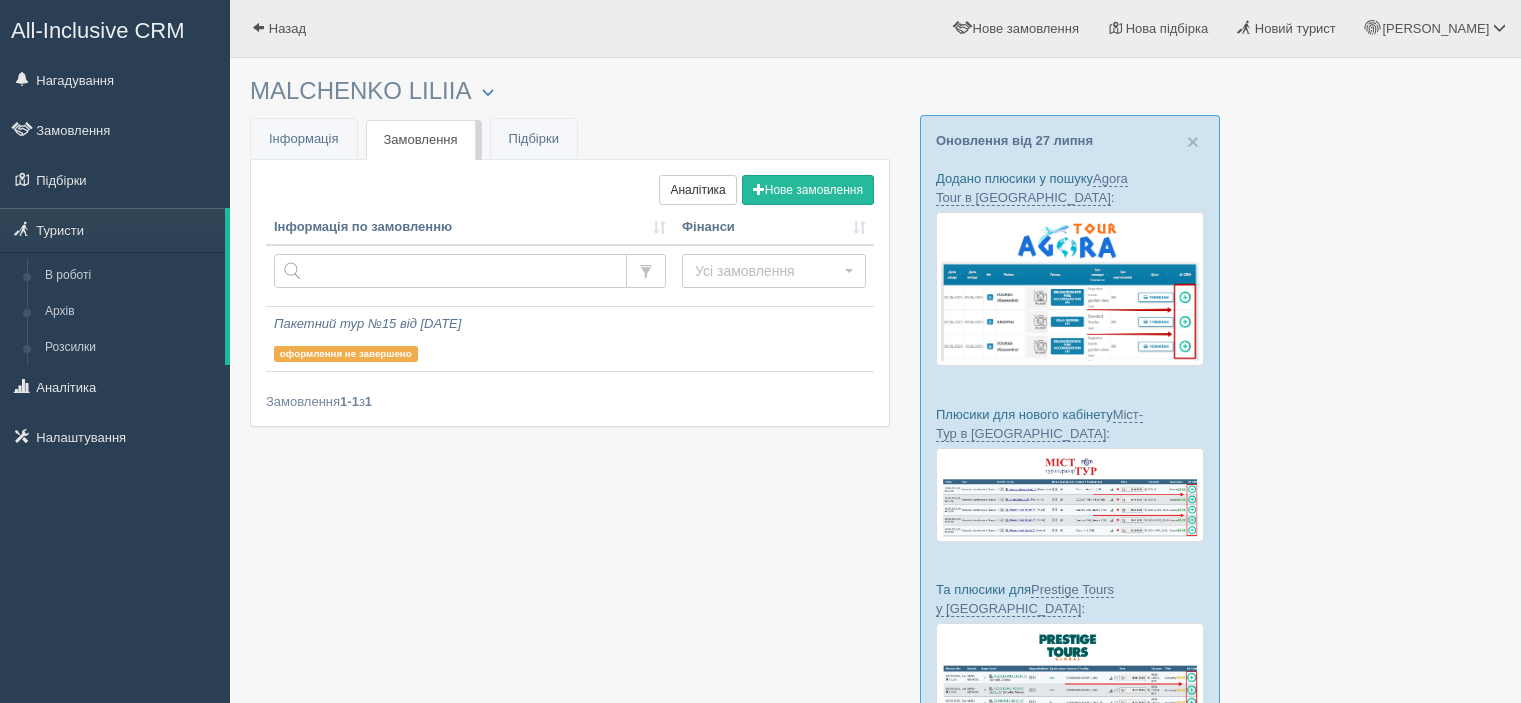 scroll, scrollTop: 0, scrollLeft: 0, axis: both 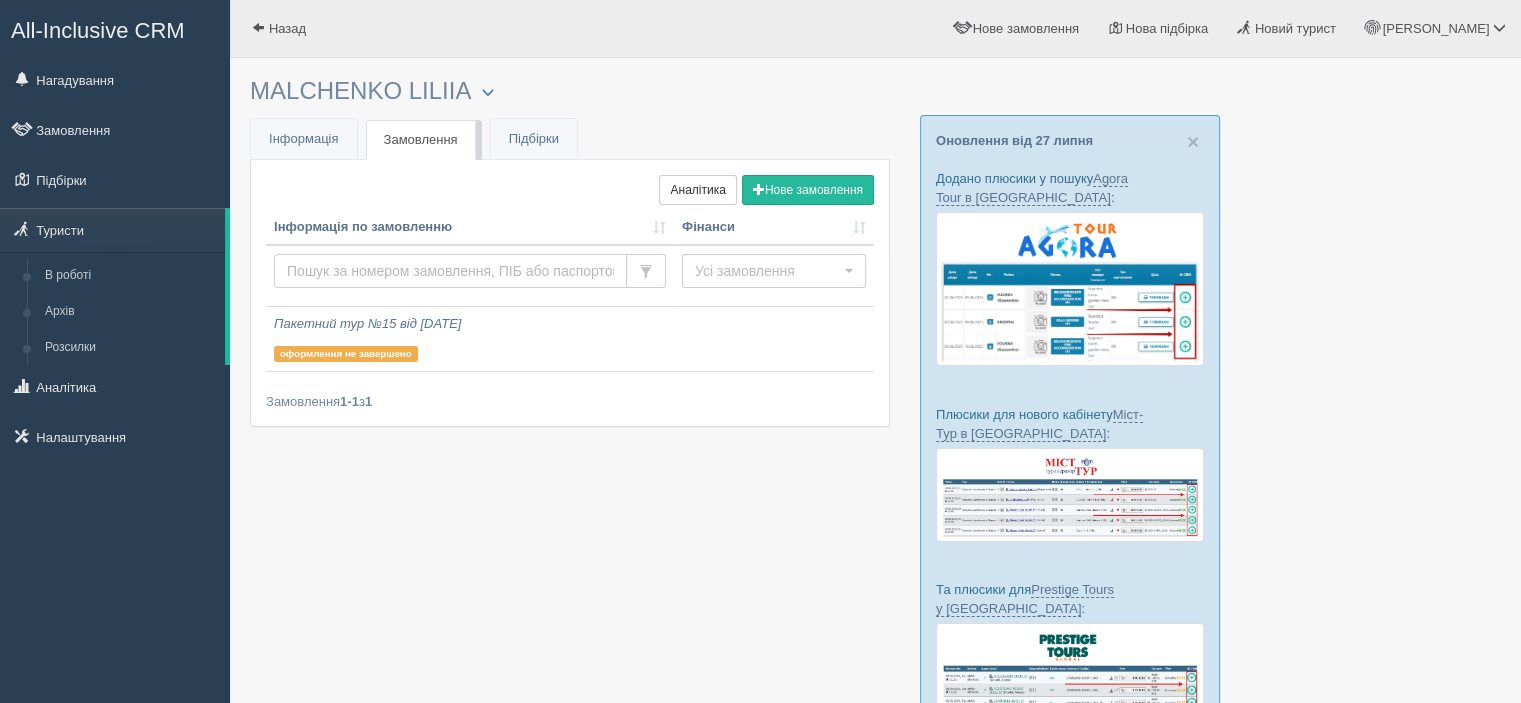 click at bounding box center [450, 271] 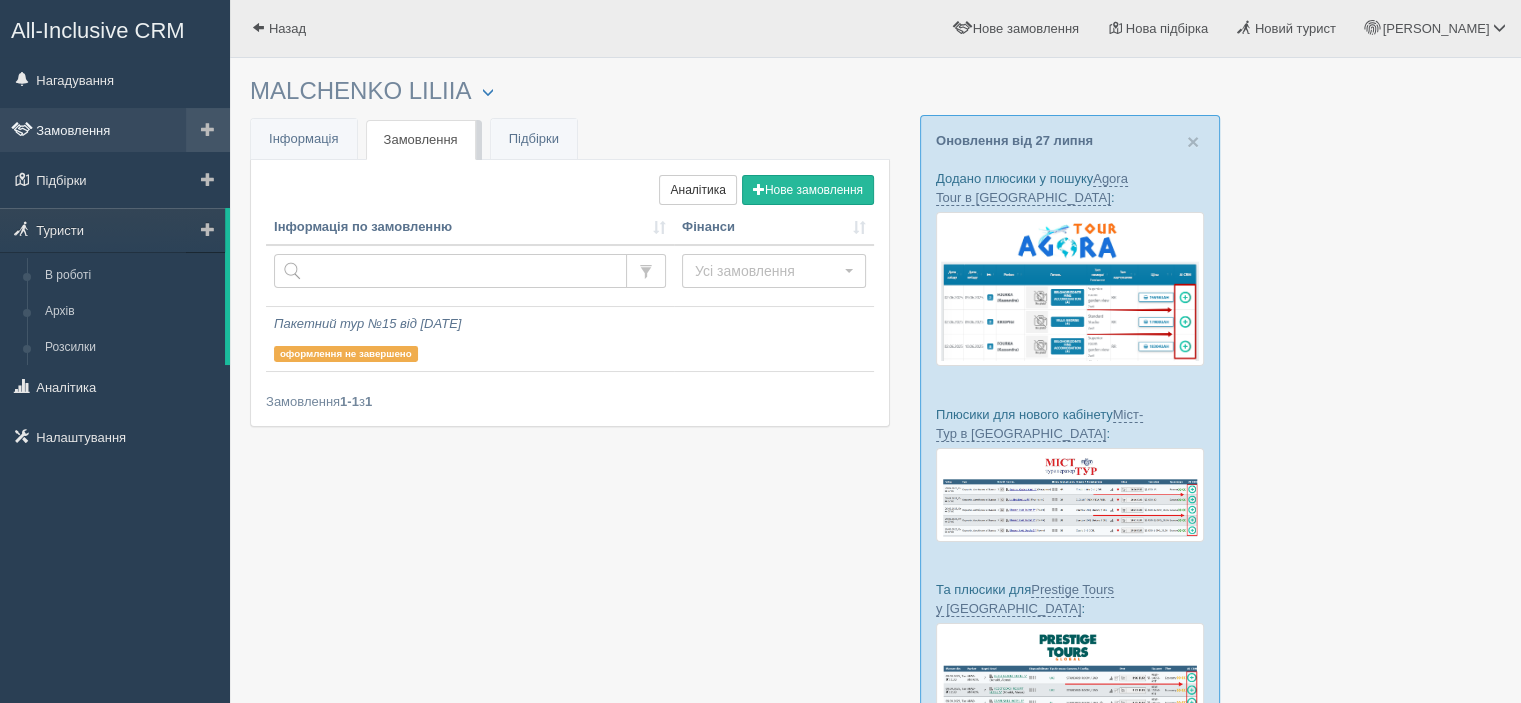 click on "Замовлення" at bounding box center (115, 130) 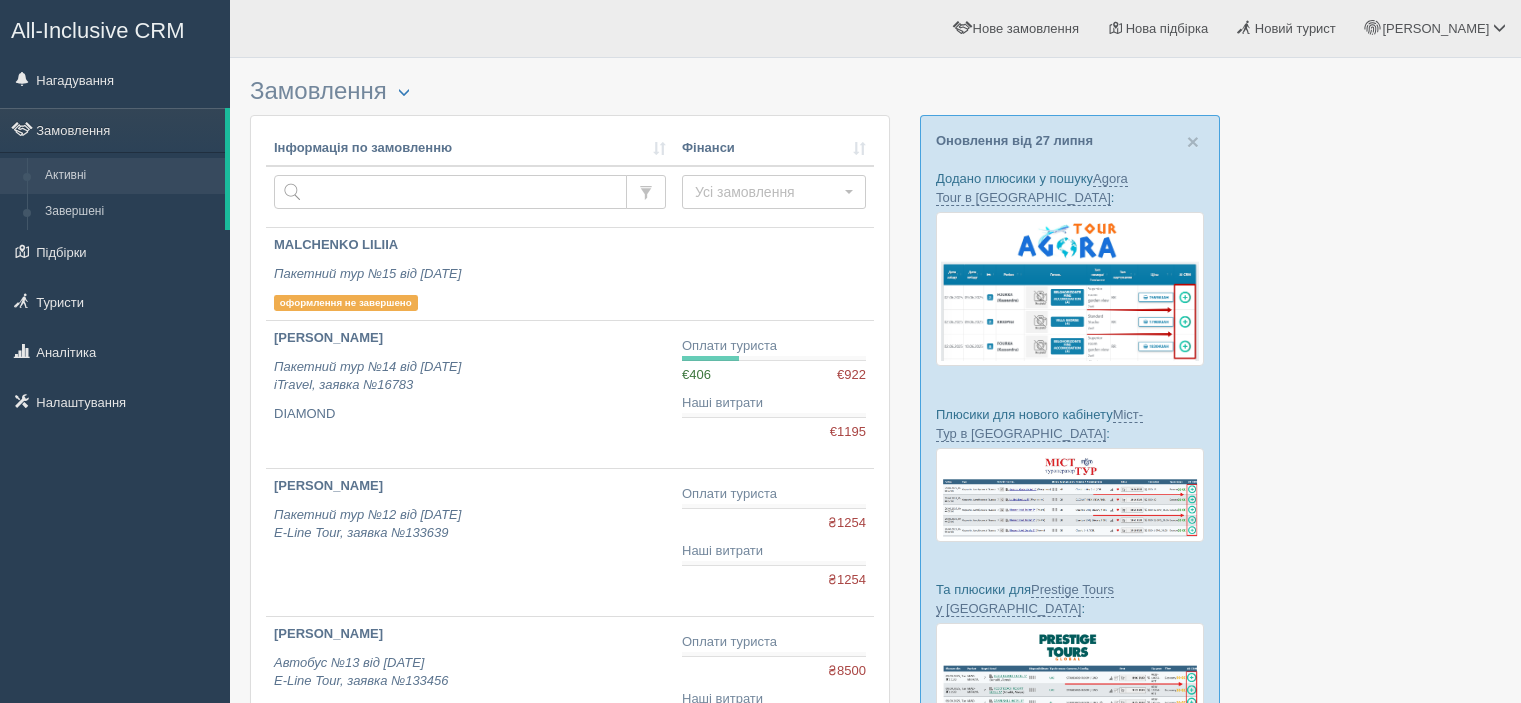 scroll, scrollTop: 0, scrollLeft: 0, axis: both 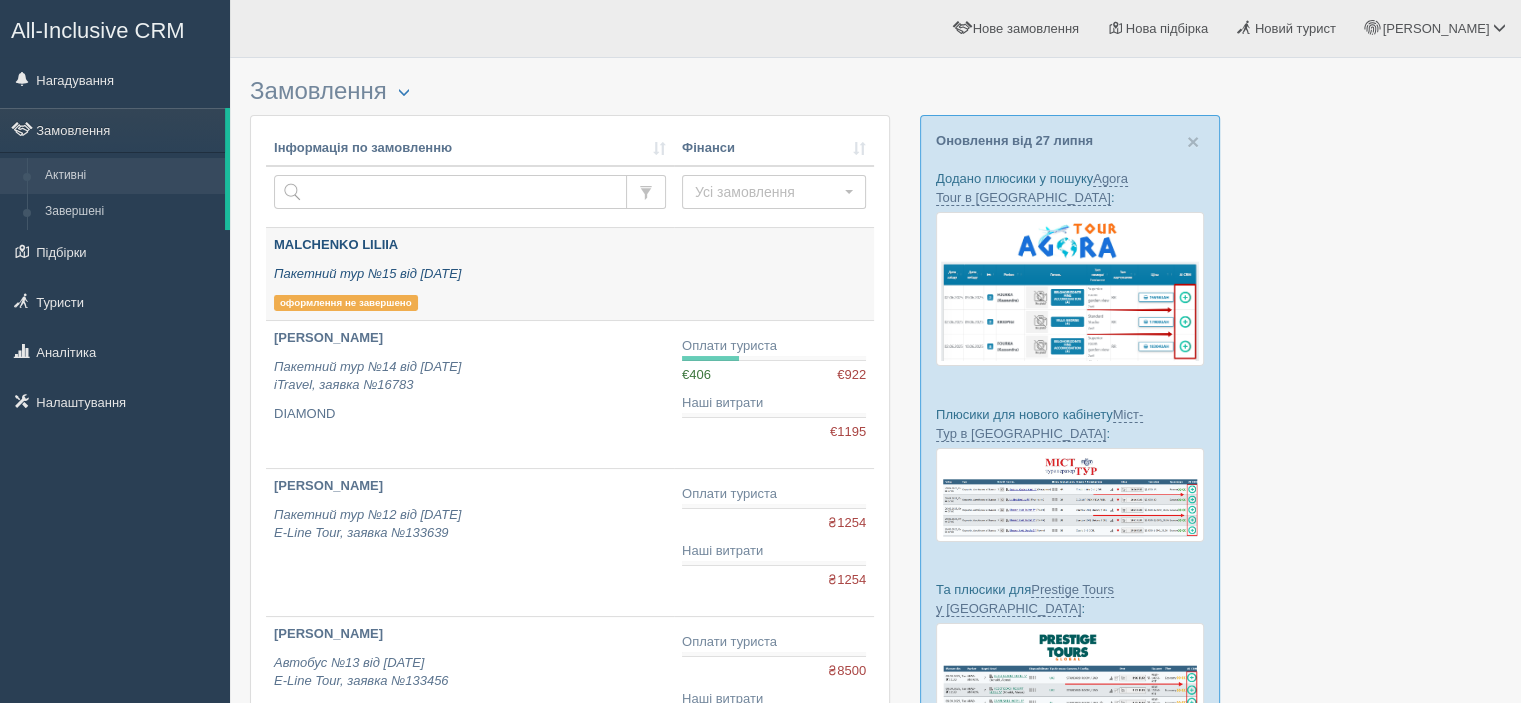click on "Пакетний тур №15 від 29.07.2025" at bounding box center [470, 274] 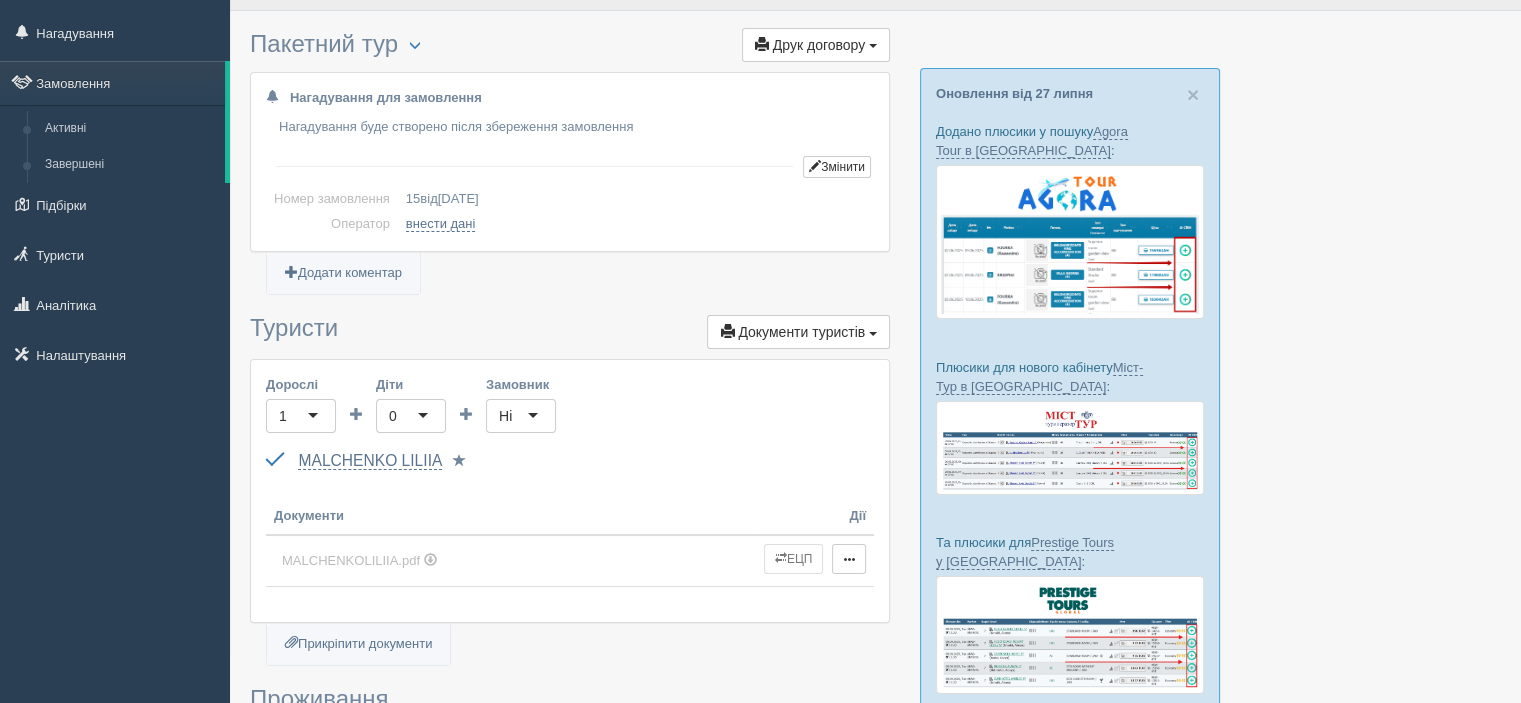 scroll, scrollTop: 0, scrollLeft: 0, axis: both 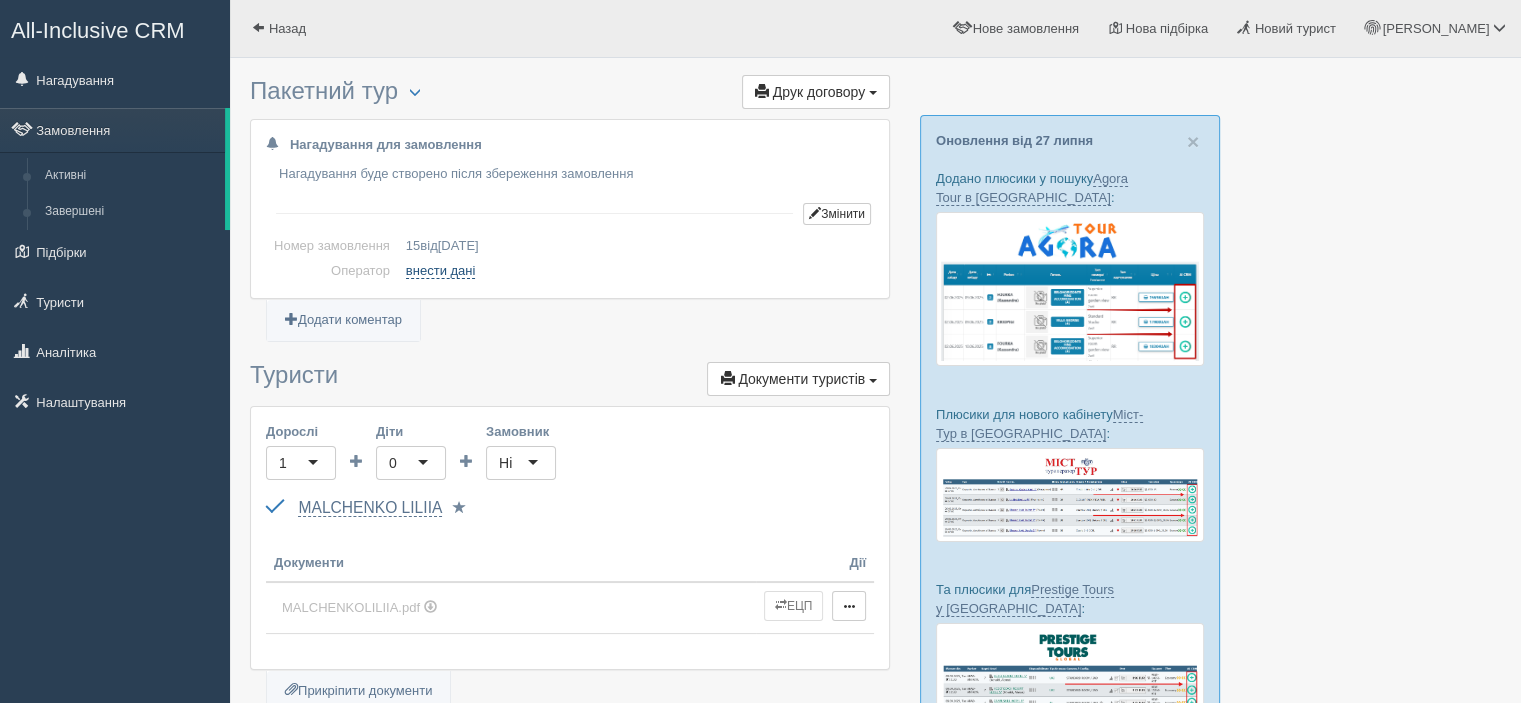 click on "внести дані" at bounding box center (441, 271) 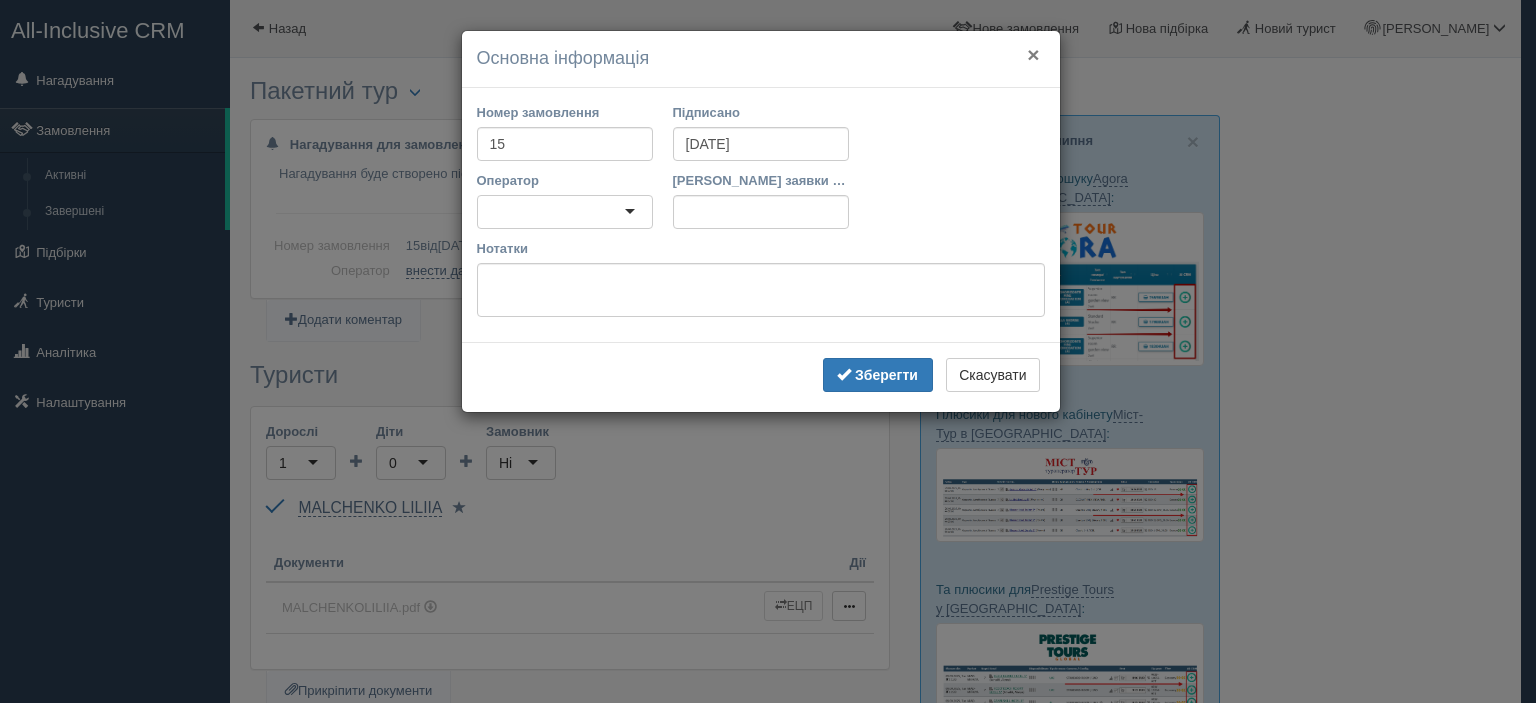 click on "×" at bounding box center [1033, 54] 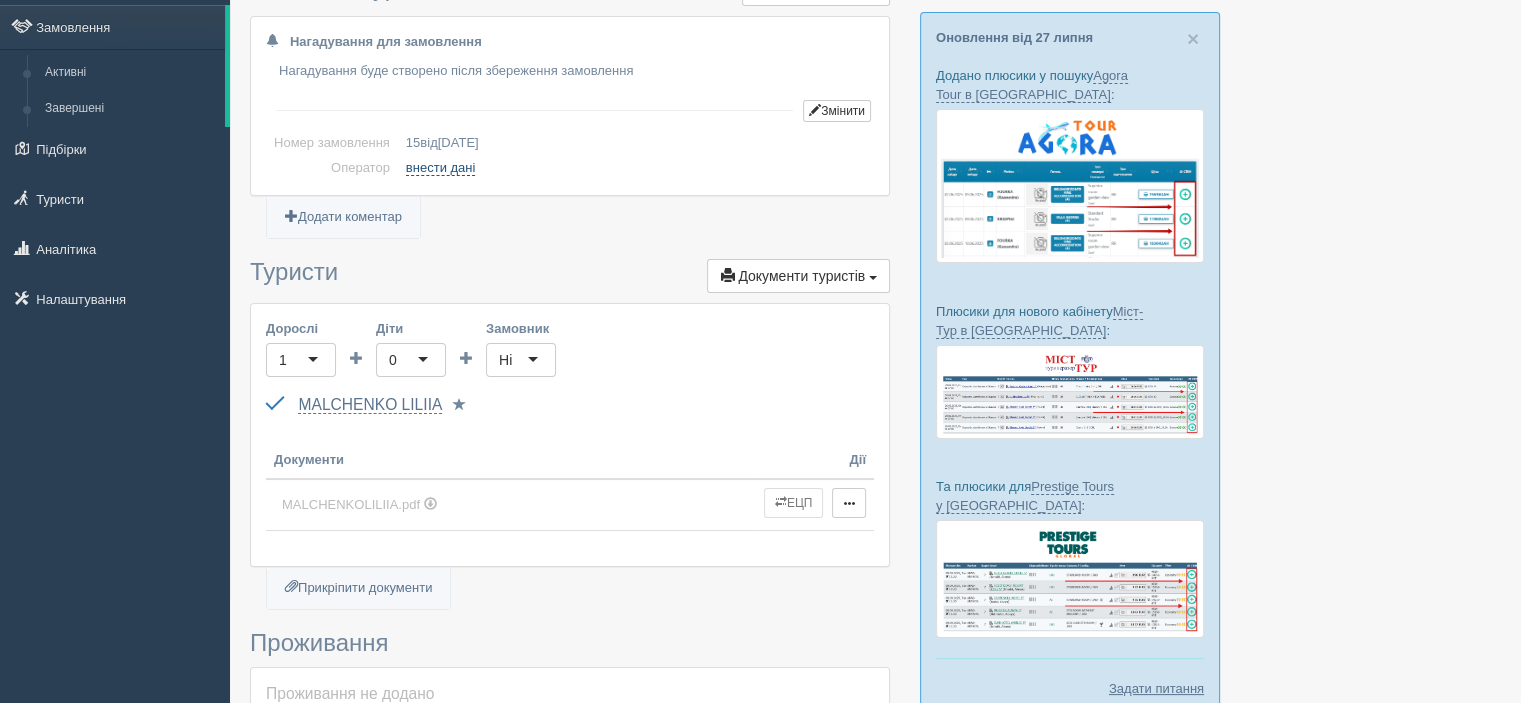scroll, scrollTop: 0, scrollLeft: 0, axis: both 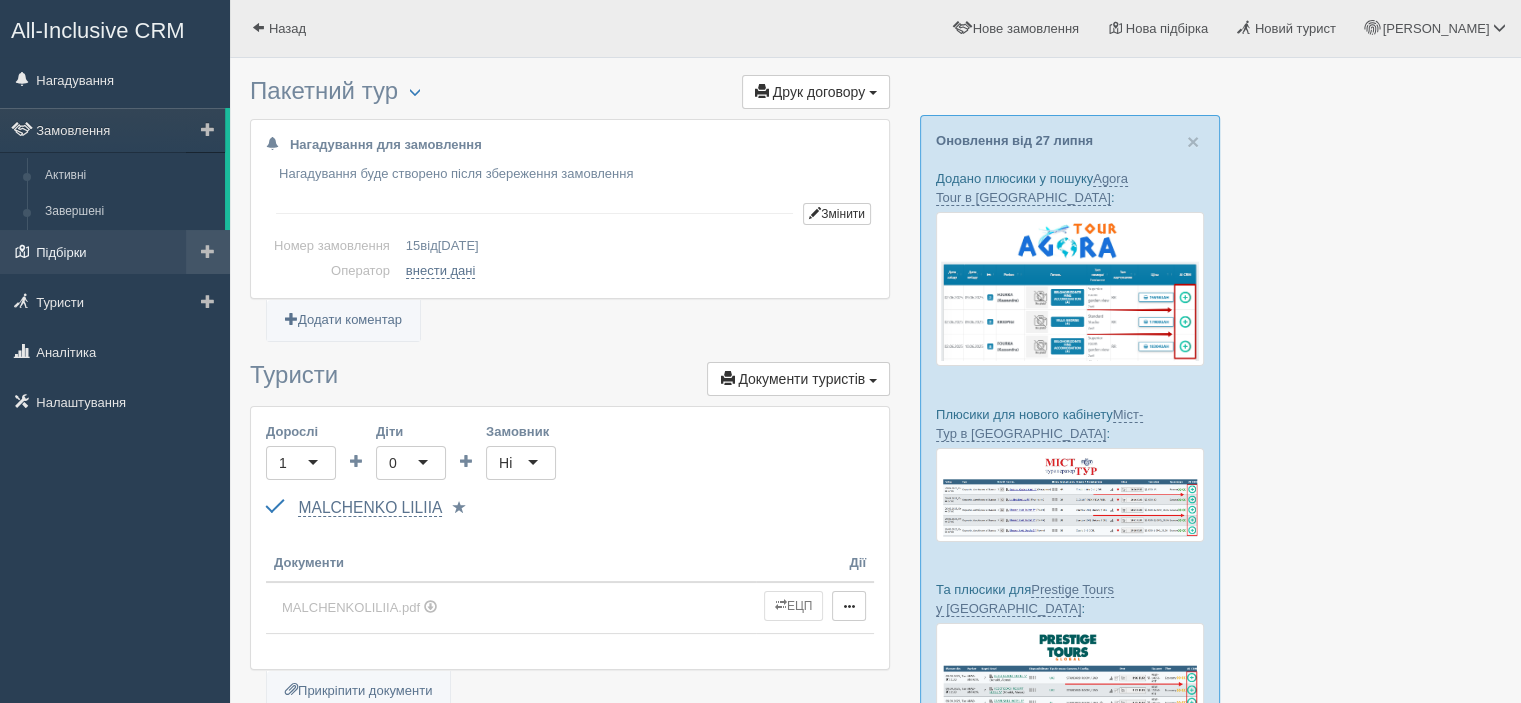 click on "Підбірки" at bounding box center [115, 252] 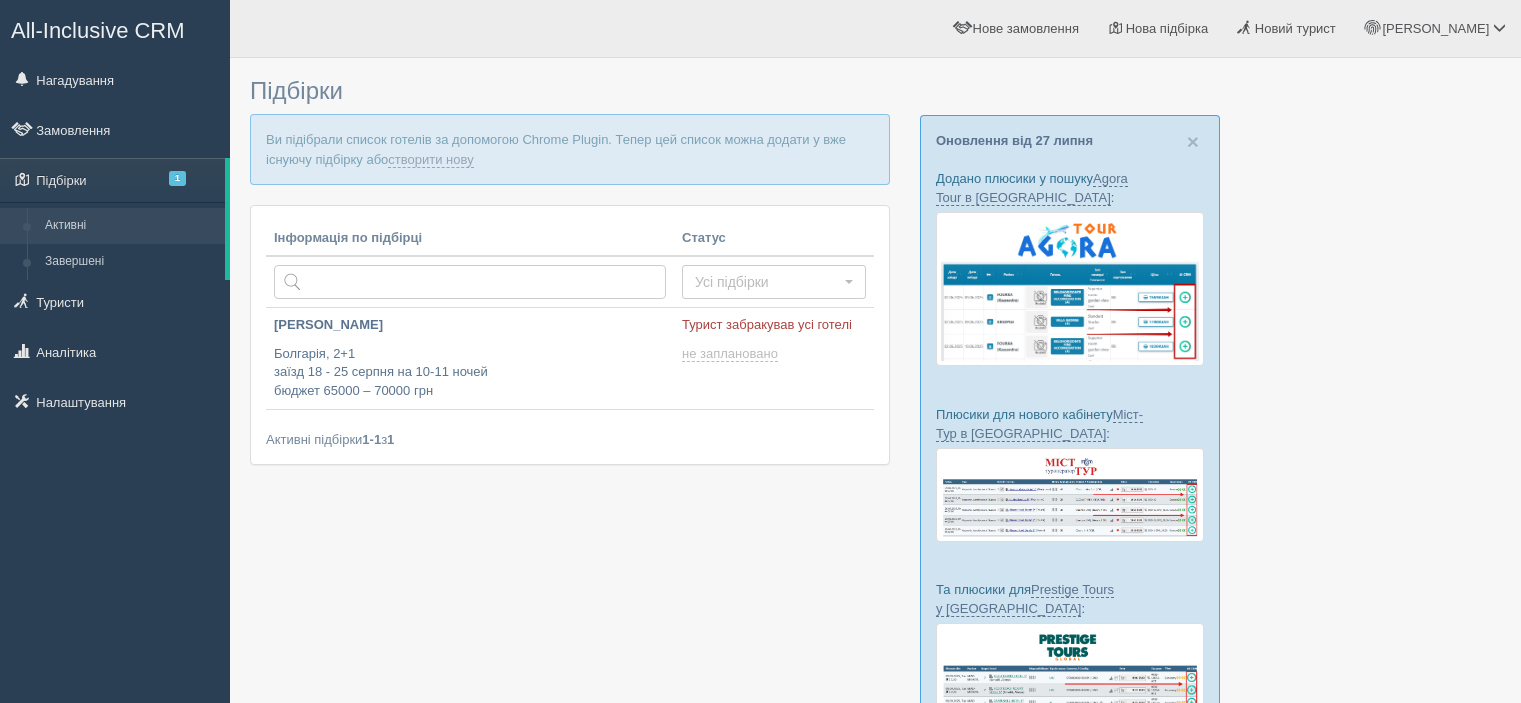 scroll, scrollTop: 0, scrollLeft: 0, axis: both 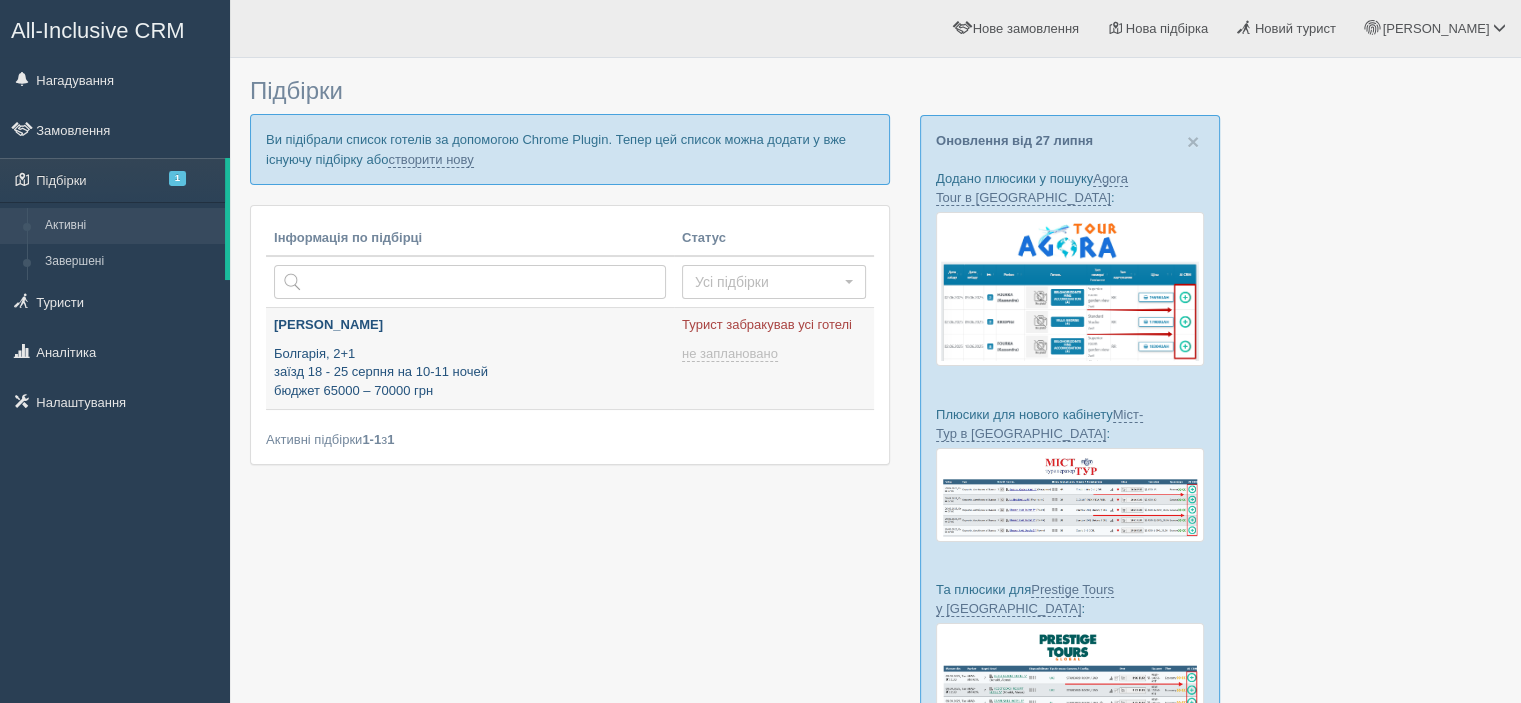 type on "2025-07-29 16:20" 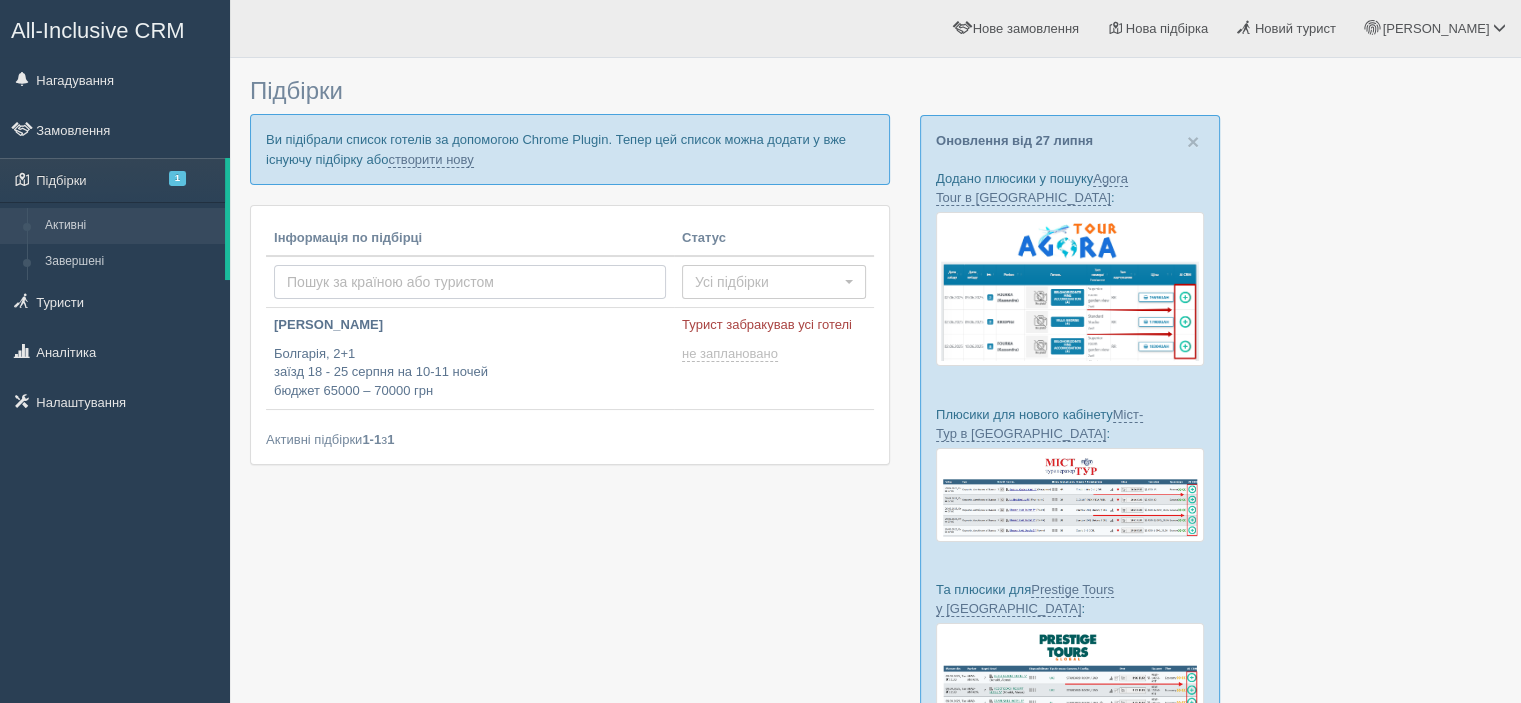 click at bounding box center [470, 282] 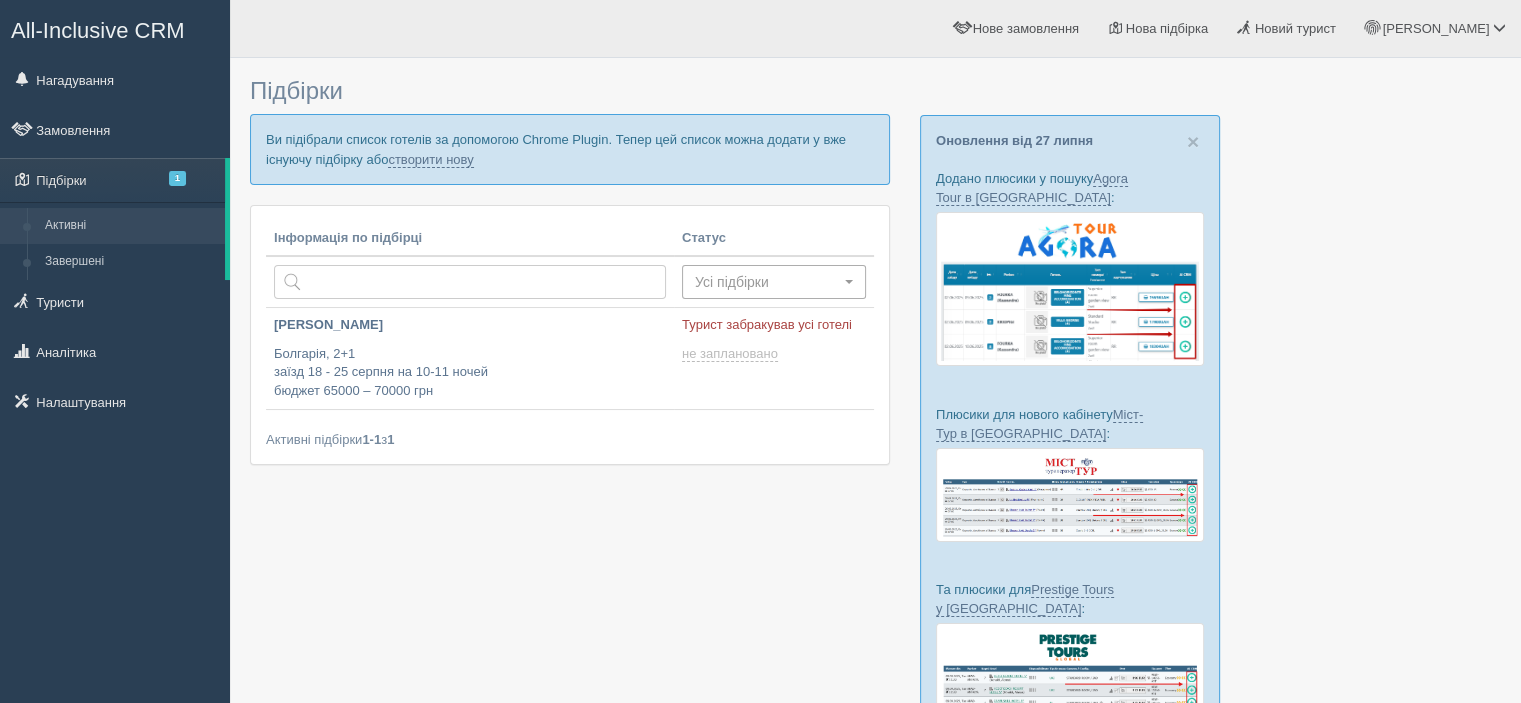 click on "Усі підбірки" at bounding box center (767, 282) 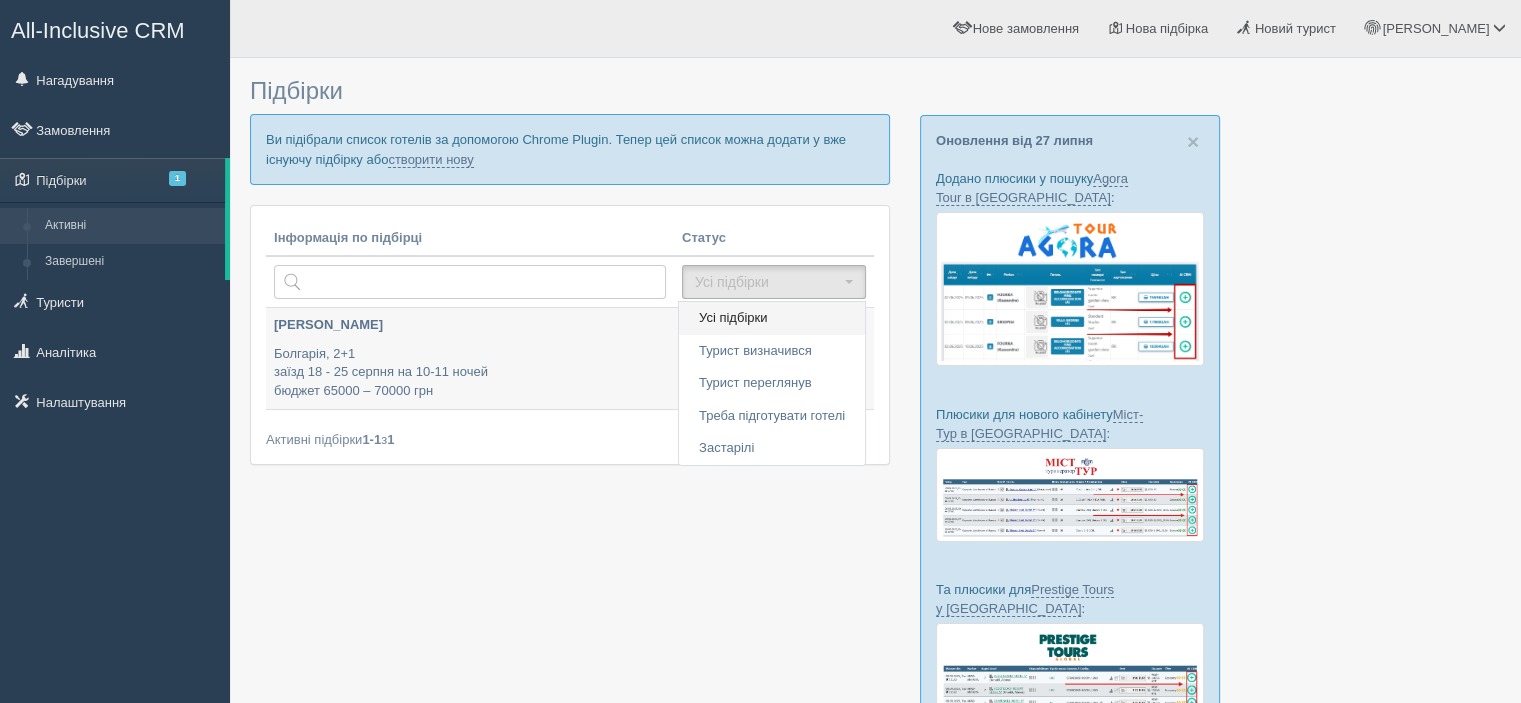 click on "Усі підбірки" at bounding box center (733, 318) 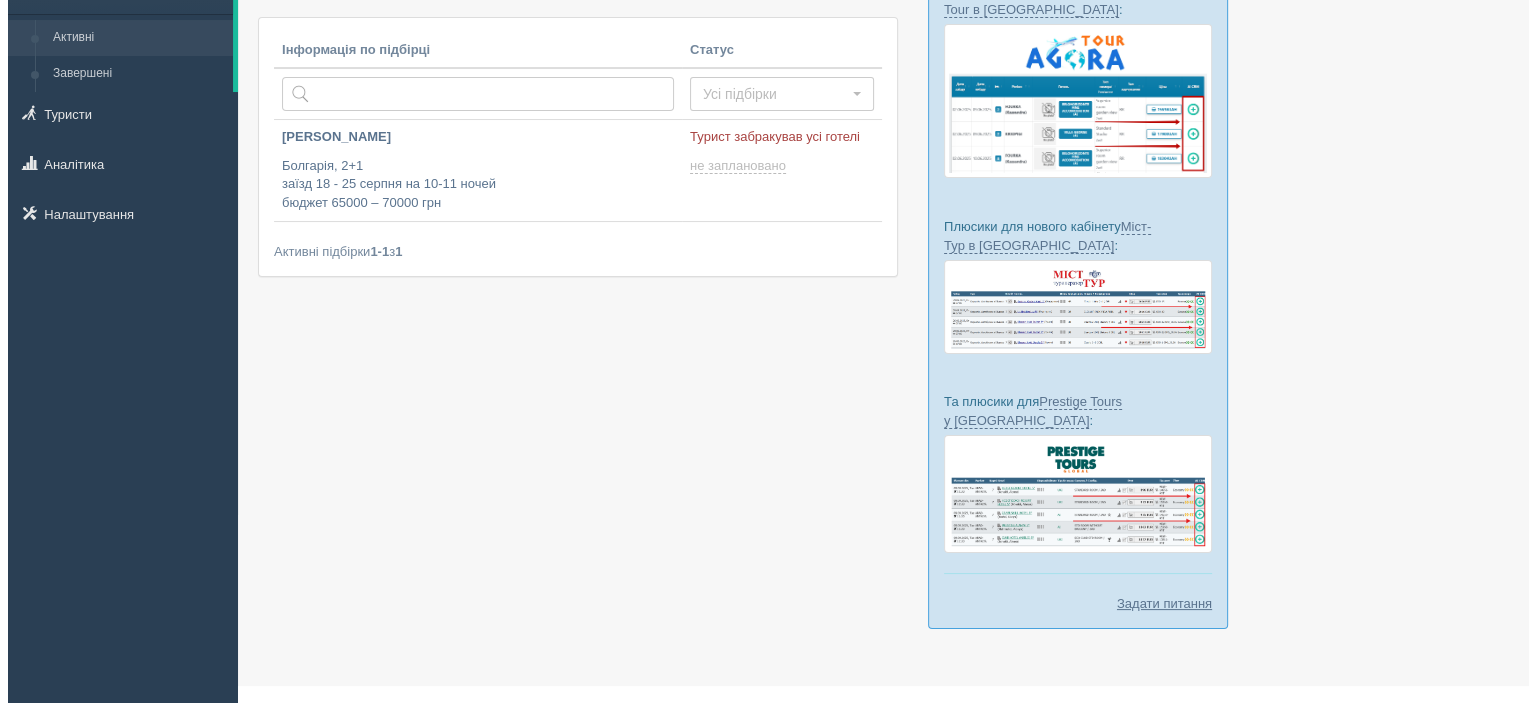 scroll, scrollTop: 0, scrollLeft: 0, axis: both 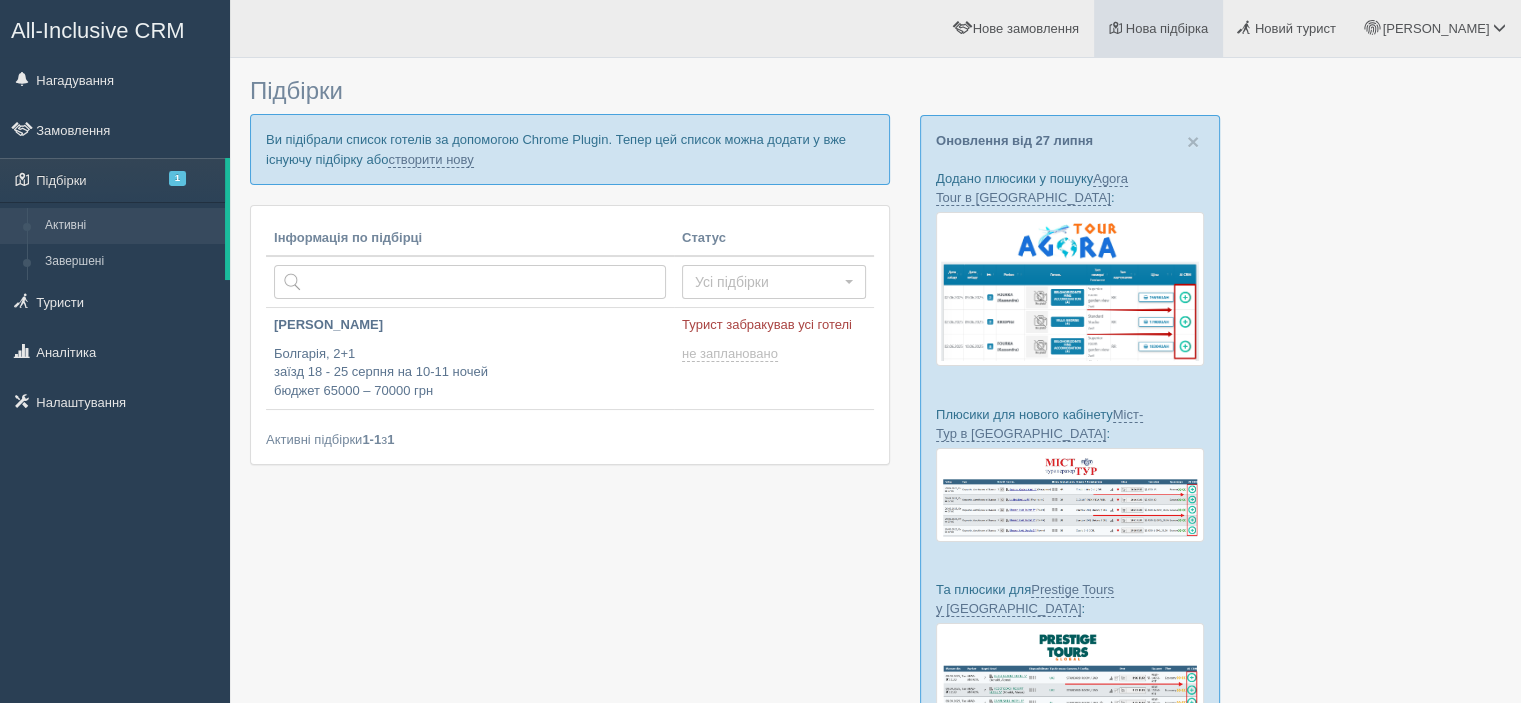 click on "Нова підбірка" at bounding box center (1167, 28) 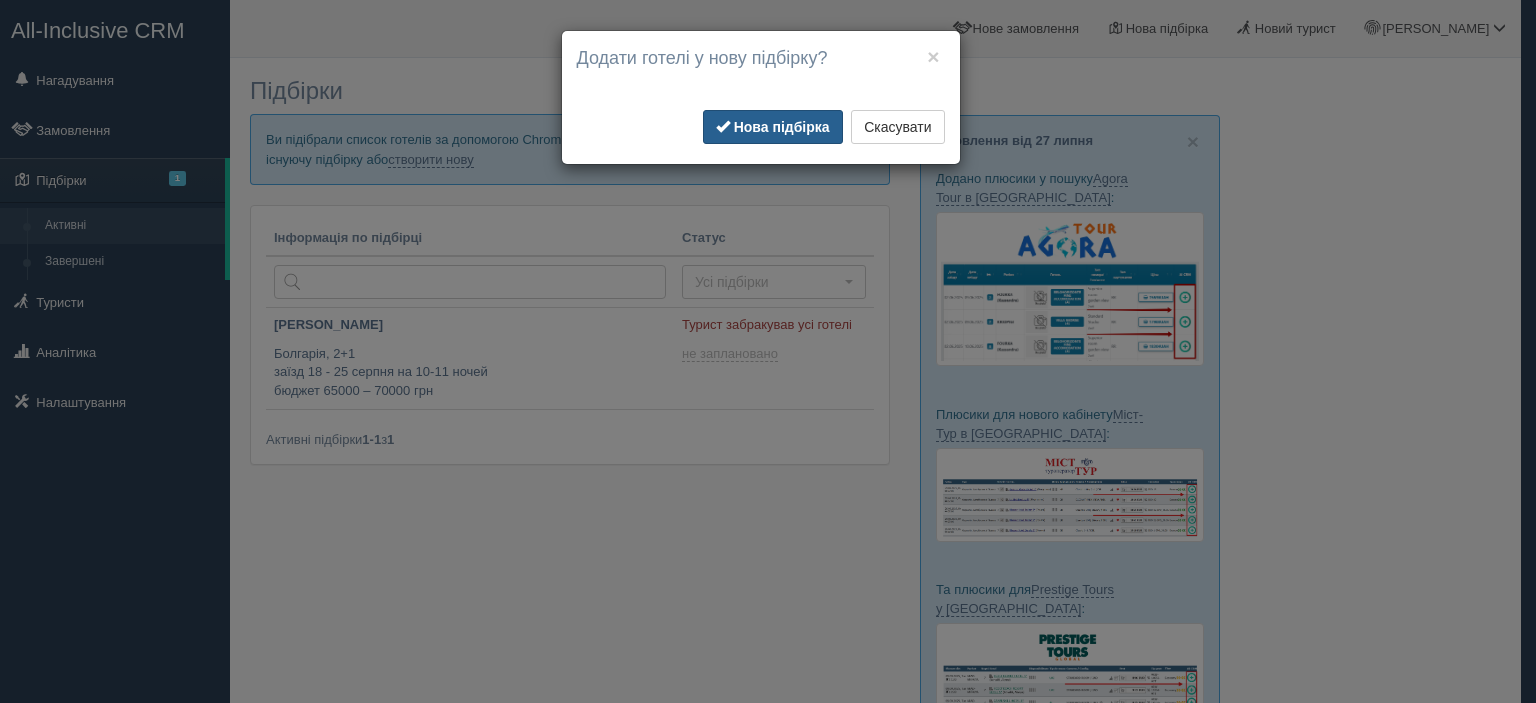 click on "Нова підбірка" at bounding box center (782, 127) 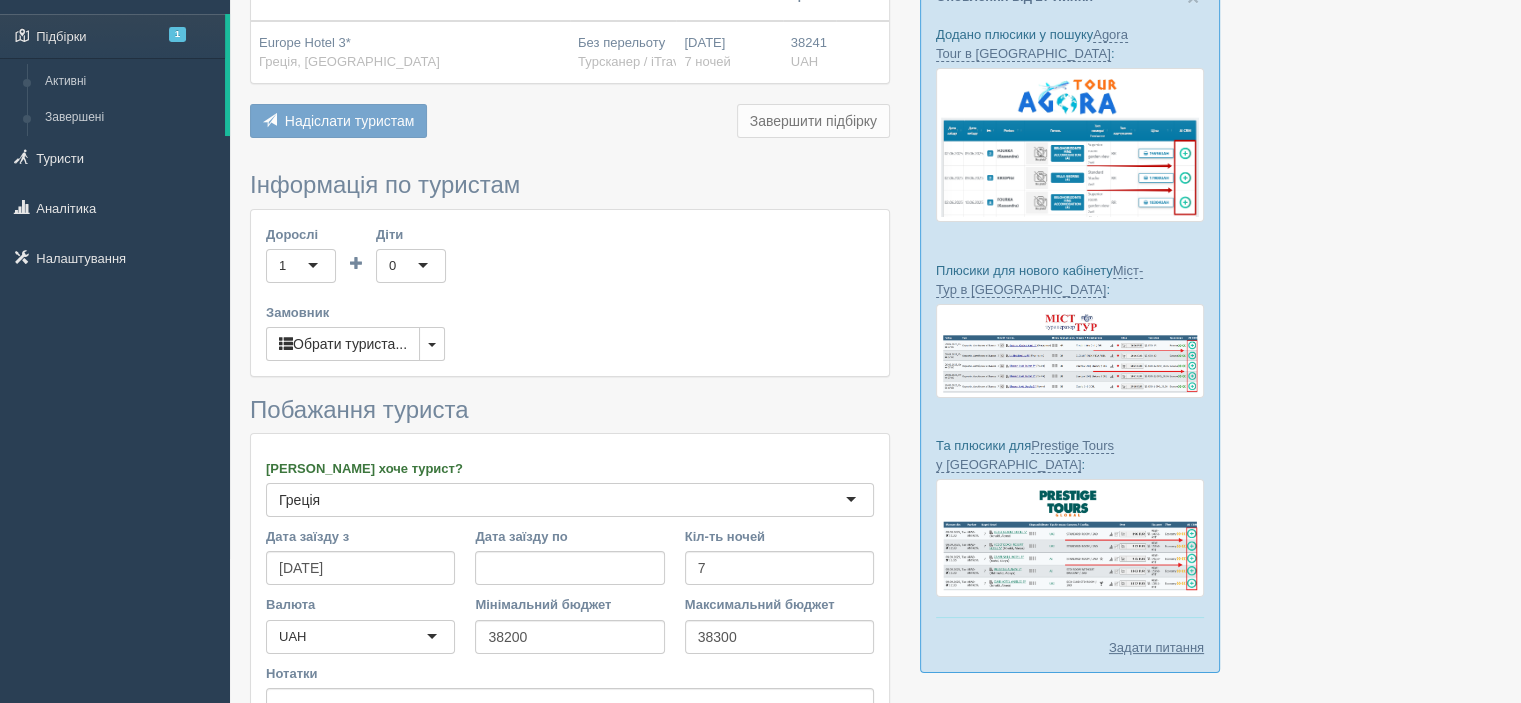 scroll, scrollTop: 0, scrollLeft: 0, axis: both 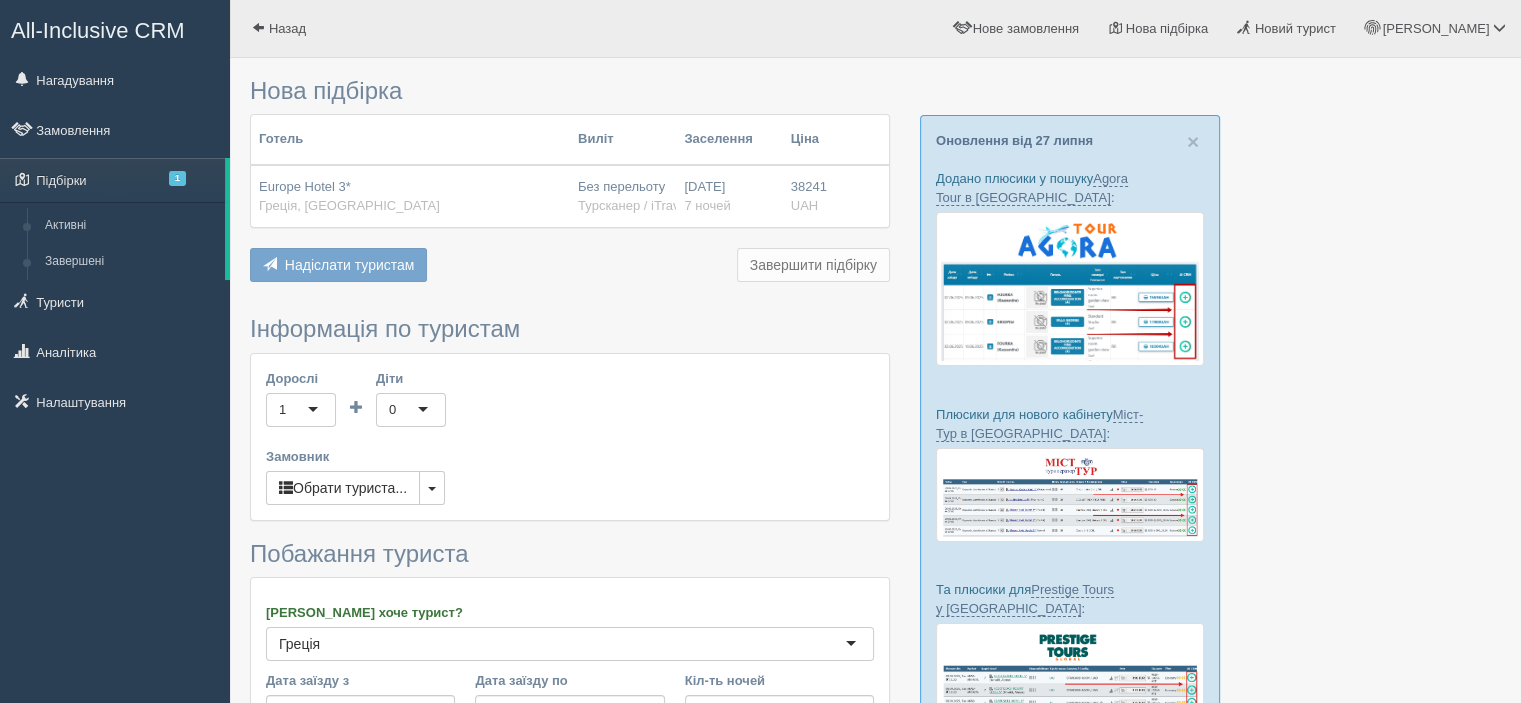 click on "Завершити підбірку" at bounding box center [813, 265] 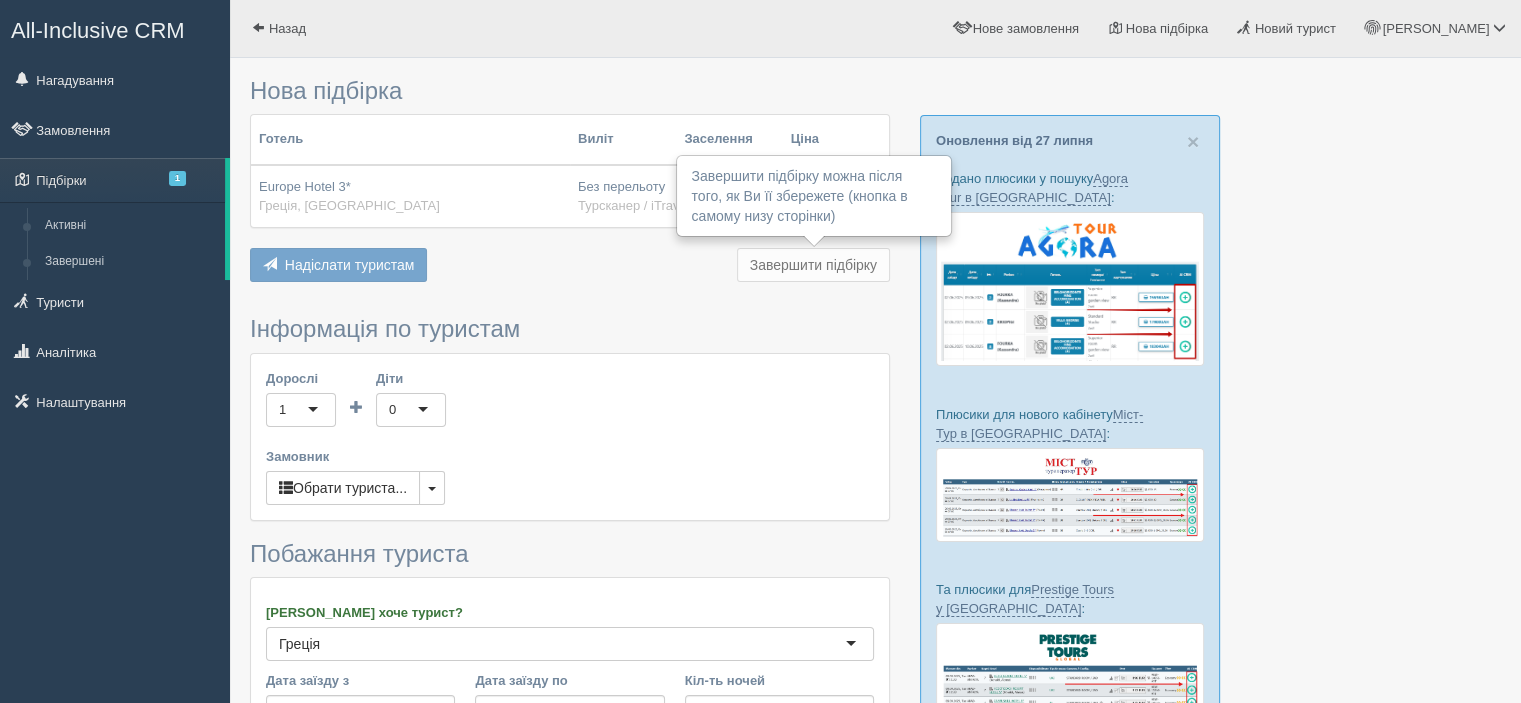 click on "Завершити підбірку" at bounding box center (813, 265) 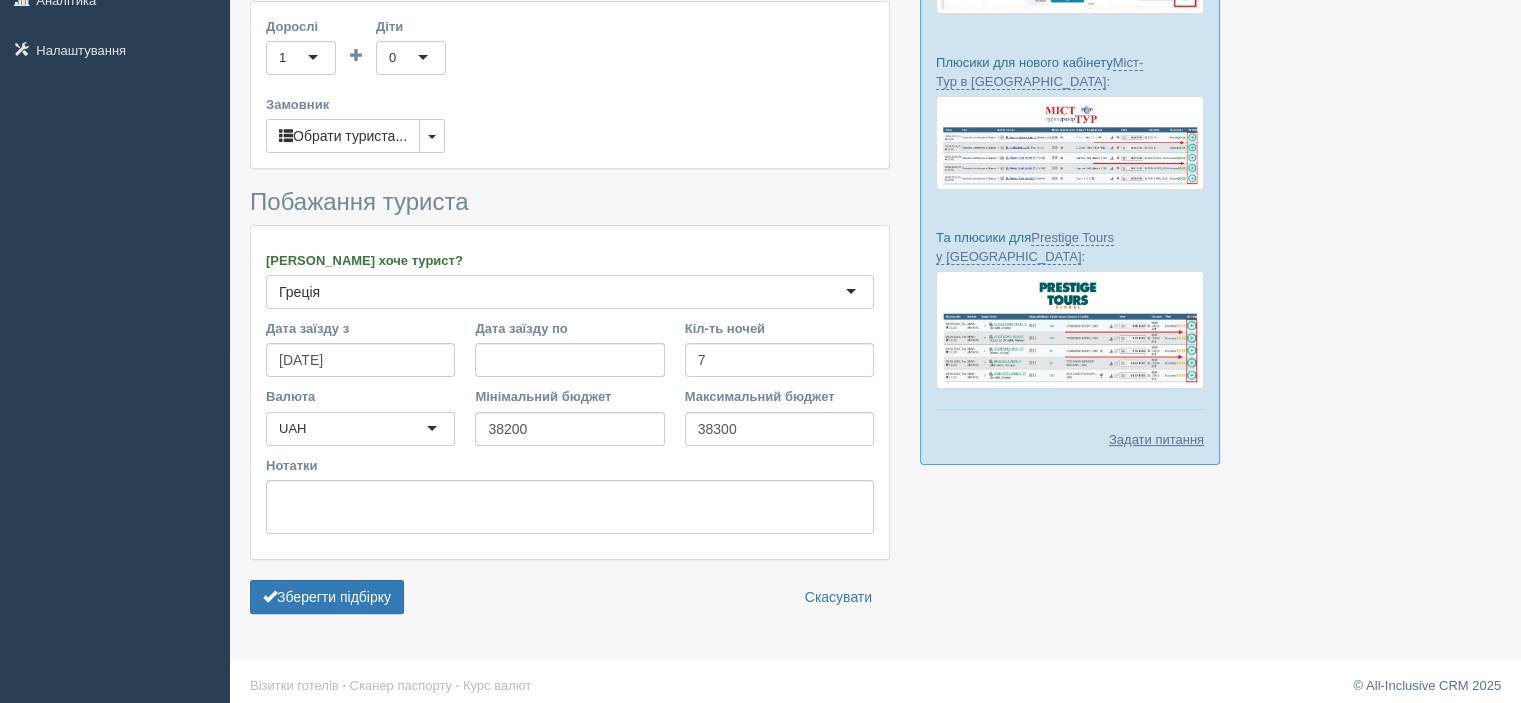 scroll, scrollTop: 359, scrollLeft: 0, axis: vertical 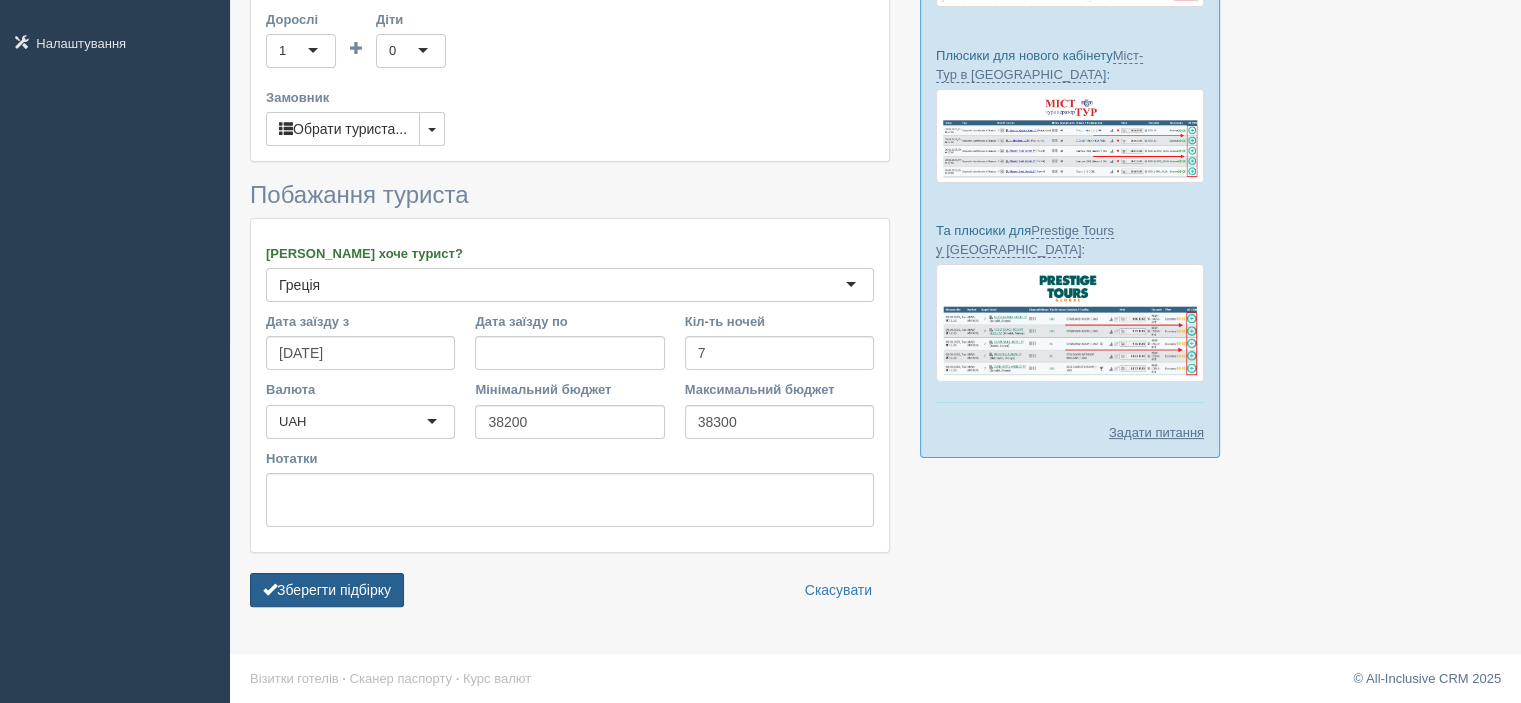 click on "Зберегти підбірку" at bounding box center [327, 590] 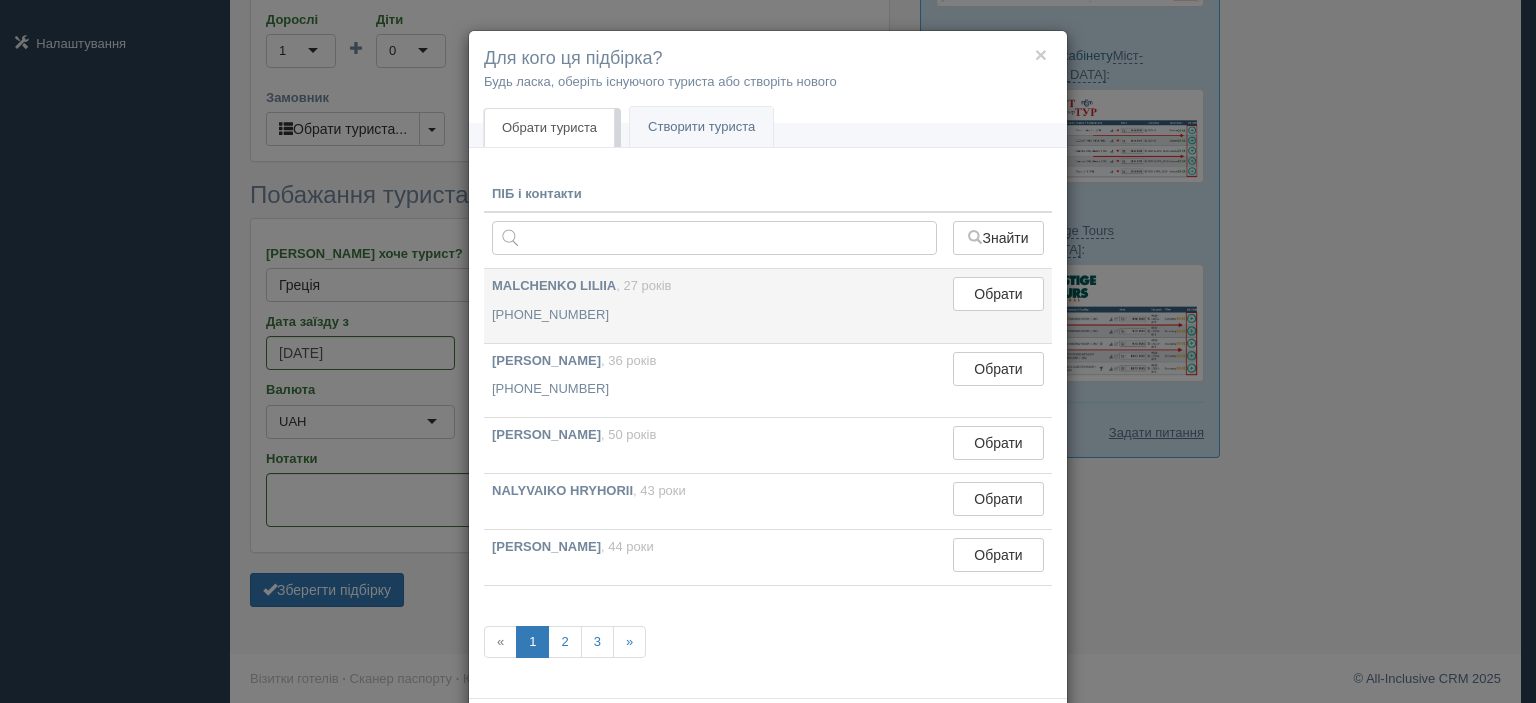 click on "[PHONE_NUMBER]" at bounding box center [714, 315] 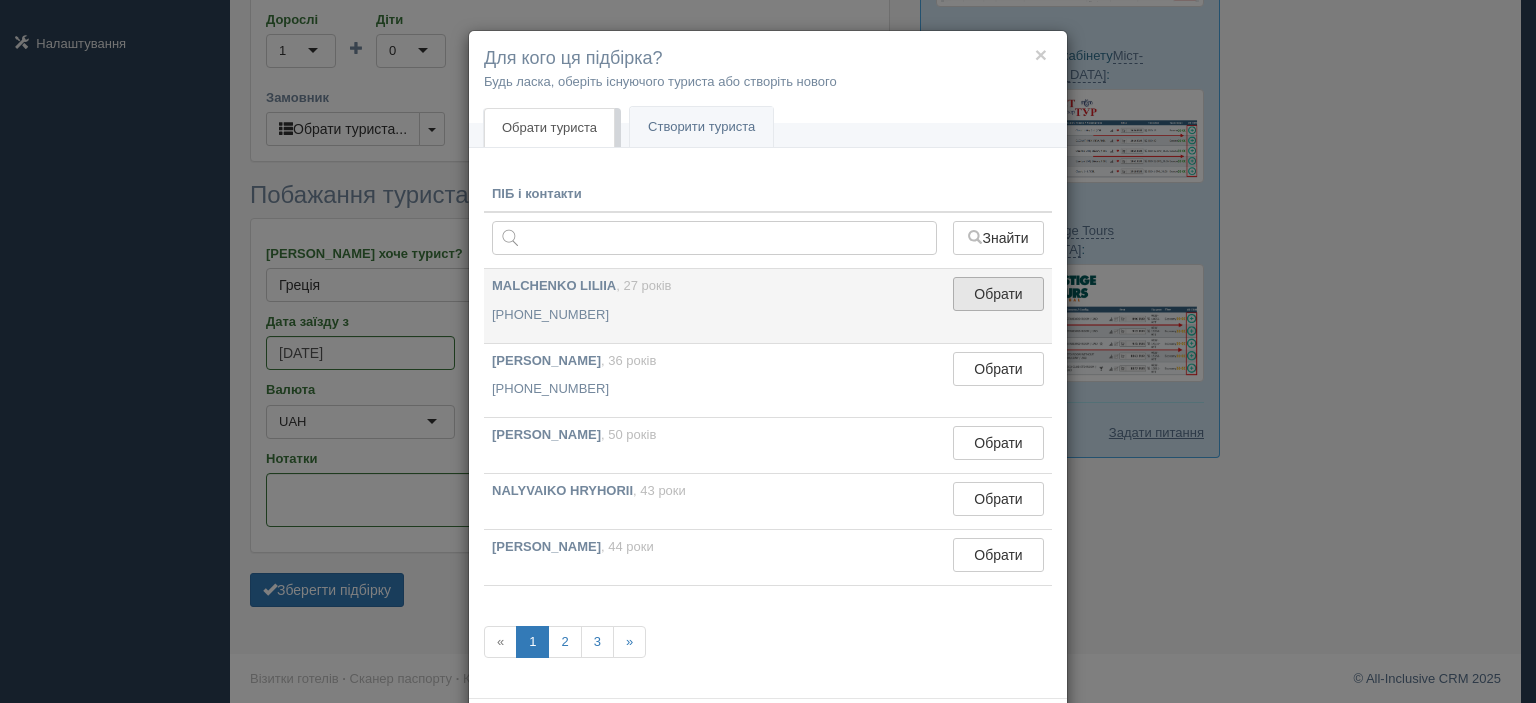 click on "Обрати" at bounding box center [998, 294] 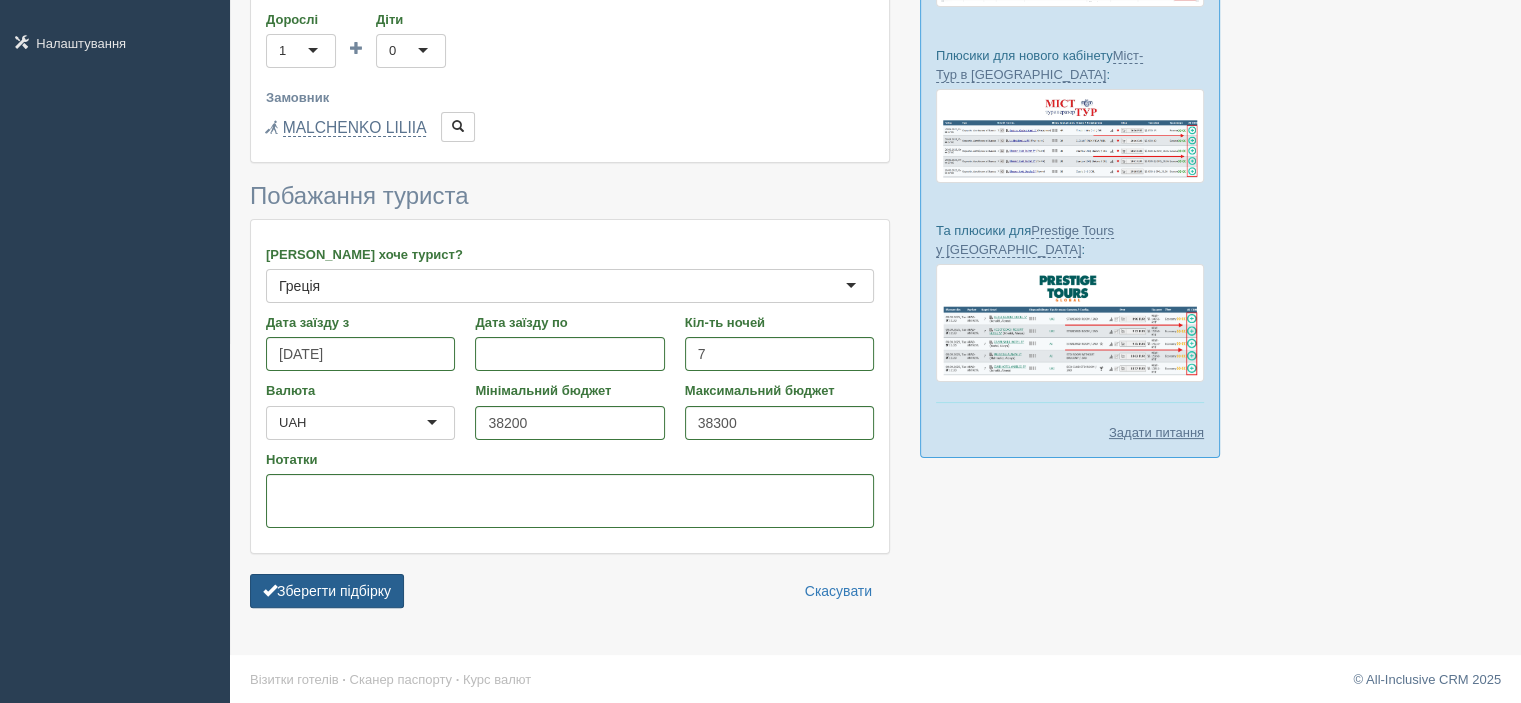 click on "Зберегти підбірку" at bounding box center [327, 591] 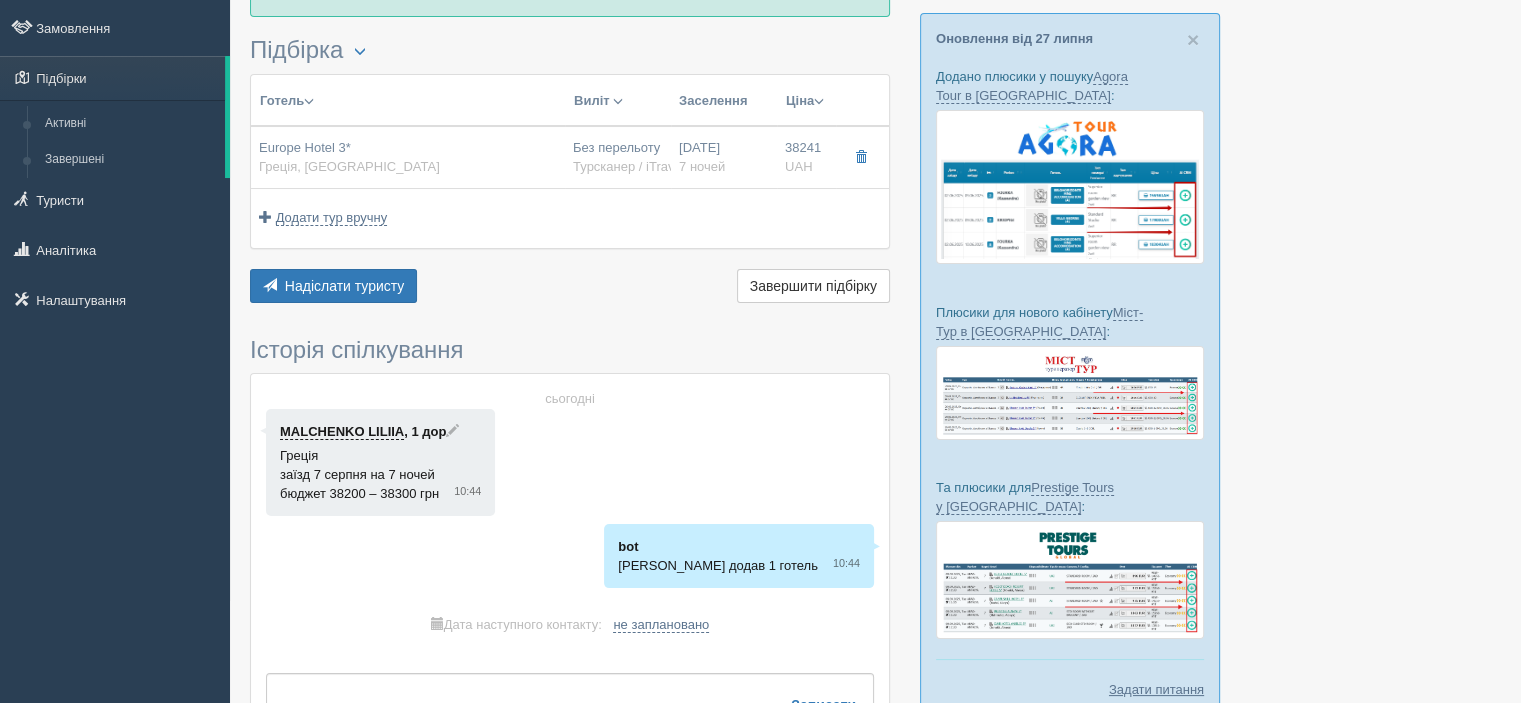 scroll, scrollTop: 0, scrollLeft: 0, axis: both 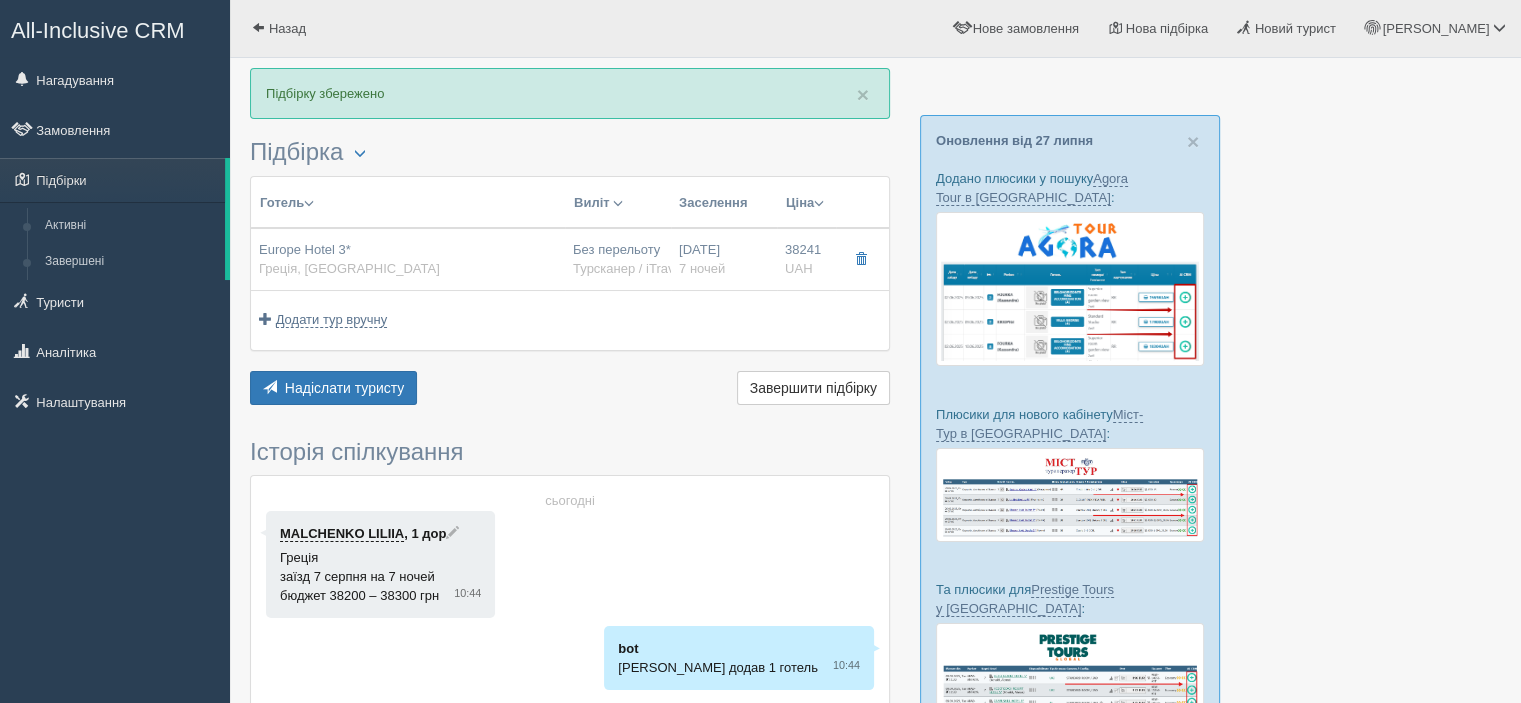 click at bounding box center (875, 466) 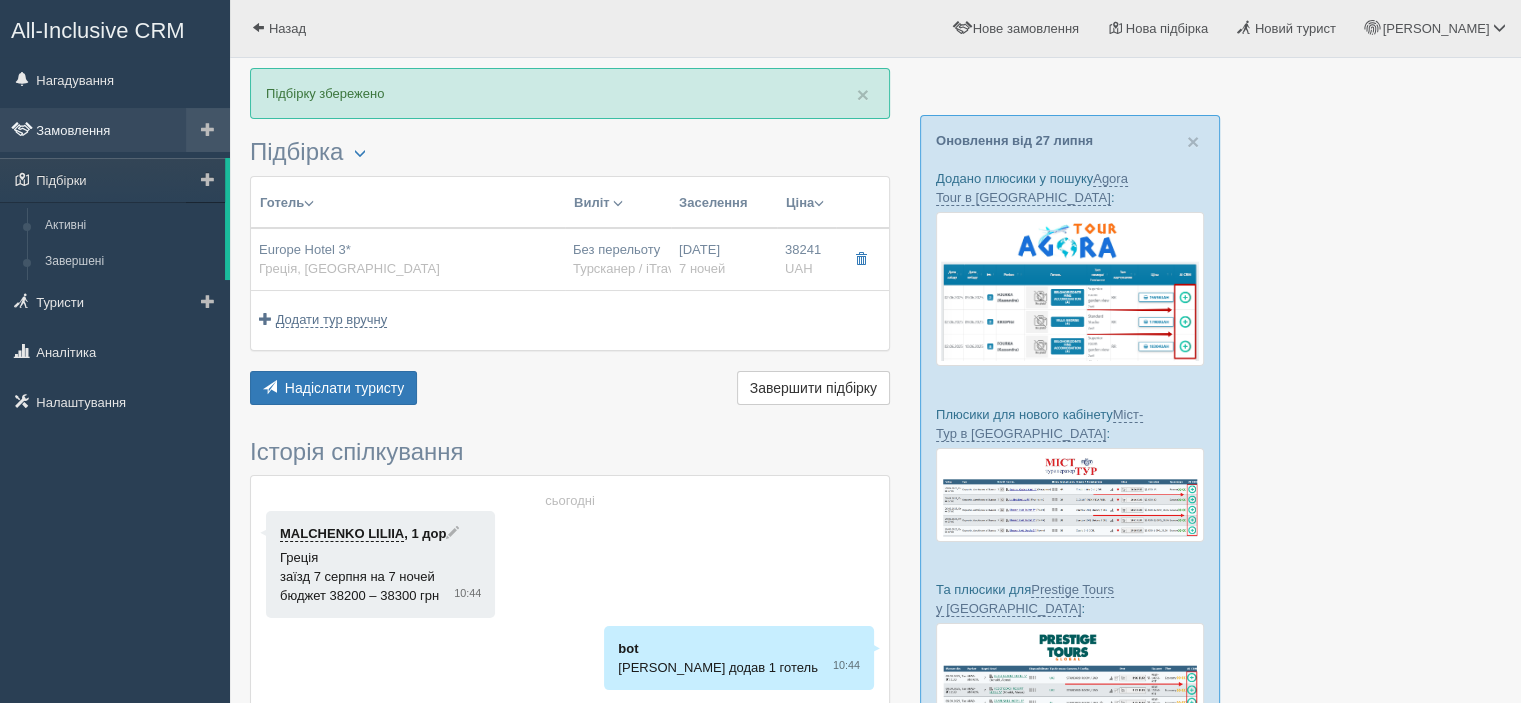 click on "Замовлення" at bounding box center (115, 130) 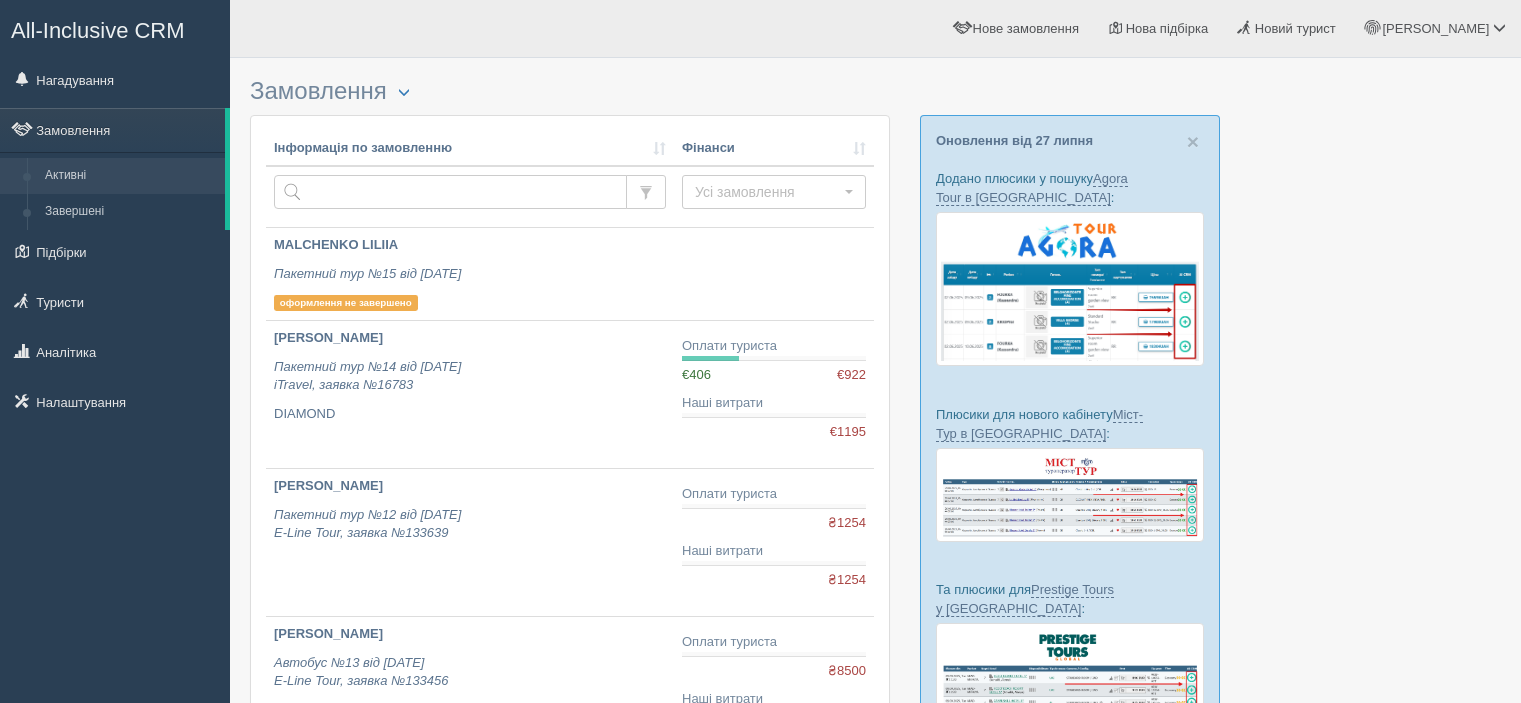 scroll, scrollTop: 0, scrollLeft: 0, axis: both 